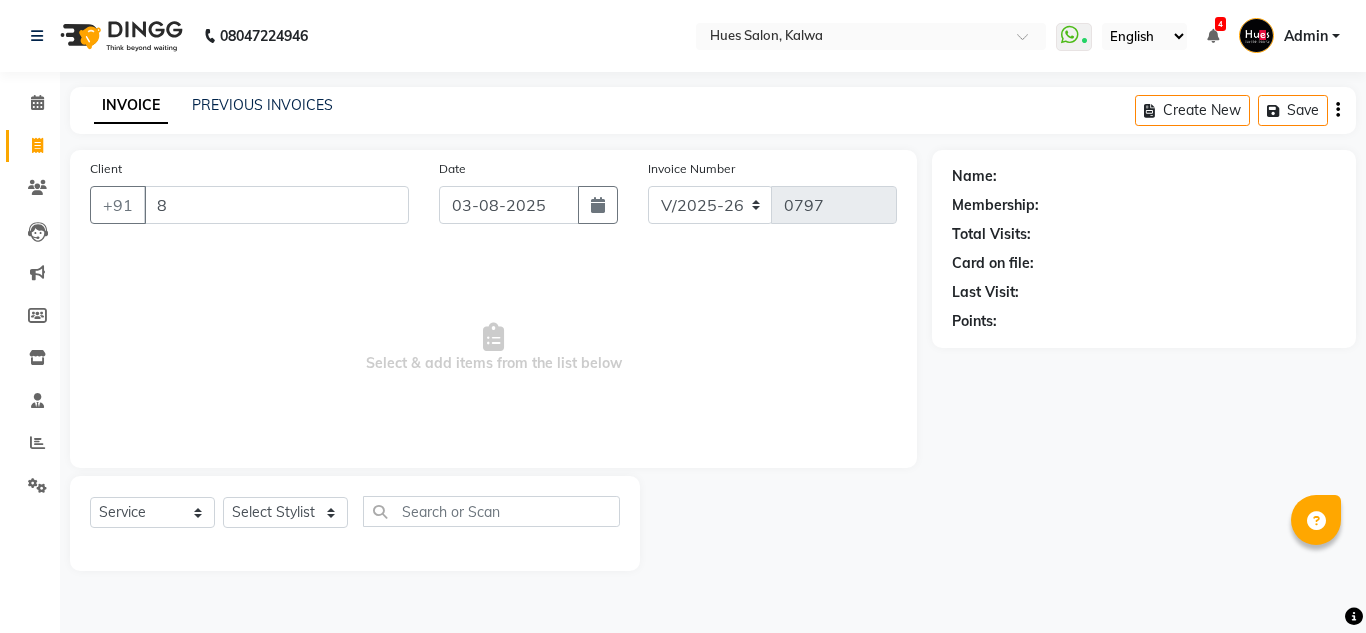 select on "3460" 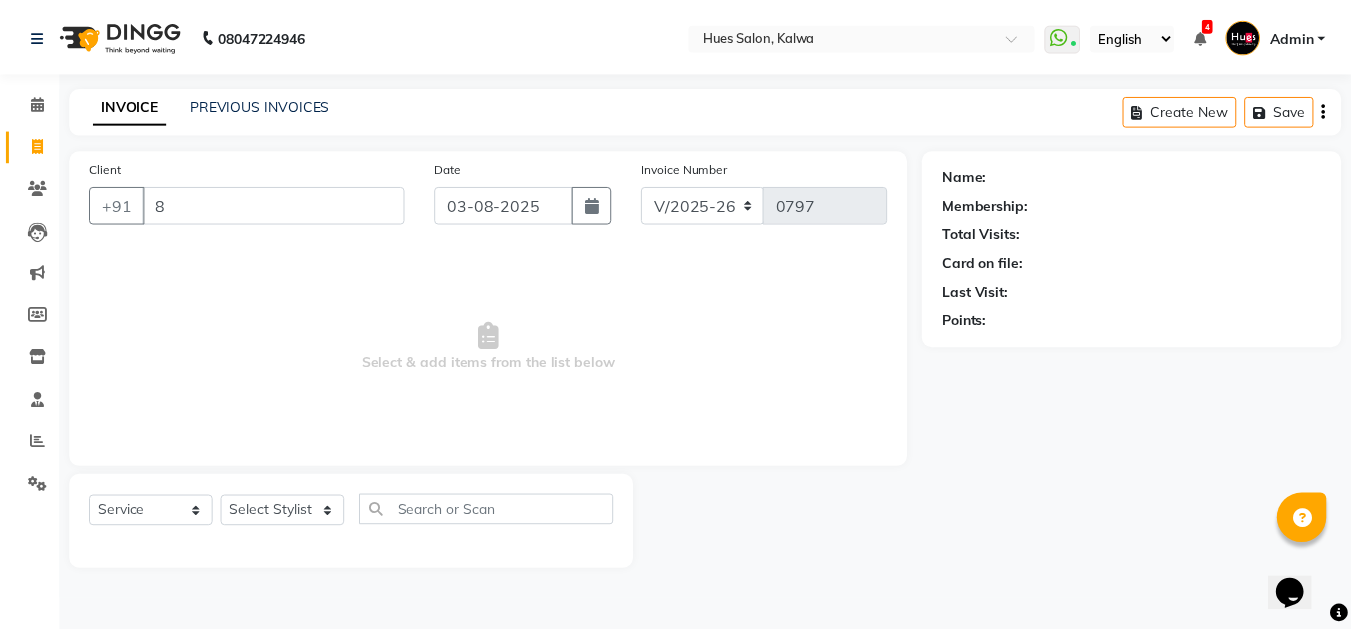 scroll, scrollTop: 0, scrollLeft: 0, axis: both 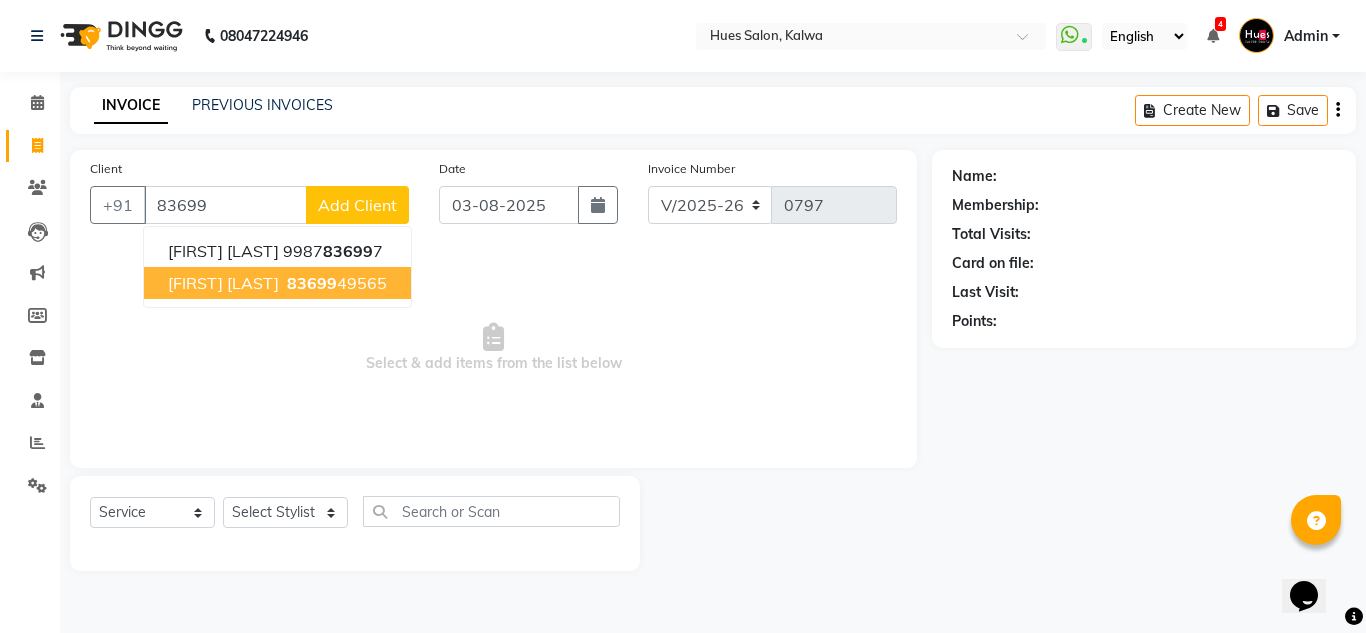 click on "[PHONE]" at bounding box center (335, 283) 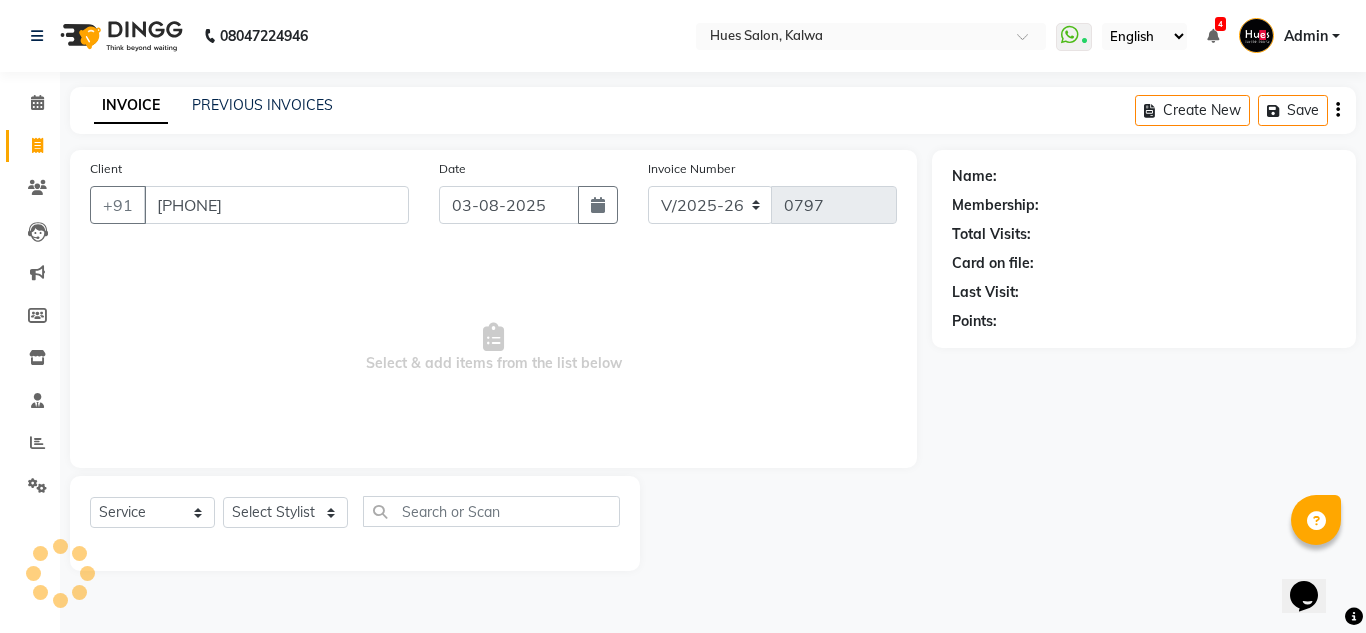 type on "[PHONE]" 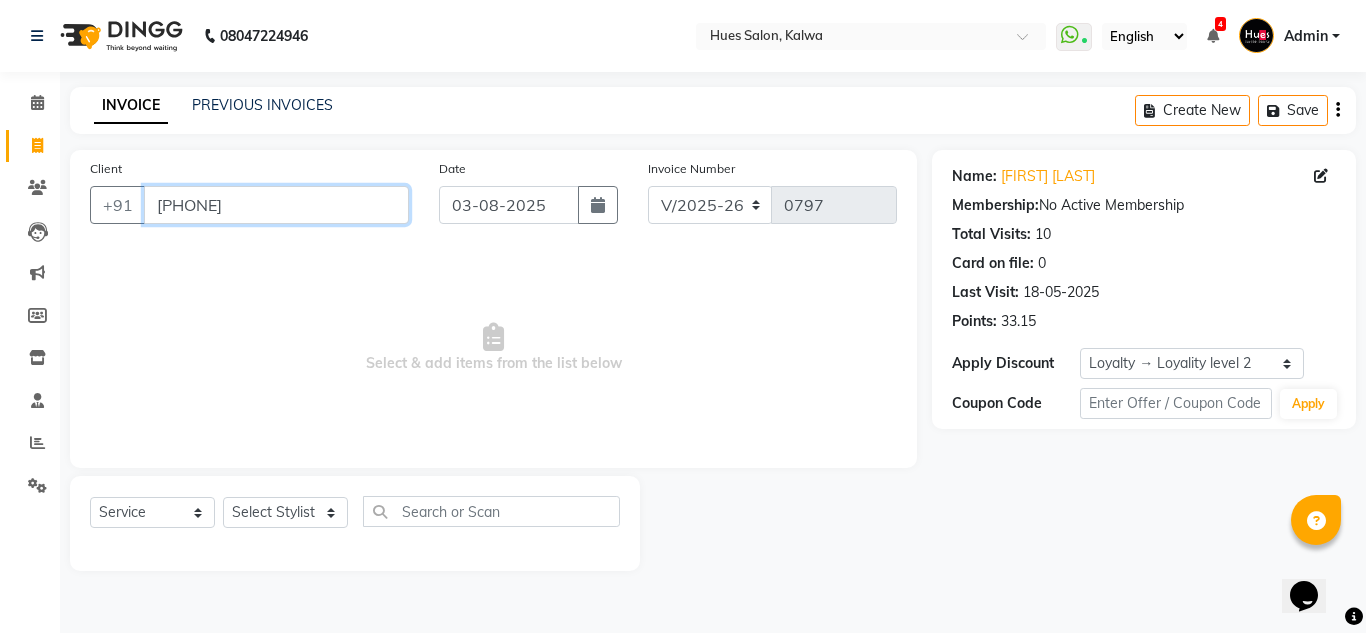 click on "[PHONE]" at bounding box center (276, 205) 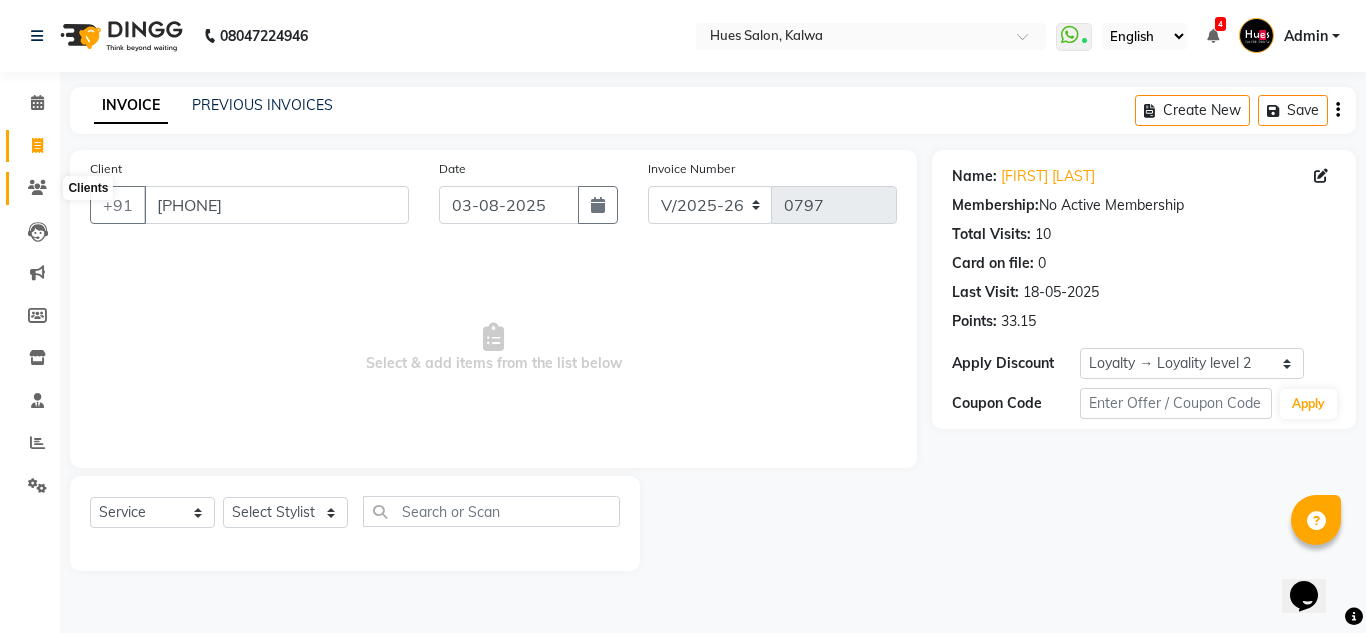 click 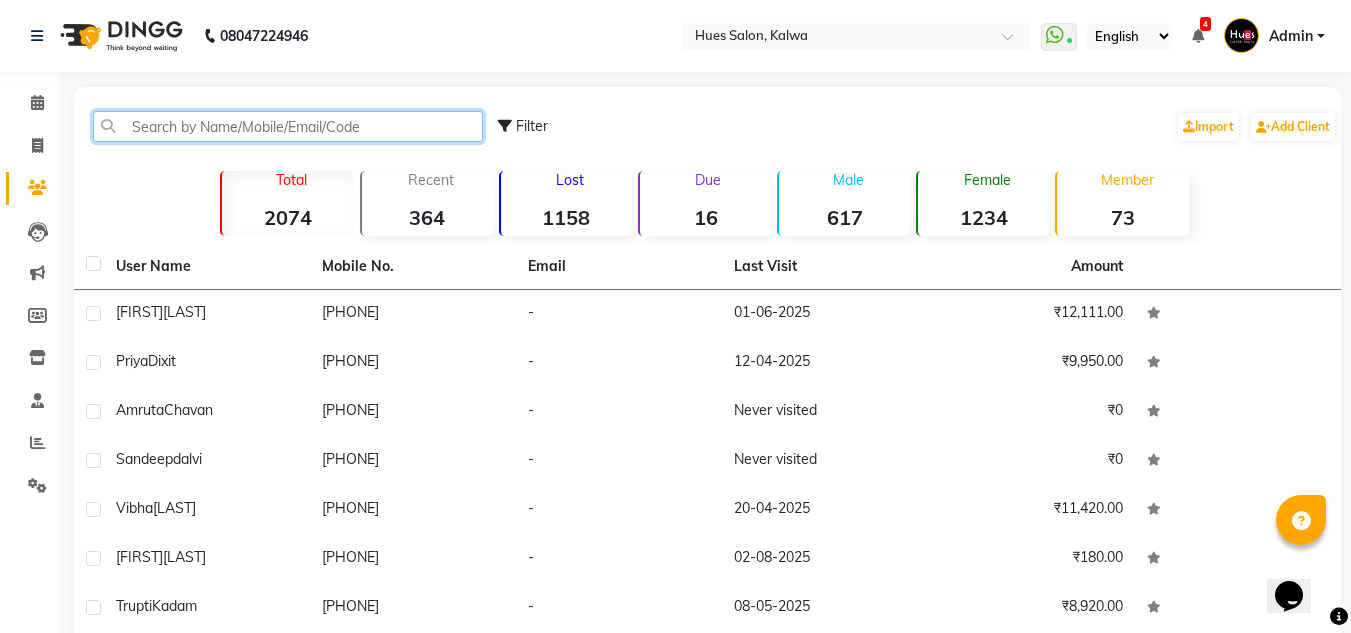 click 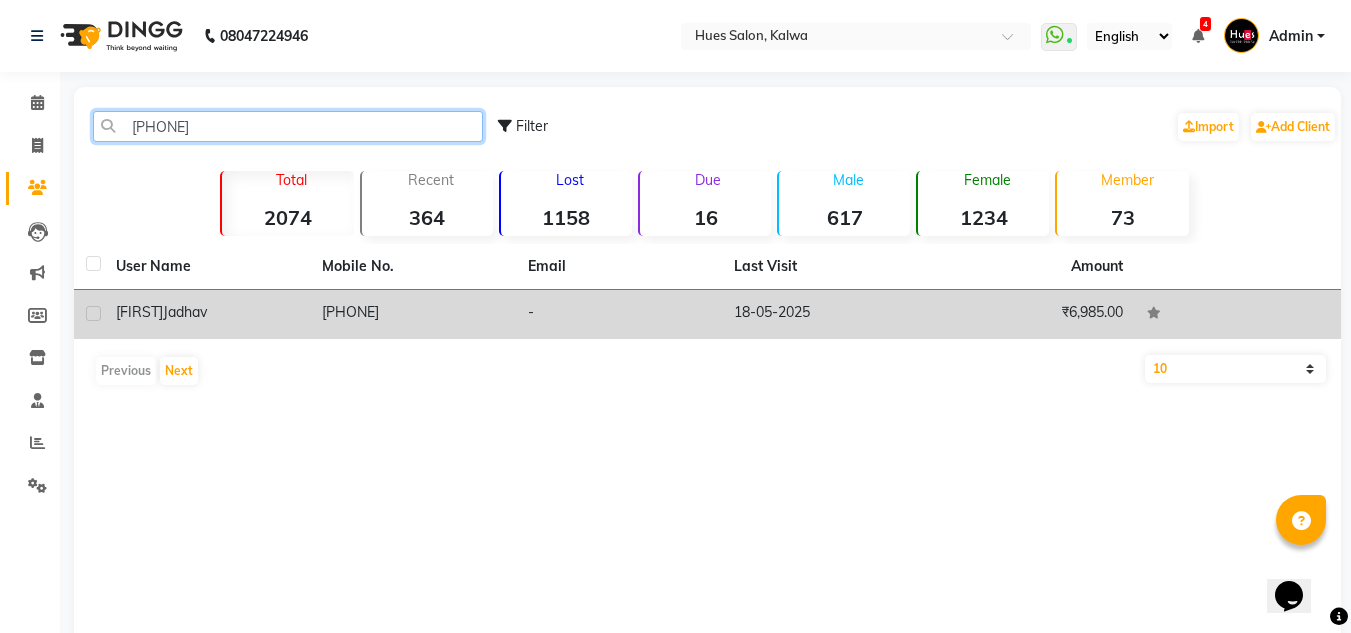 type on "[PHONE]" 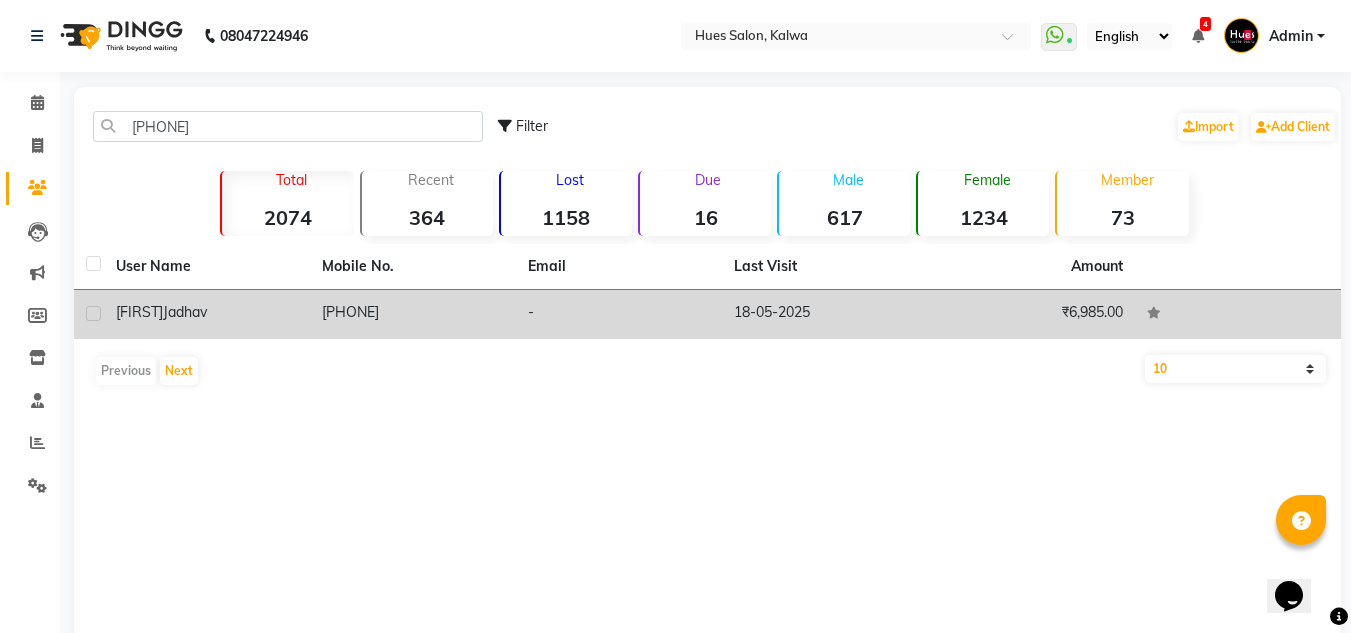 click on "[PHONE]" 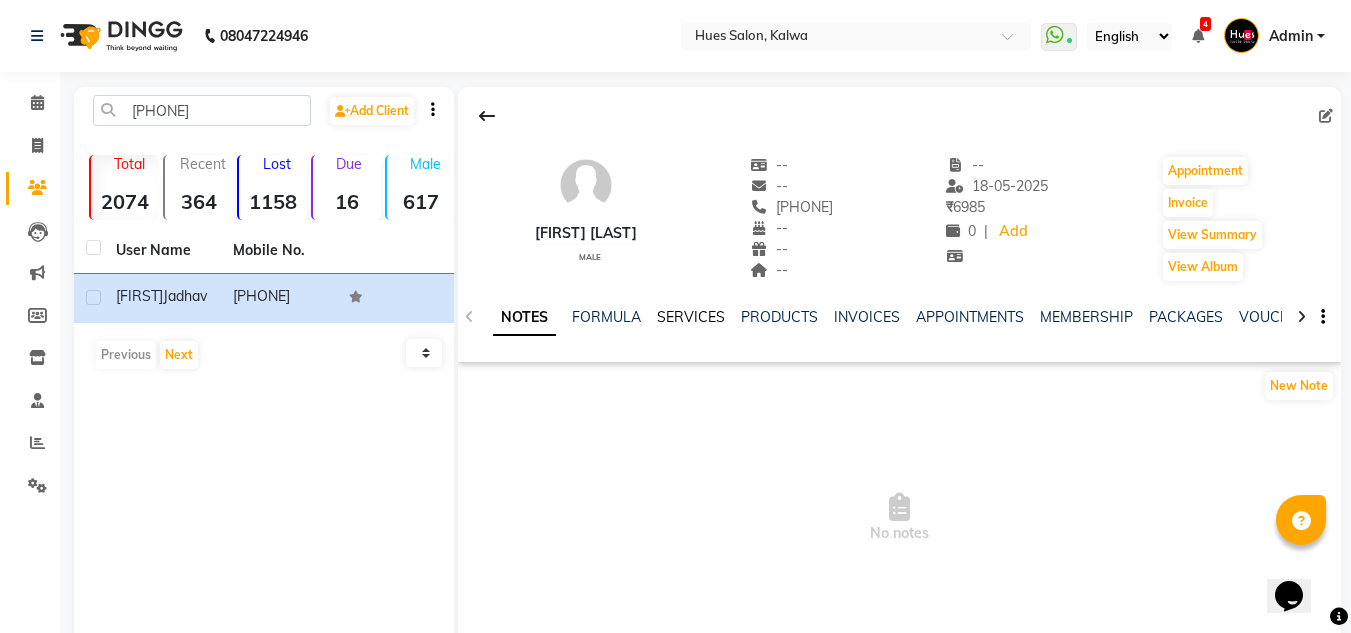 click on "SERVICES" 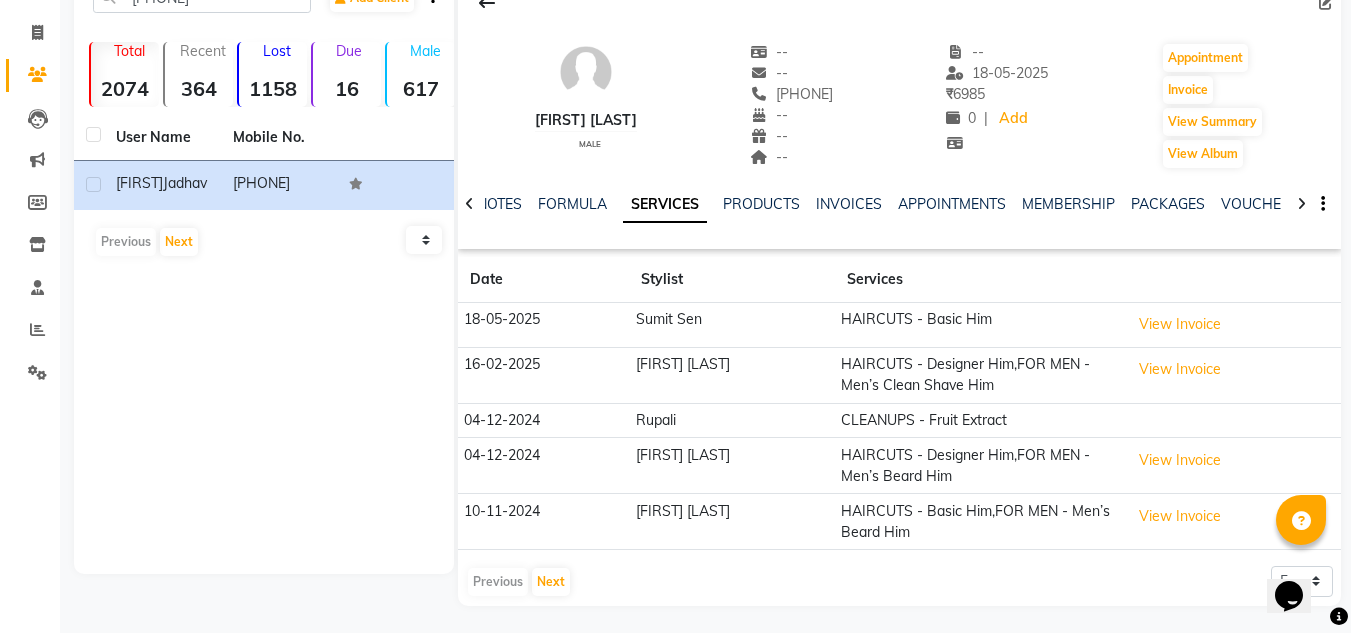 scroll, scrollTop: 116, scrollLeft: 0, axis: vertical 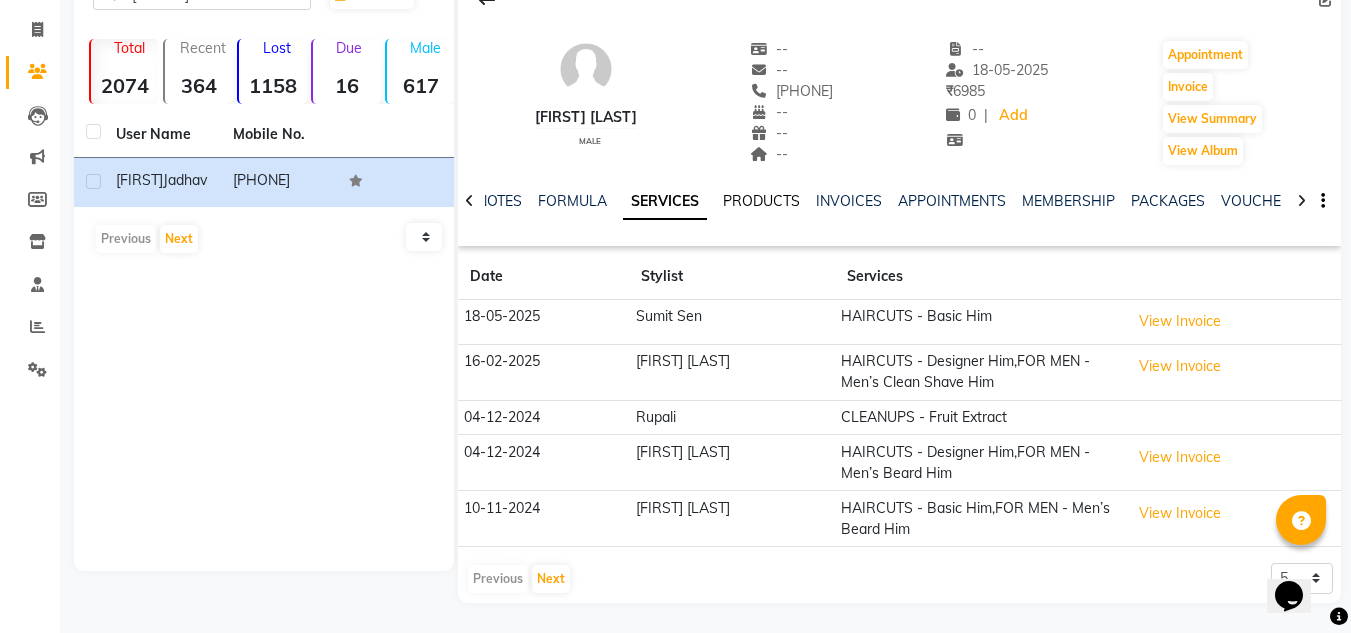 click on "PRODUCTS" 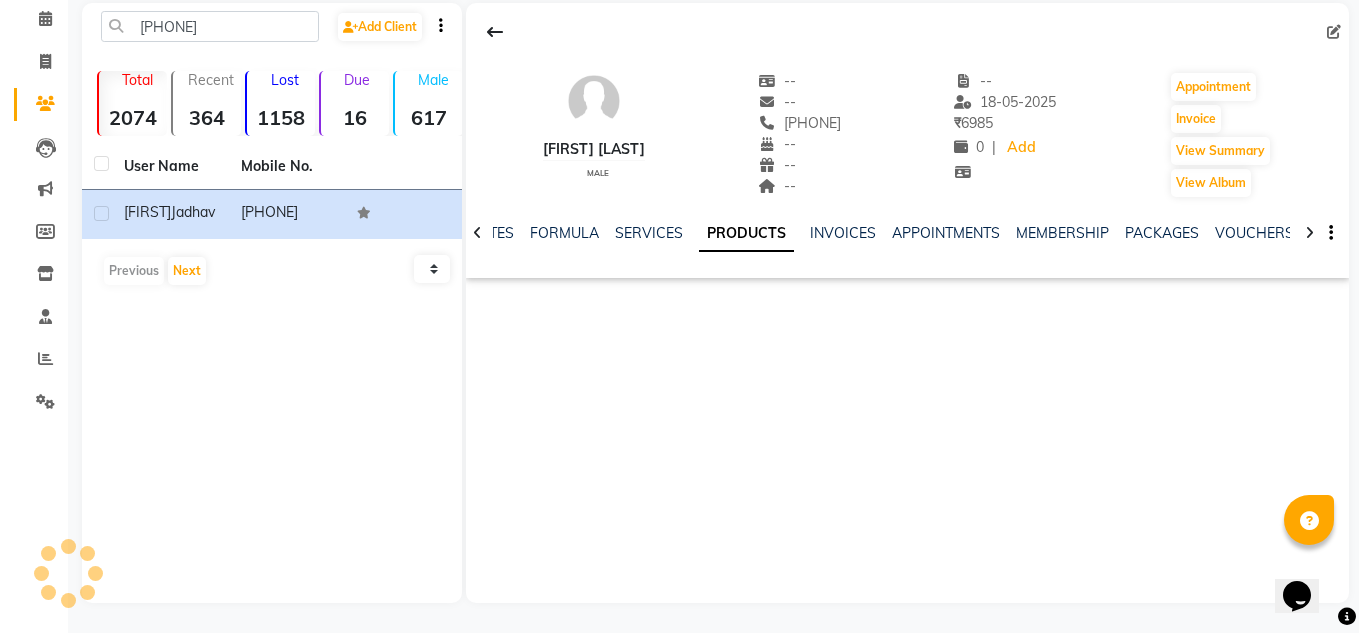 scroll, scrollTop: 84, scrollLeft: 0, axis: vertical 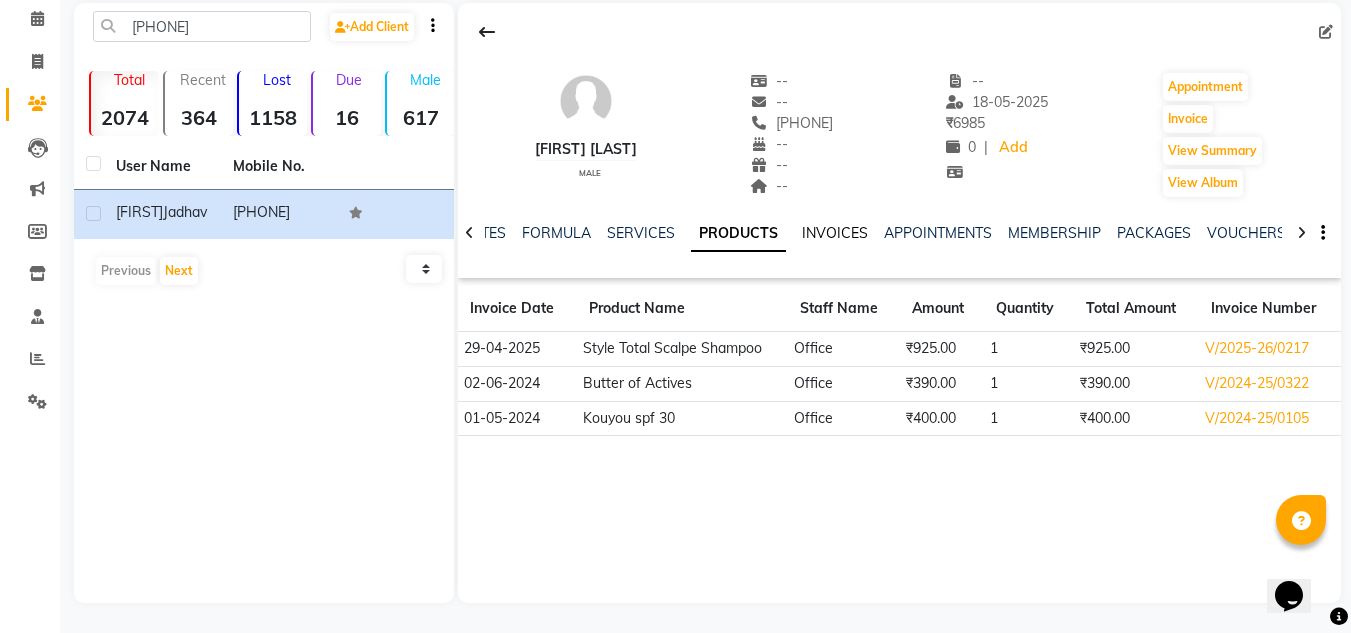 click on "INVOICES" 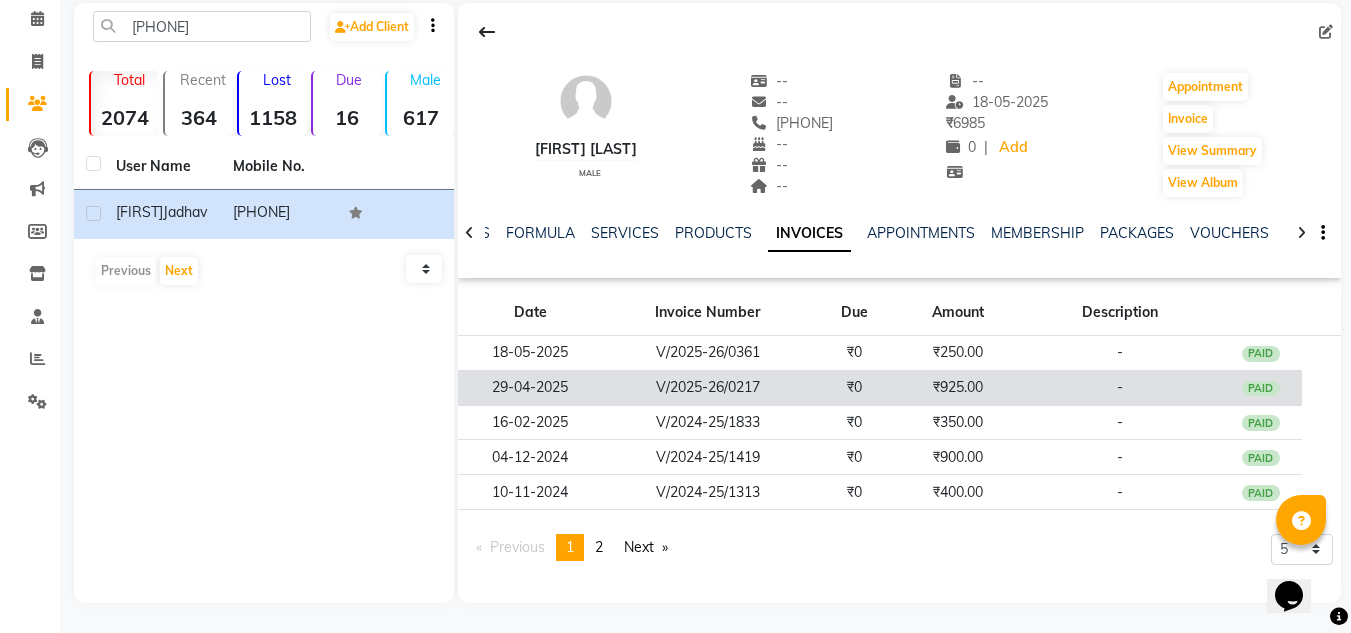 click on "V/2025-26/0217" 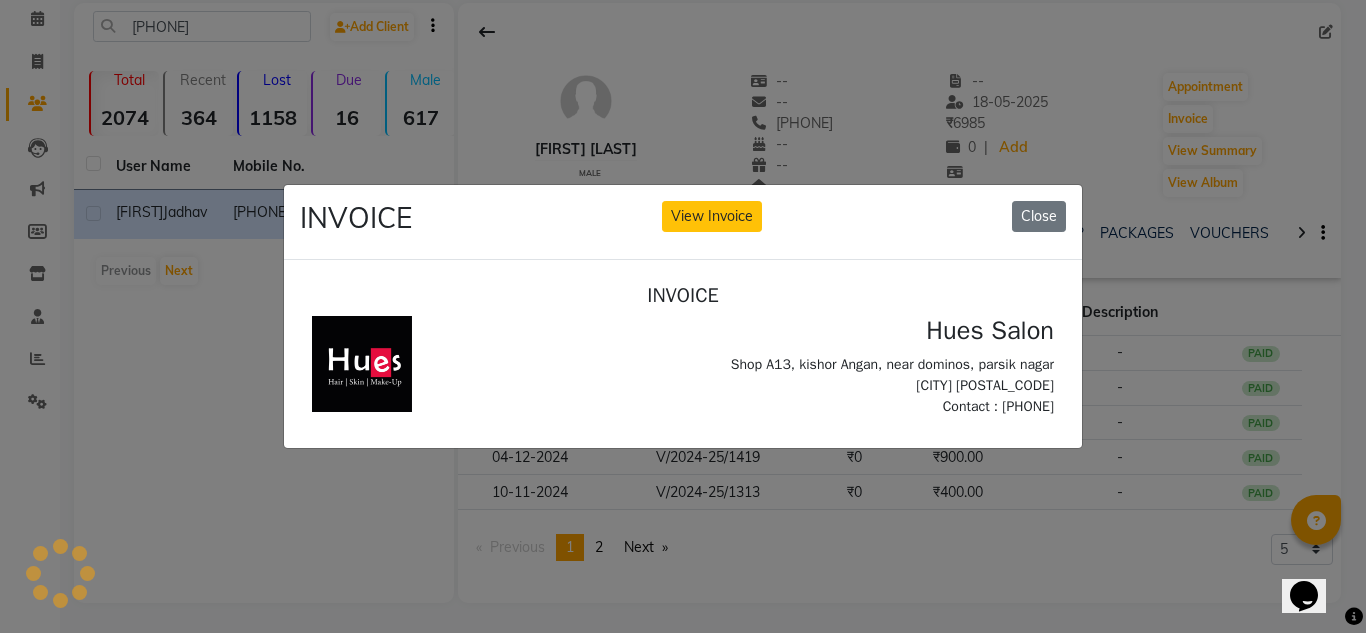 scroll, scrollTop: 0, scrollLeft: 0, axis: both 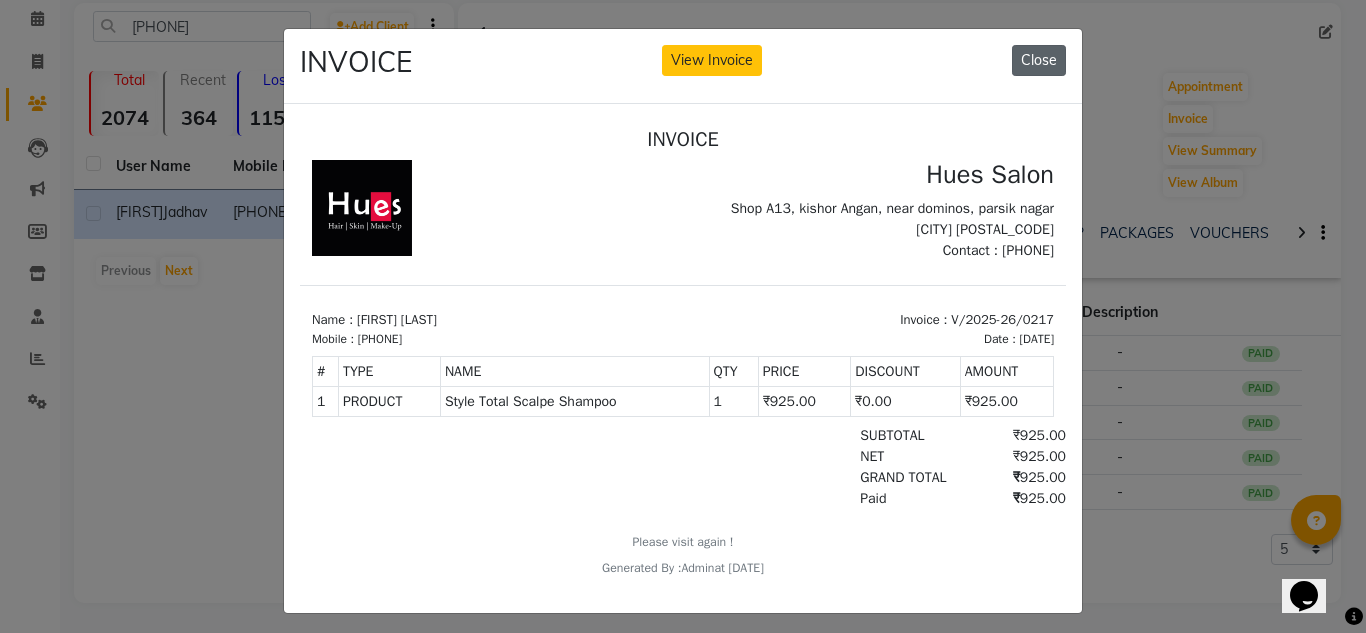 click on "Close" 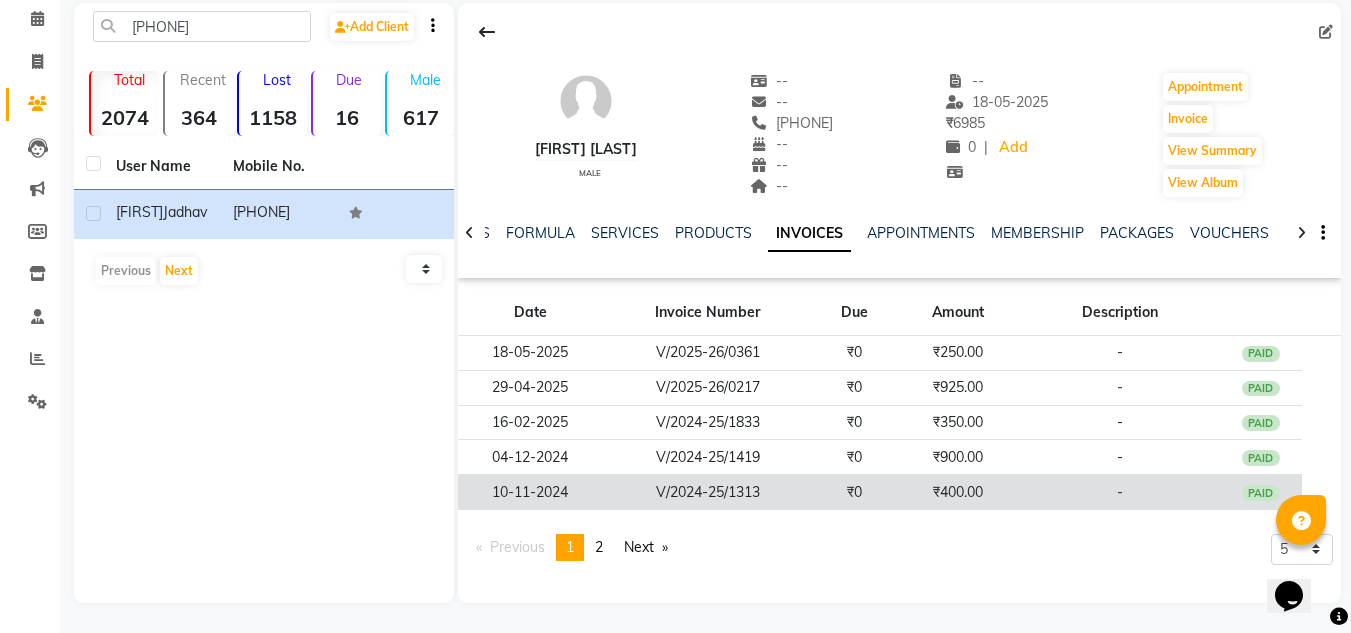 click on "V/2024-25/1313" 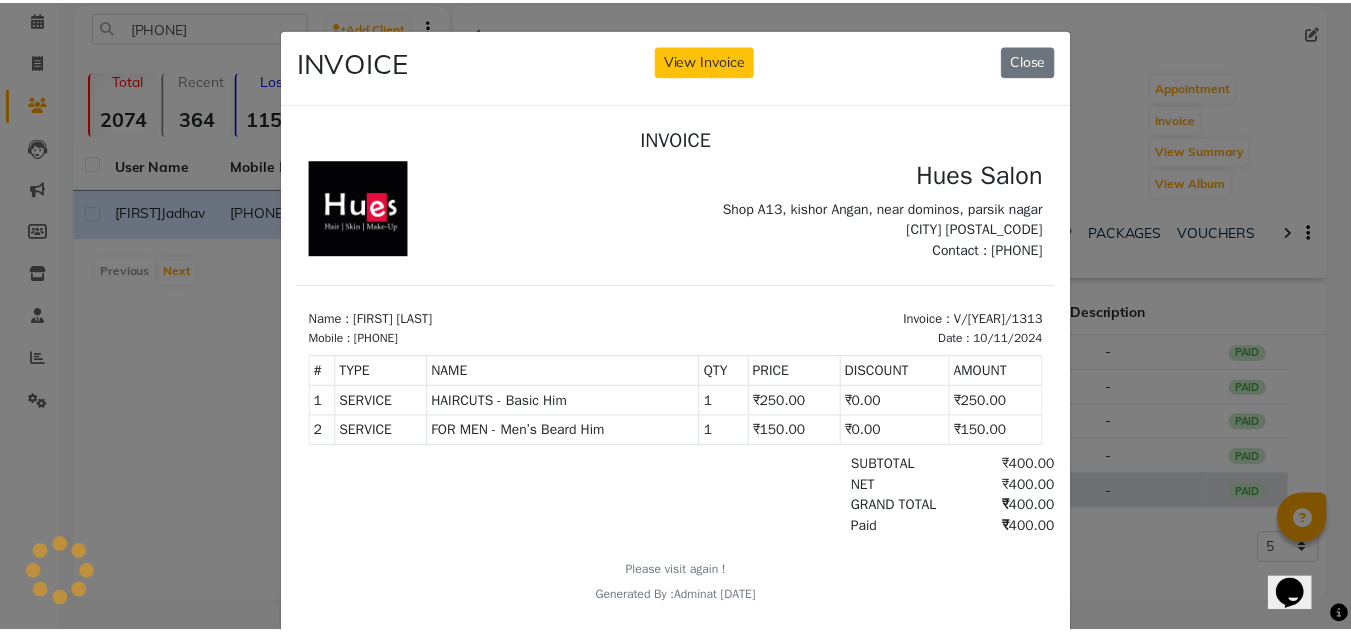 scroll, scrollTop: 0, scrollLeft: 0, axis: both 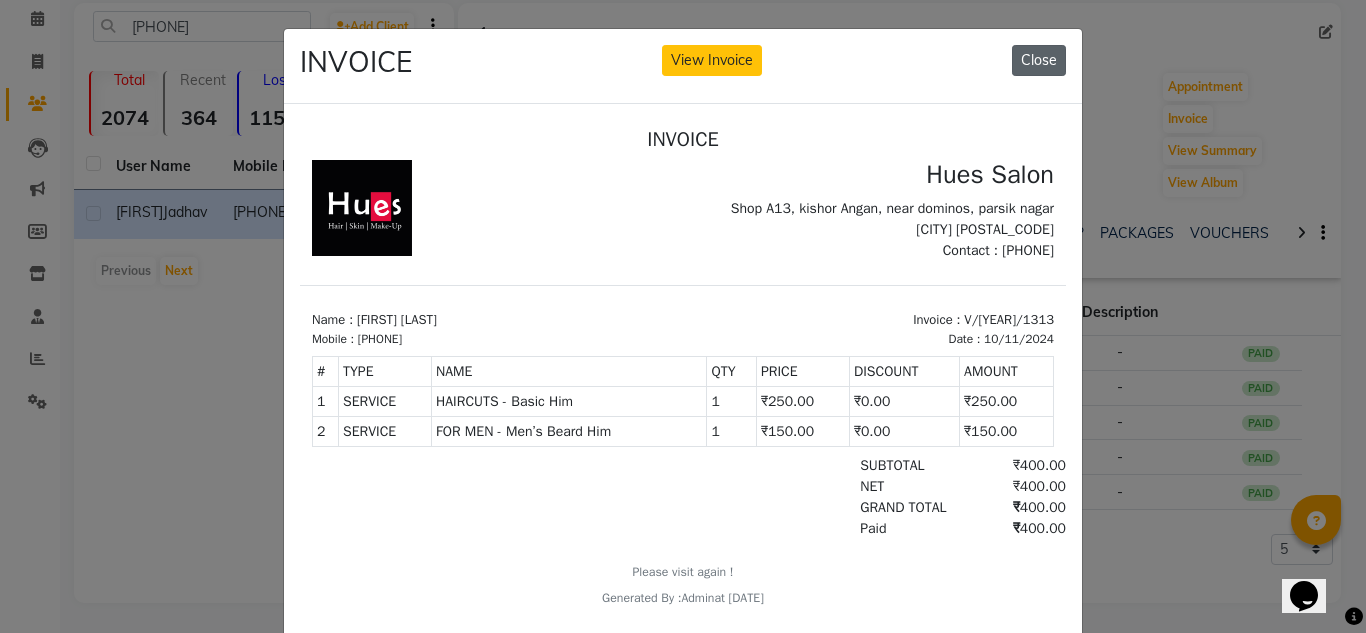 click on "Close" 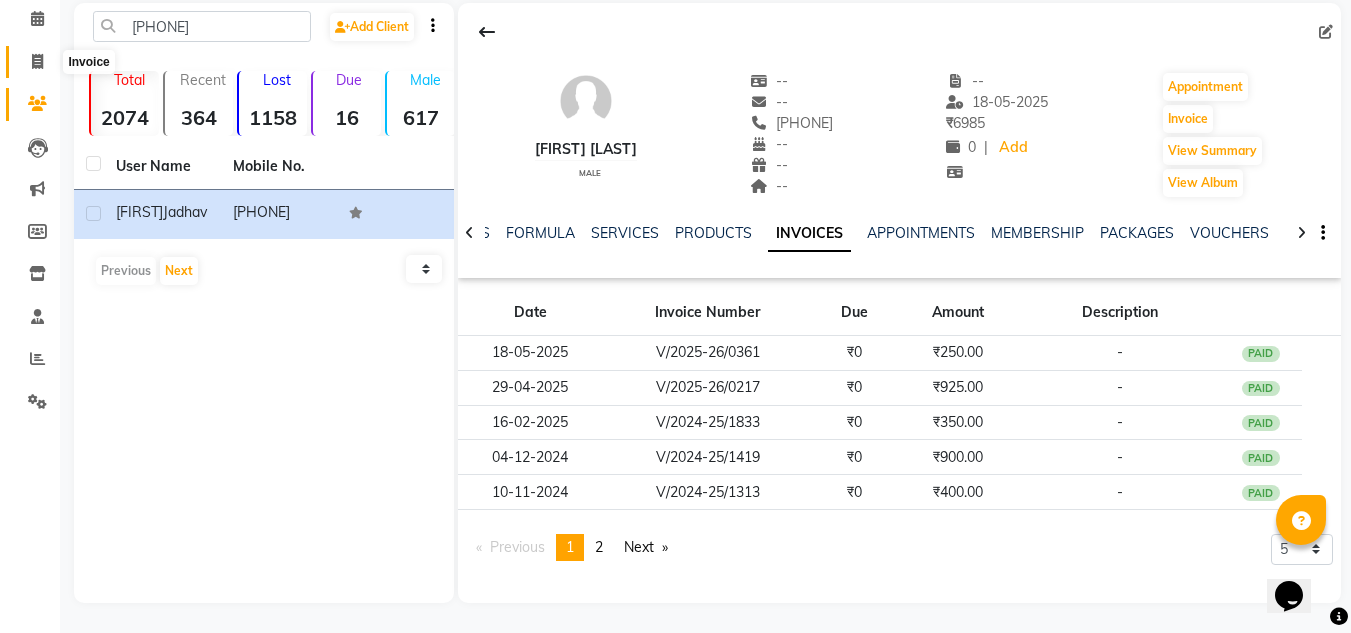click 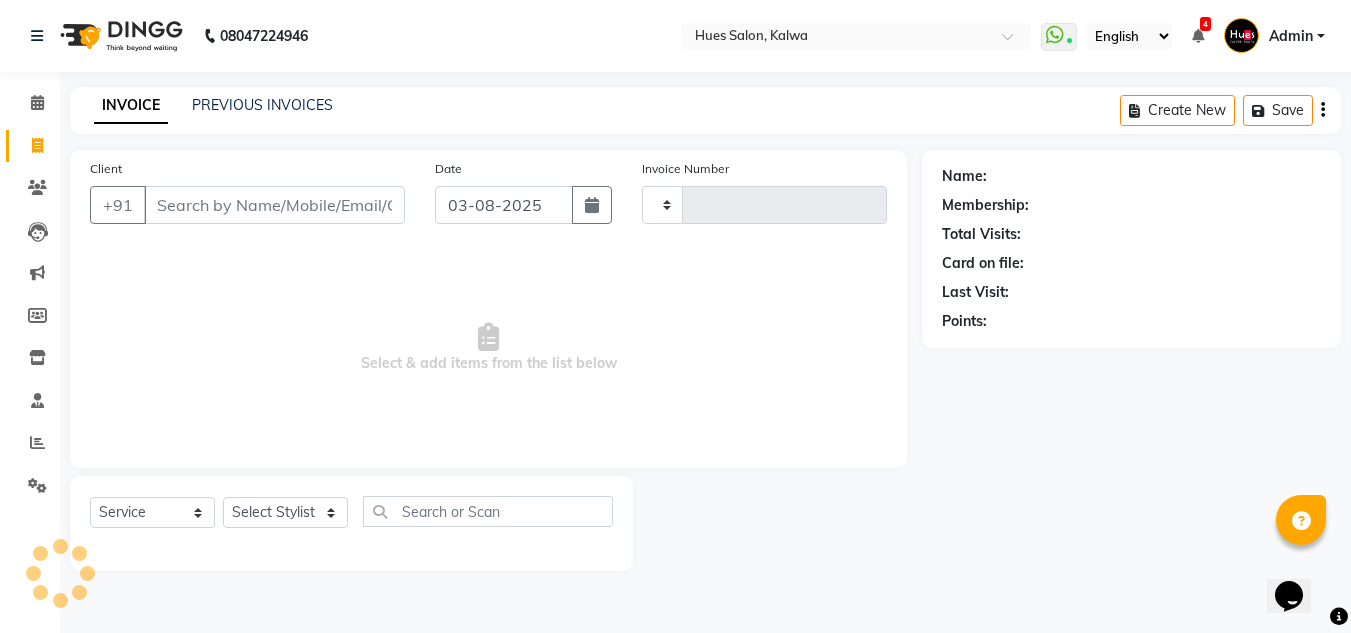 scroll, scrollTop: 0, scrollLeft: 0, axis: both 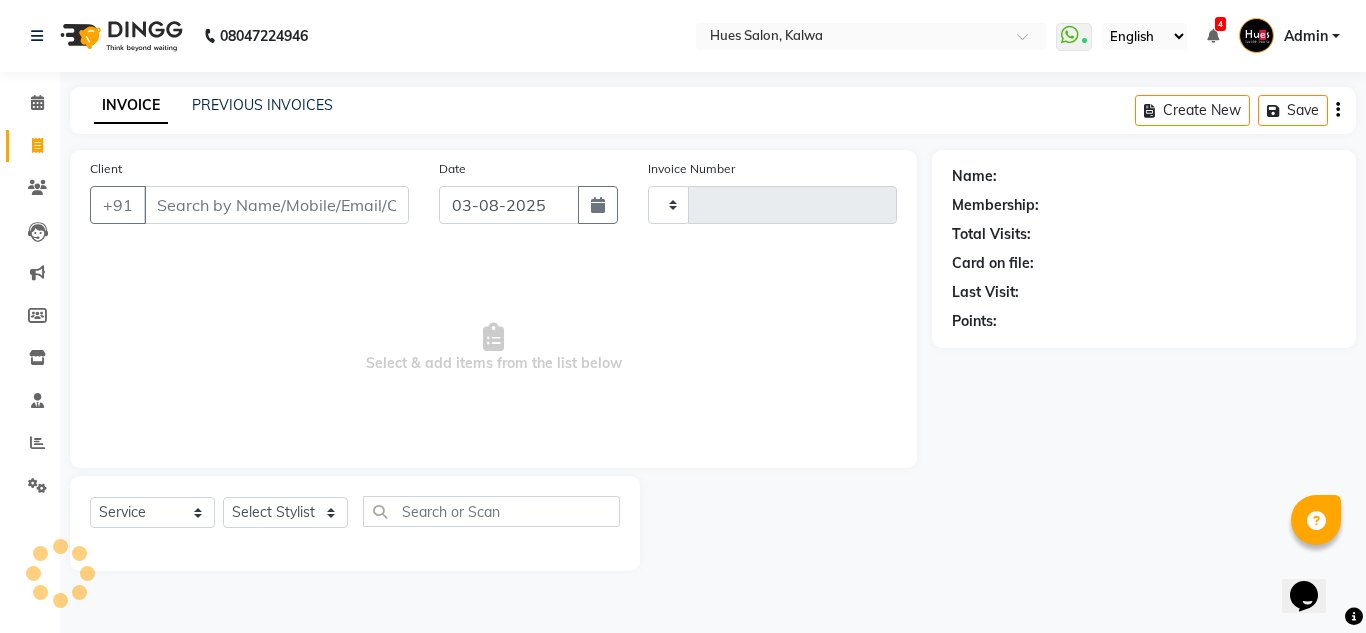 type on "0797" 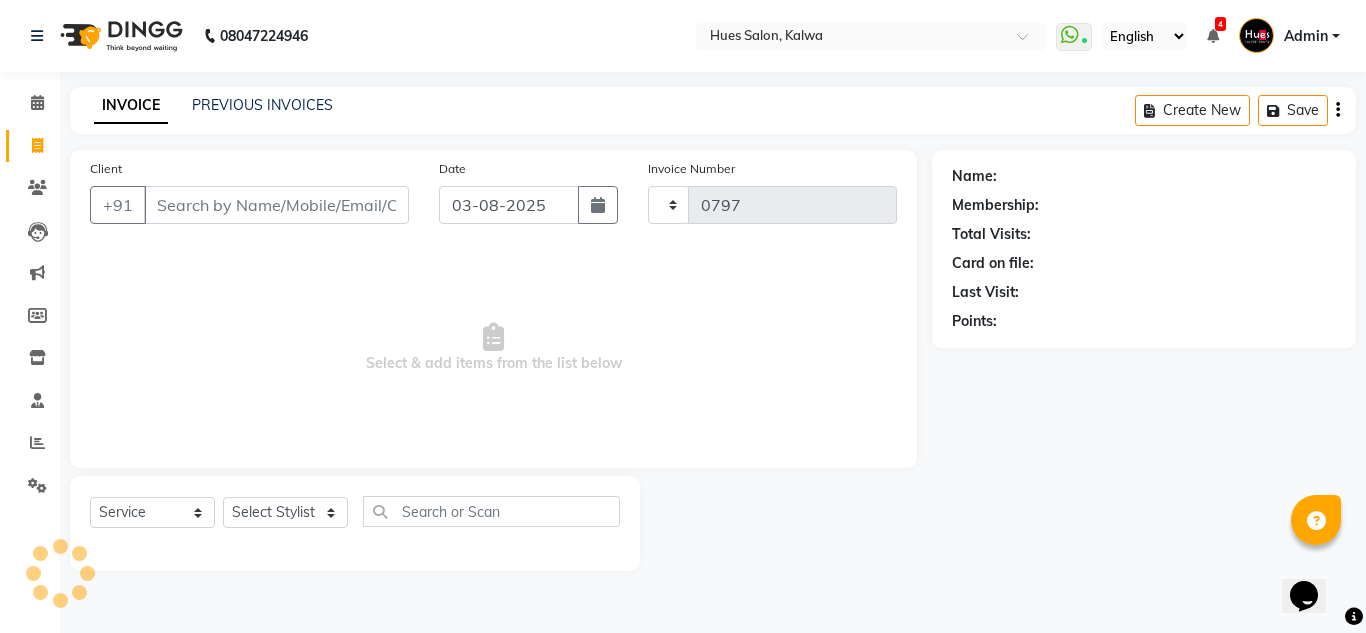 select on "3460" 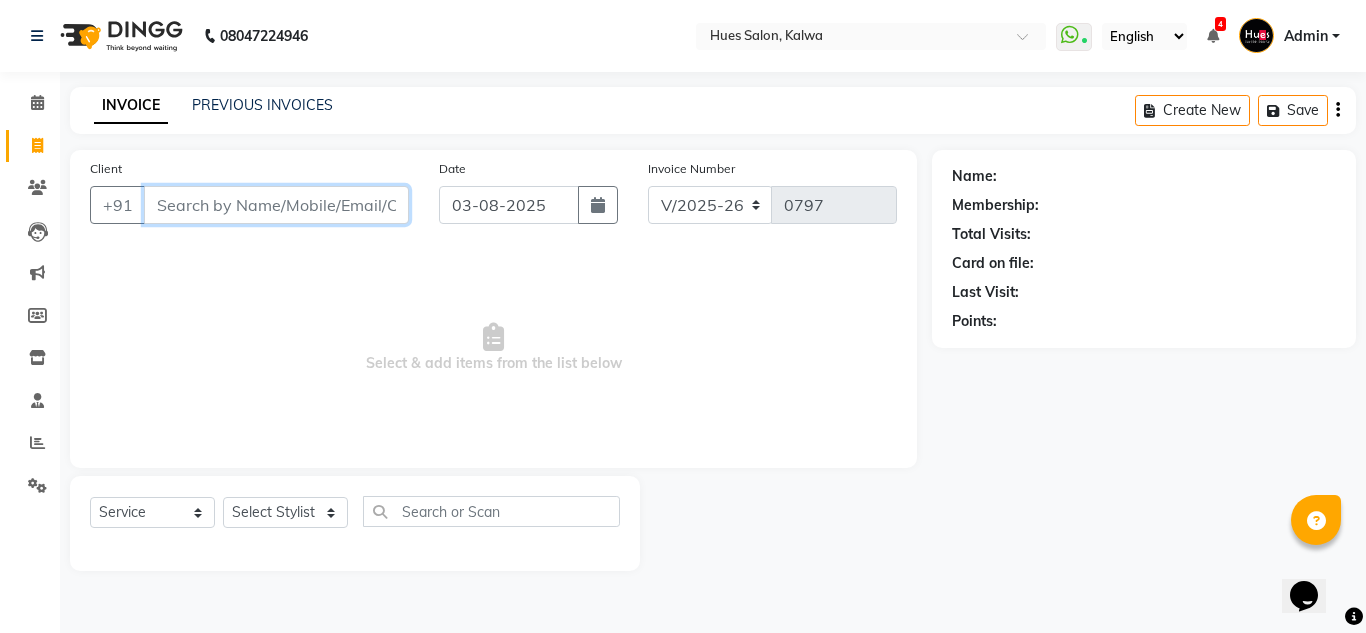 click on "Client" at bounding box center (276, 205) 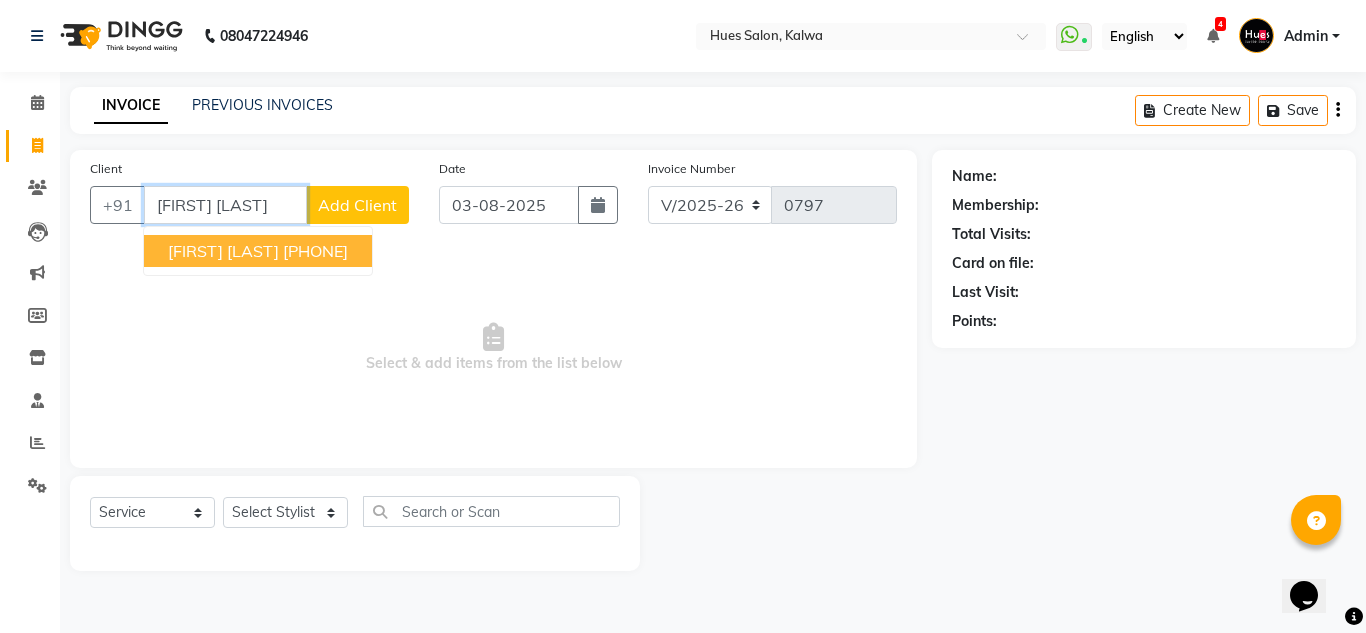 click on "[FIRST] [LAST] [PHONE]" at bounding box center (258, 251) 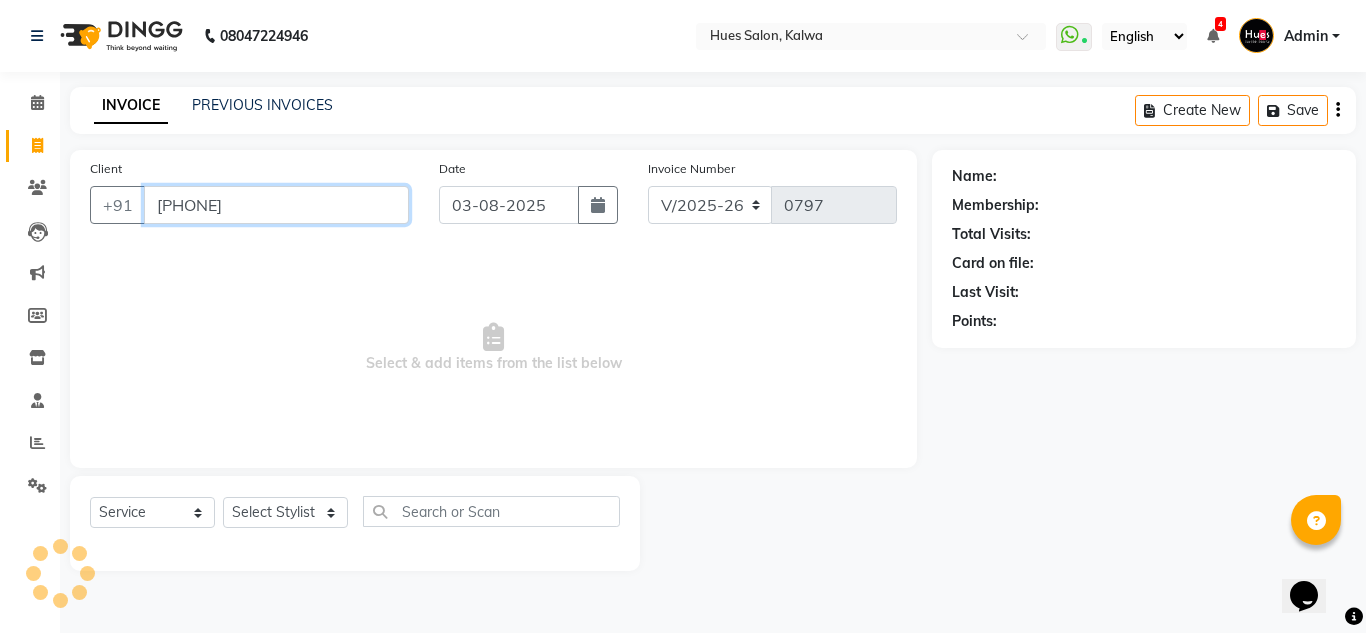 type on "[PHONE]" 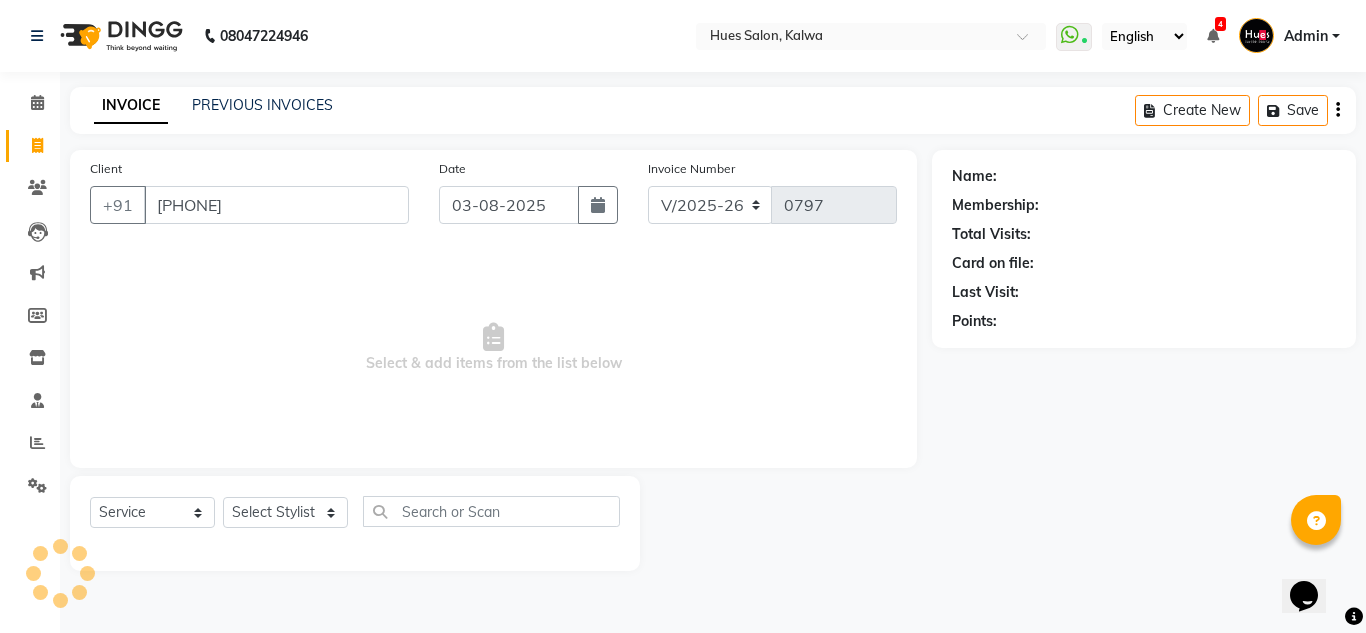 select on "1: Object" 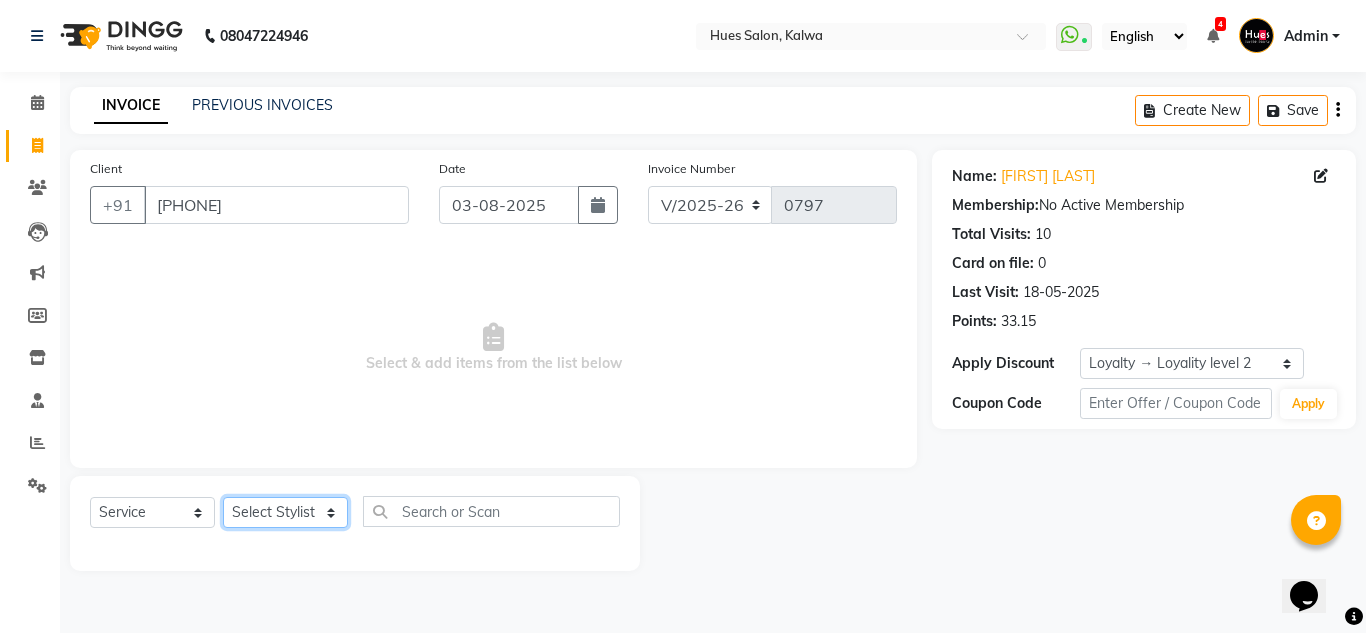 click on "Select Stylist Faizan  Muskan Neha Rajpkar Office Rohit Sharma Roshni Verma Rupali  Saroj Gupta Sumit Sen sunil Khetawar" 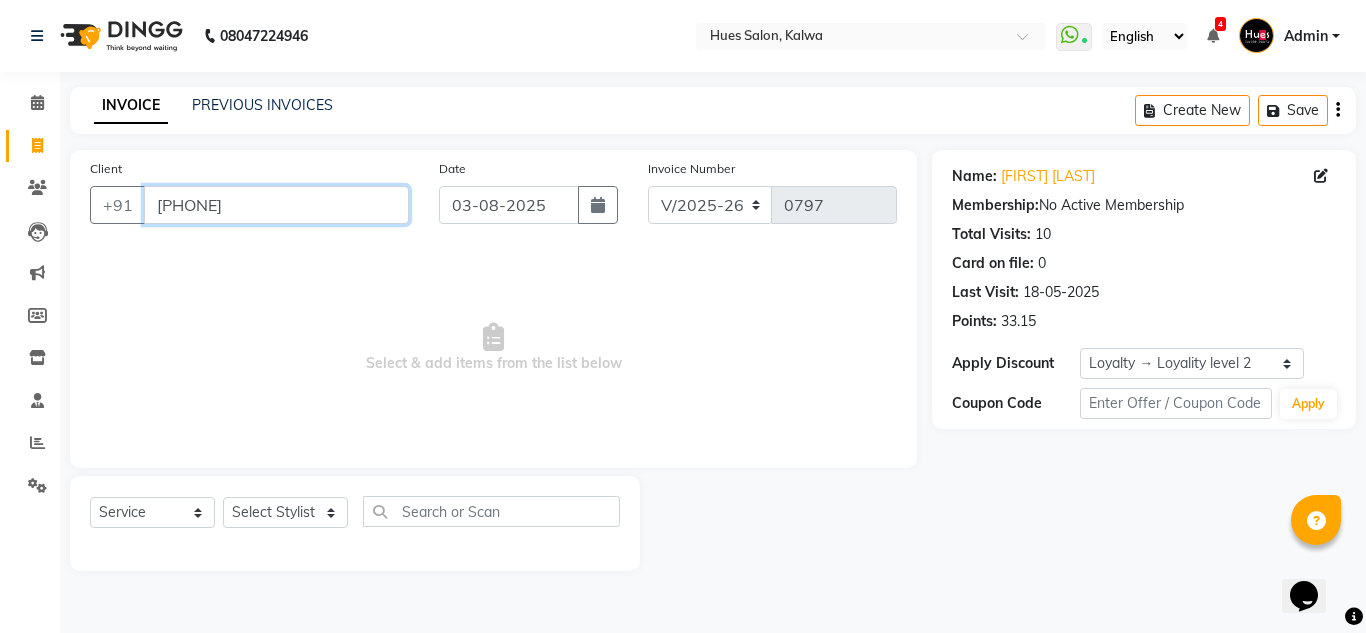 click on "[PHONE]" at bounding box center (276, 205) 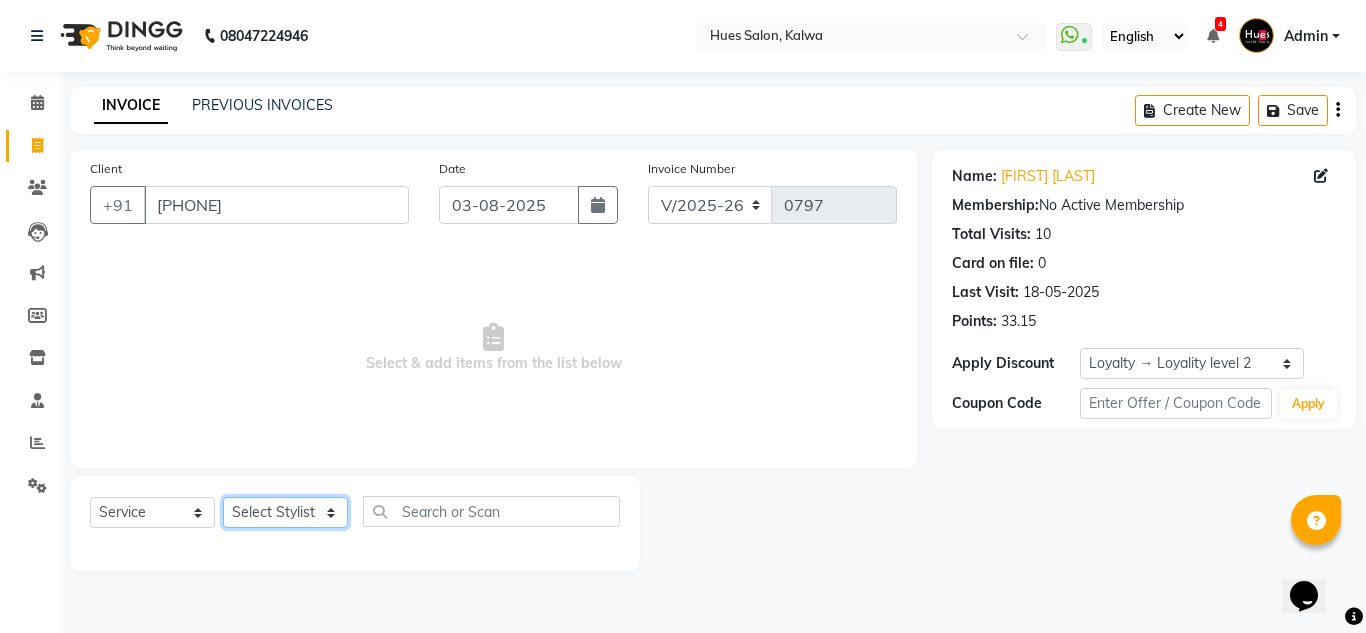 click on "Select Stylist Faizan  Muskan Neha Rajpkar Office Rohit Sharma Roshni Verma Rupali  Saroj Gupta Sumit Sen sunil Khetawar" 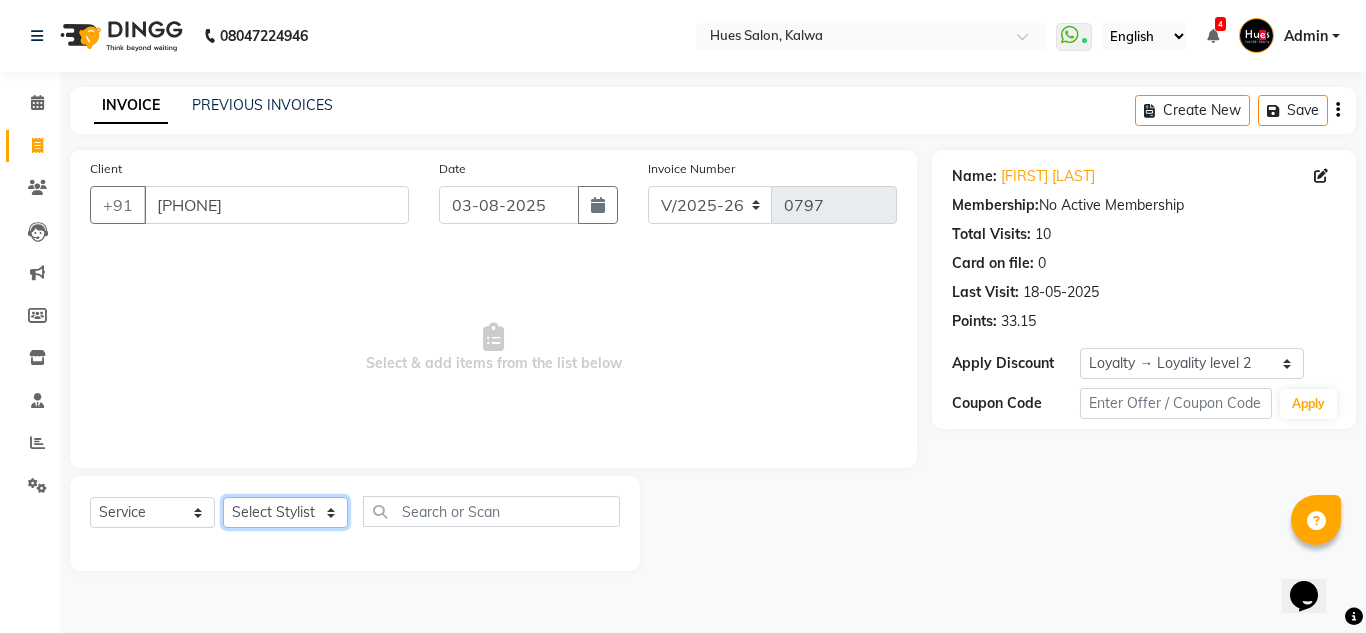select on "86666" 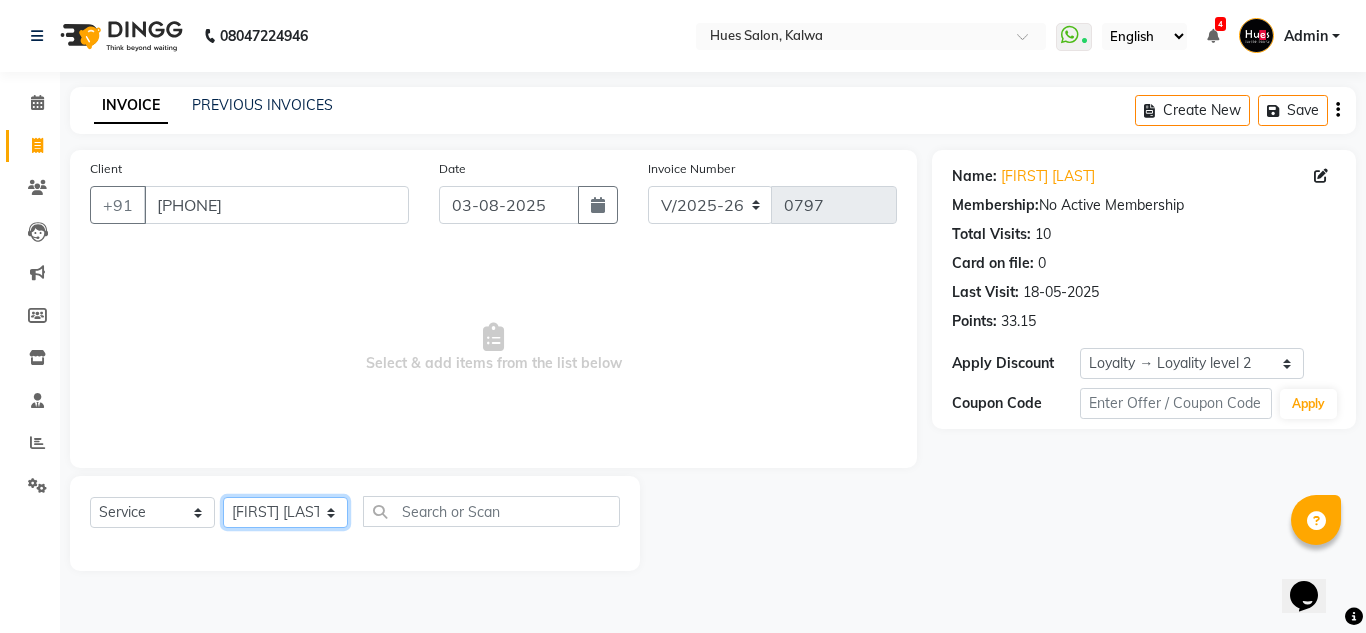 click on "Select Stylist Faizan  Muskan Neha Rajpkar Office Rohit Sharma Roshni Verma Rupali  Saroj Gupta Sumit Sen sunil Khetawar" 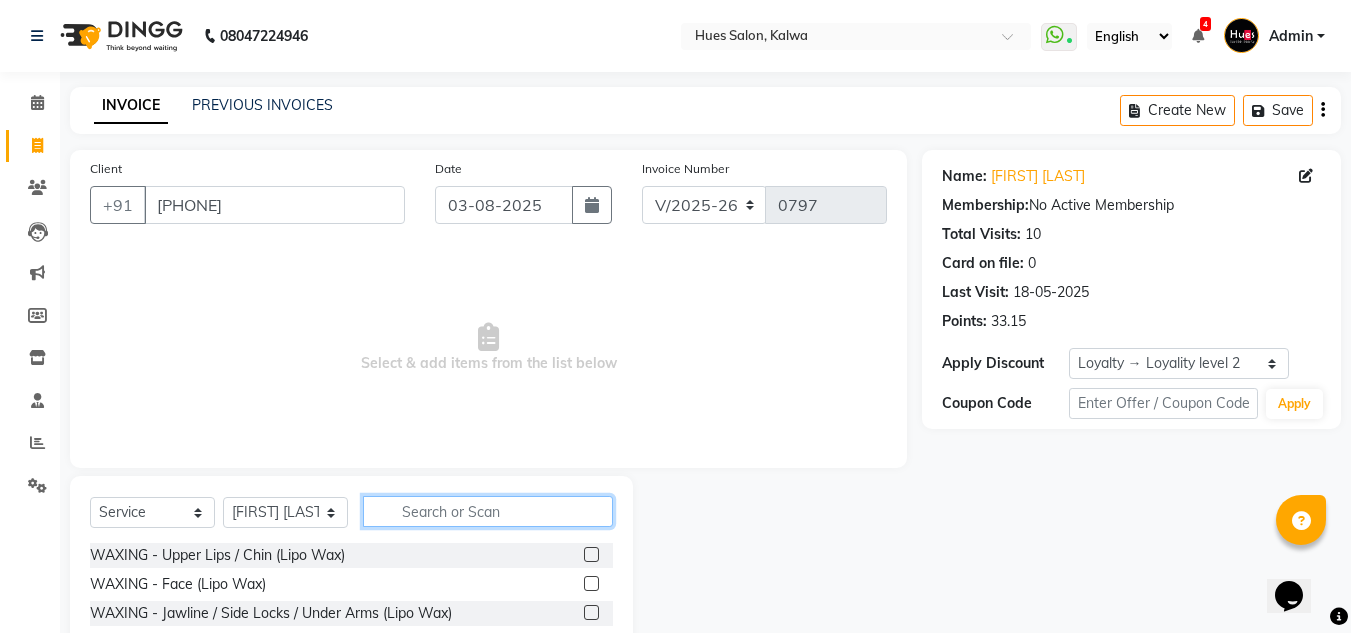 click 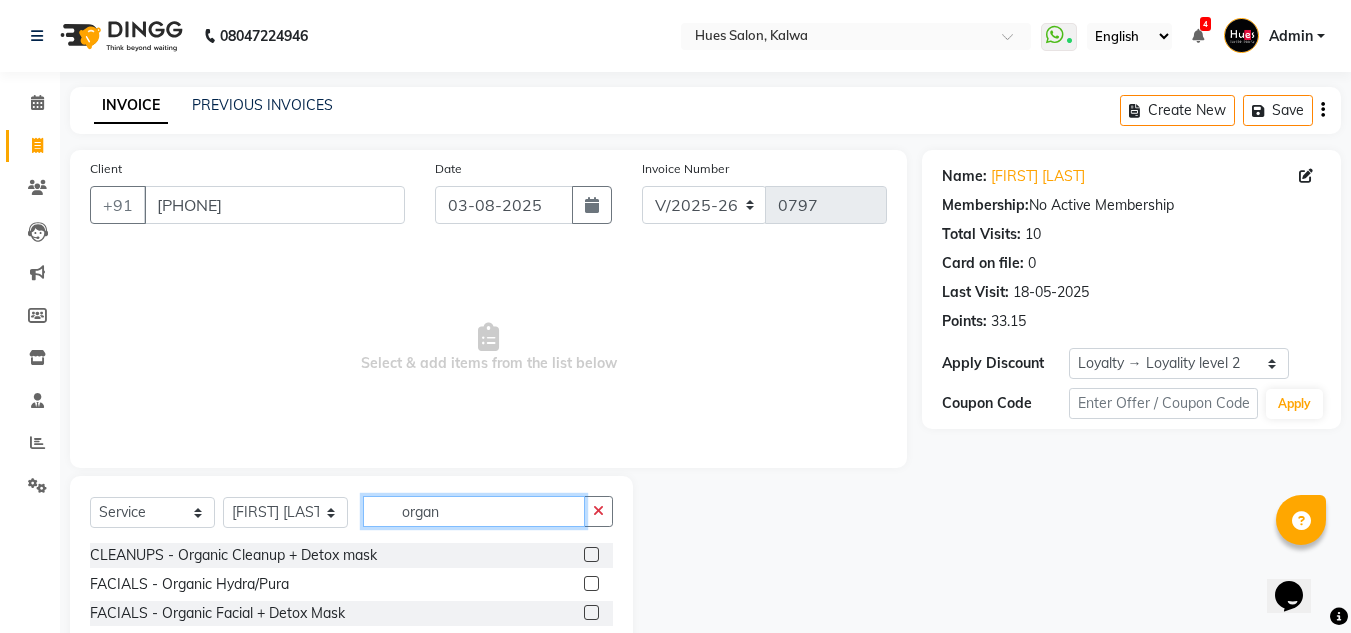 type on "organ" 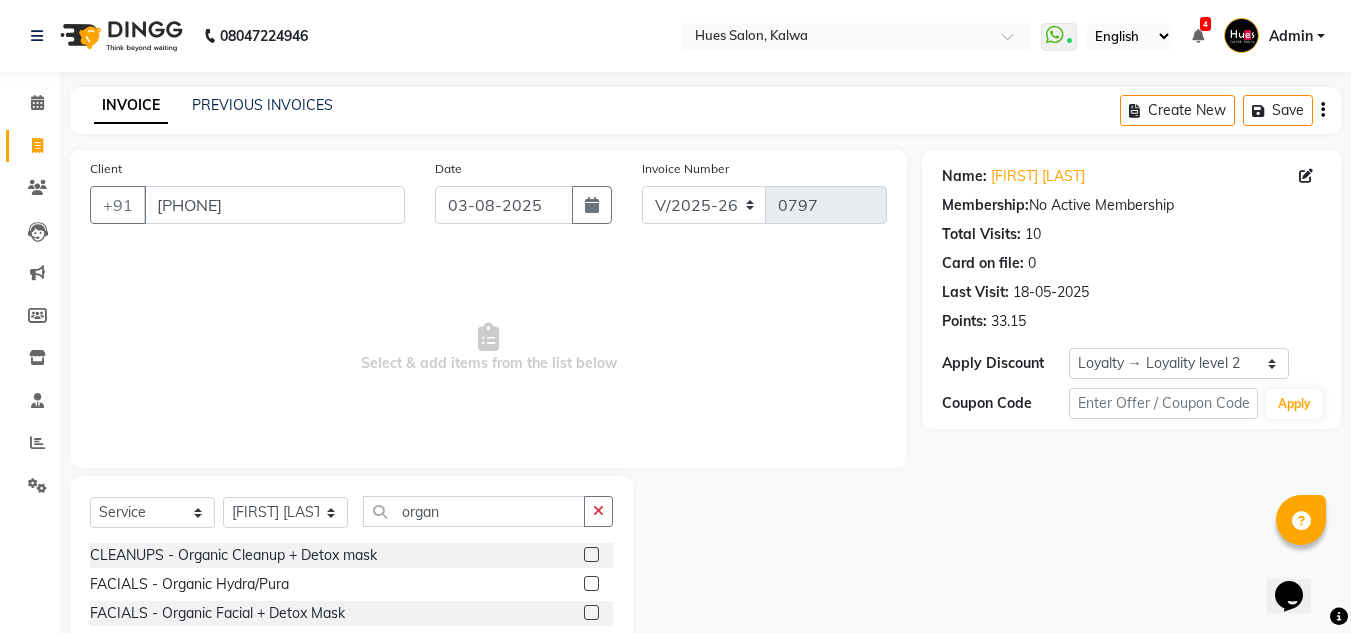 click 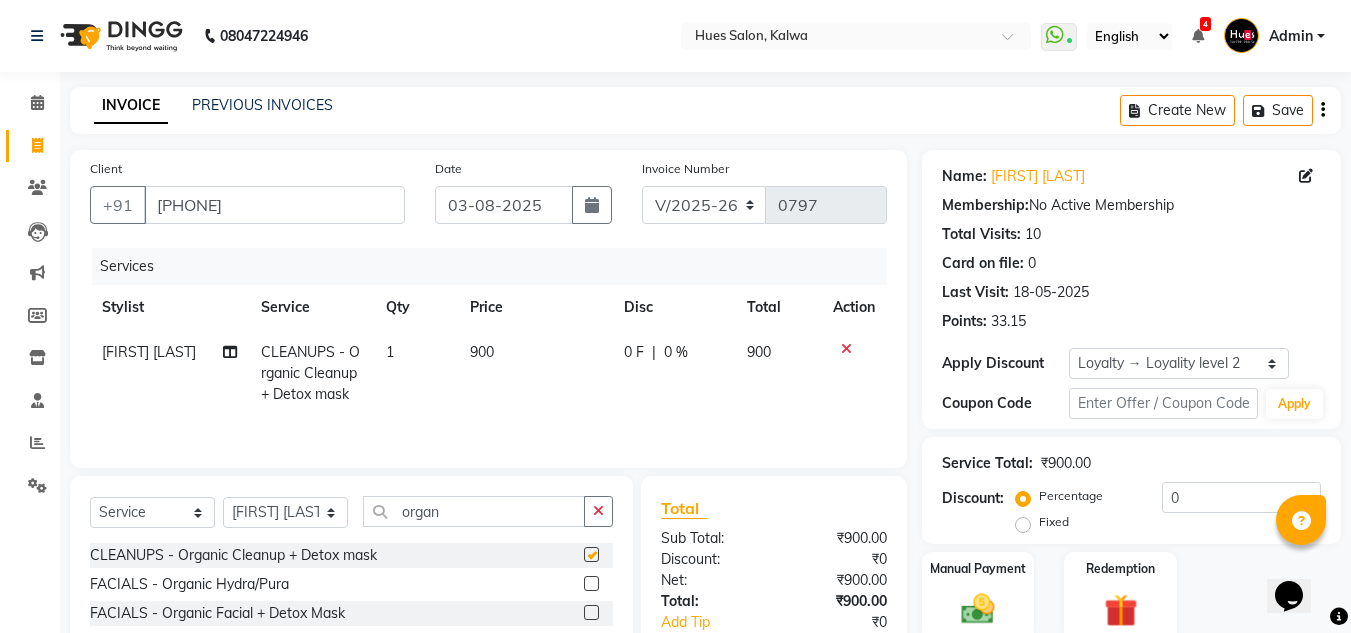 checkbox on "false" 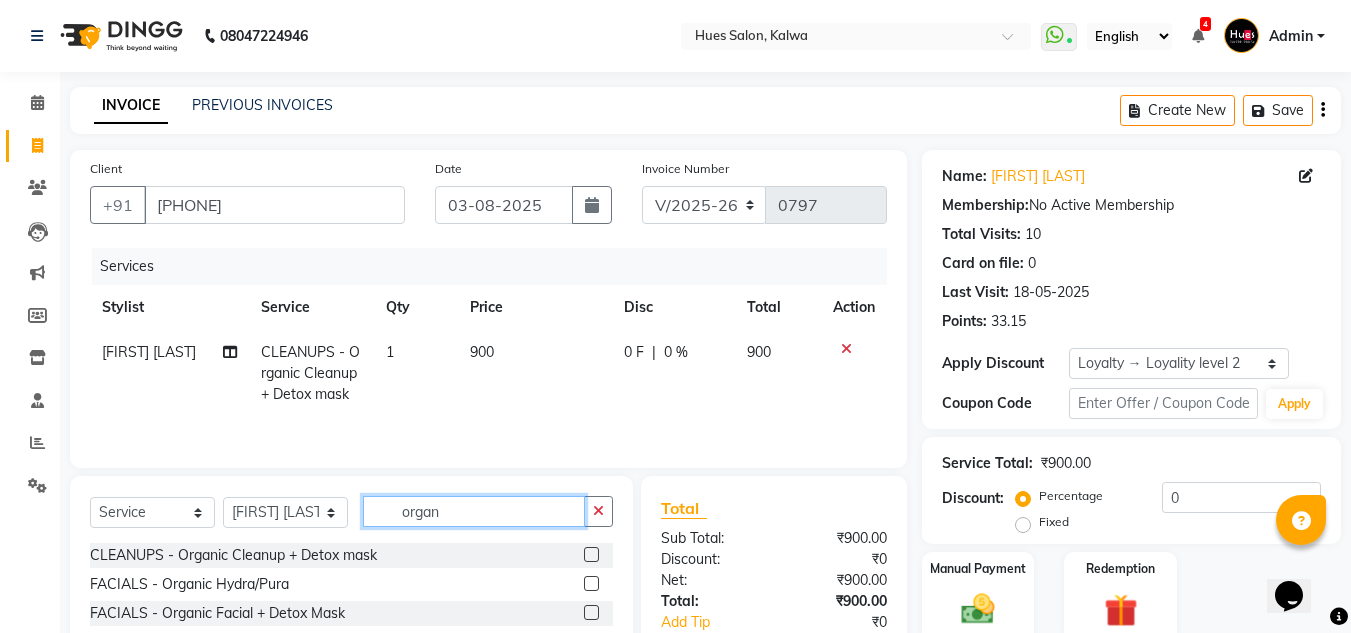 drag, startPoint x: 454, startPoint y: 511, endPoint x: 185, endPoint y: 535, distance: 270.0685 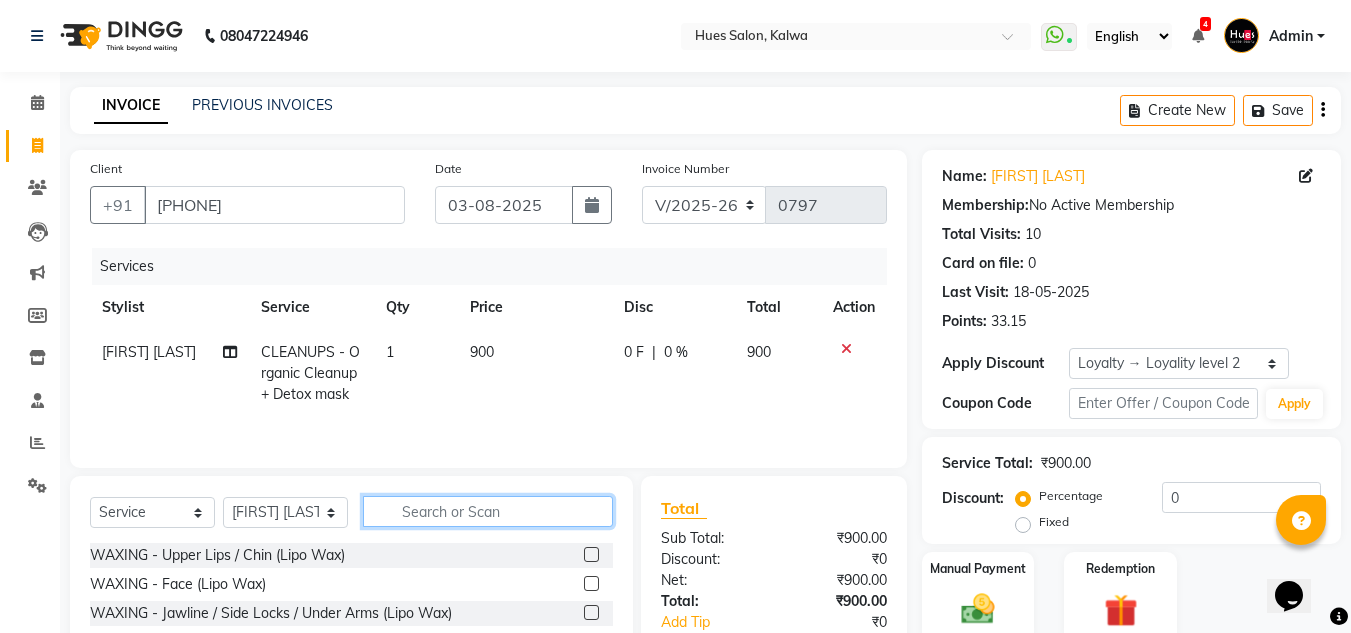type 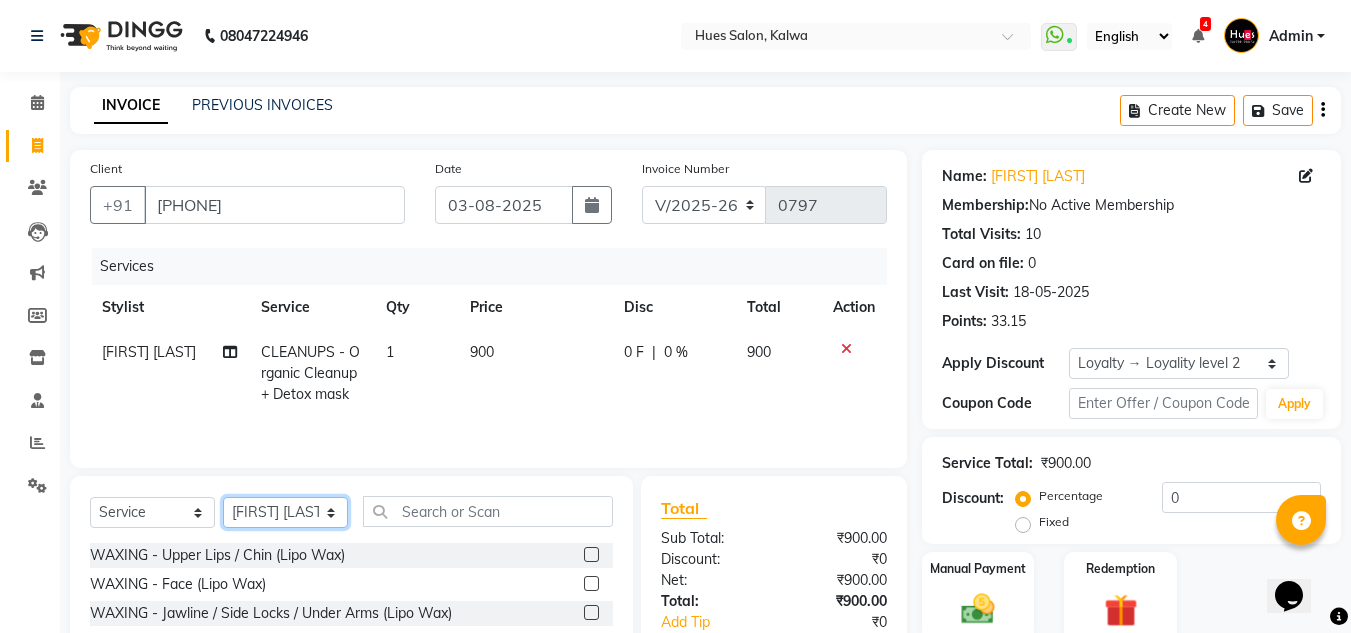 click on "Select Stylist Faizan  Muskan Neha Rajpkar Office Rohit Sharma Roshni Verma Rupali  Saroj Gupta Sumit Sen sunil Khetawar" 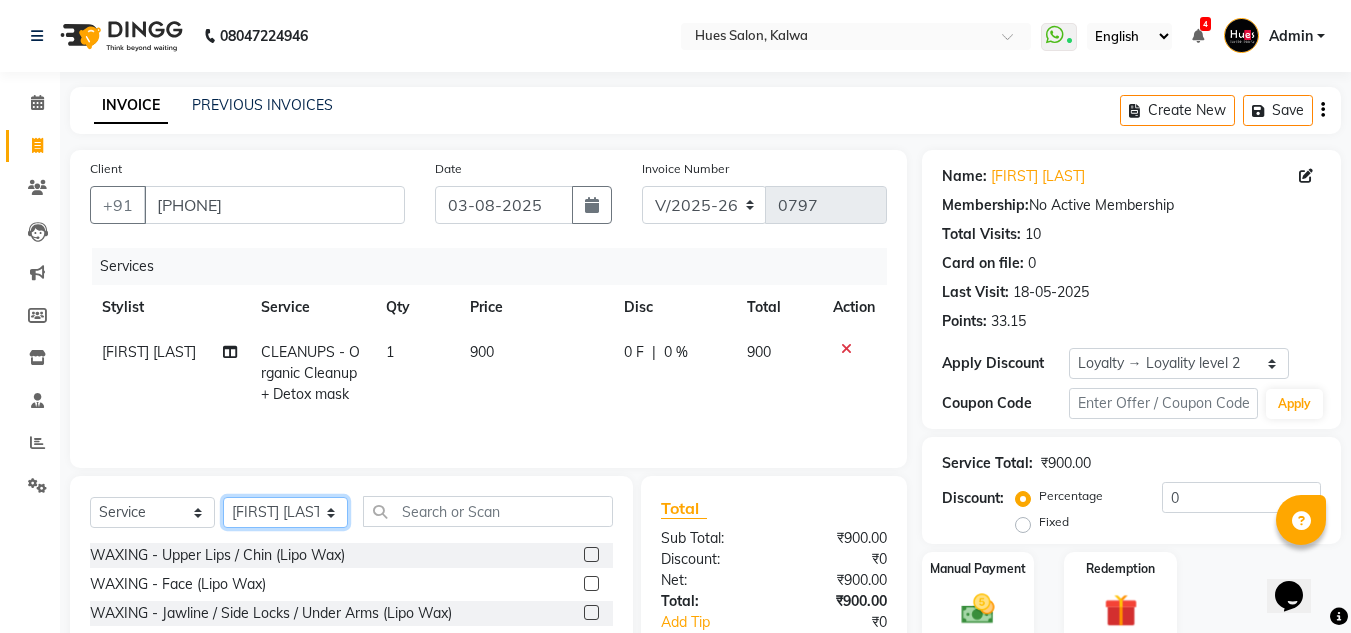 select on "84211" 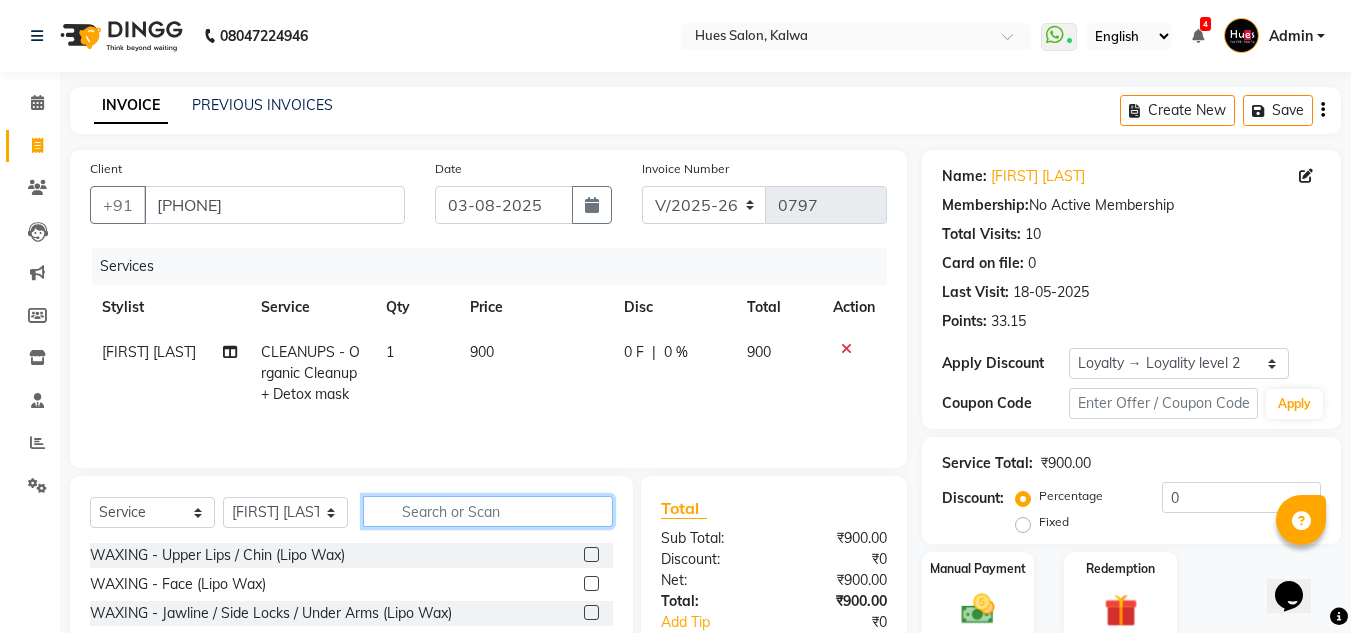 click 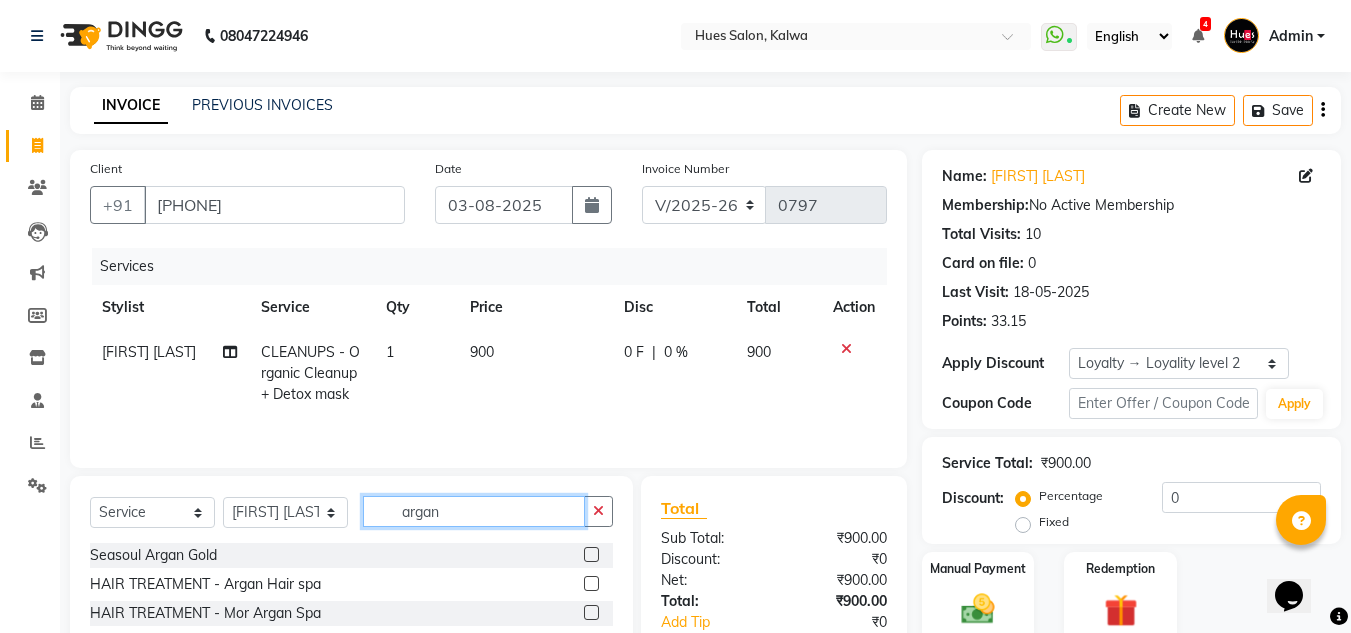 type on "argan" 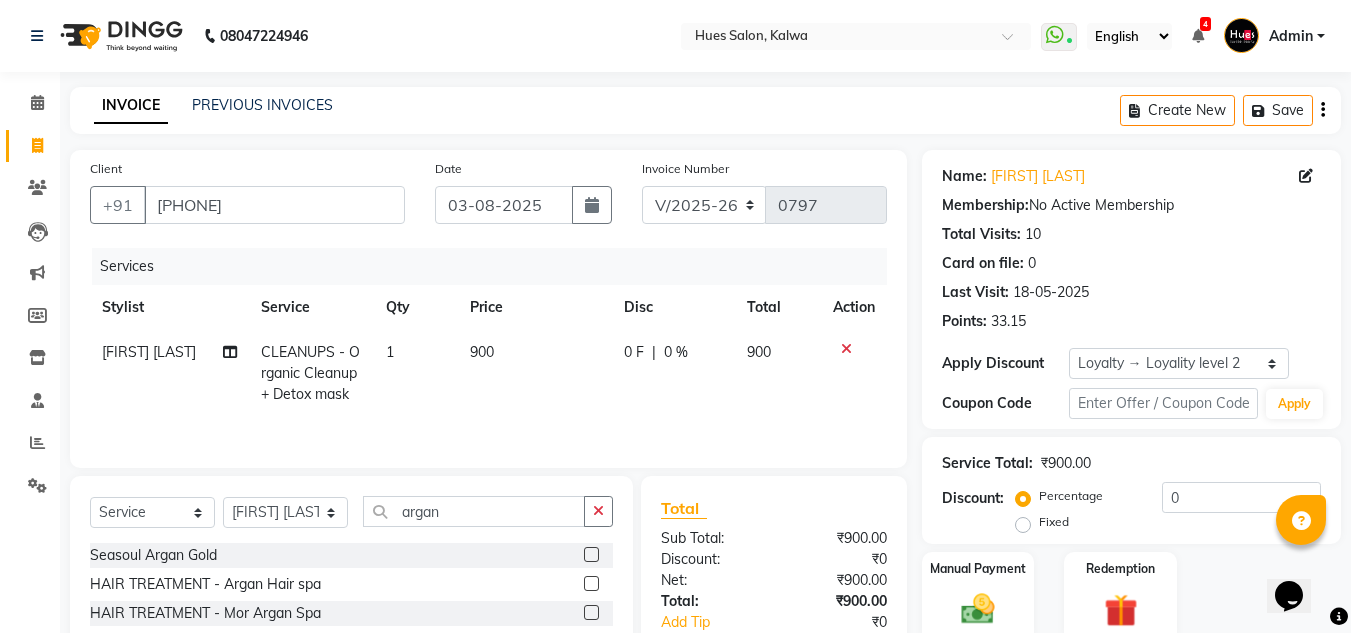 click 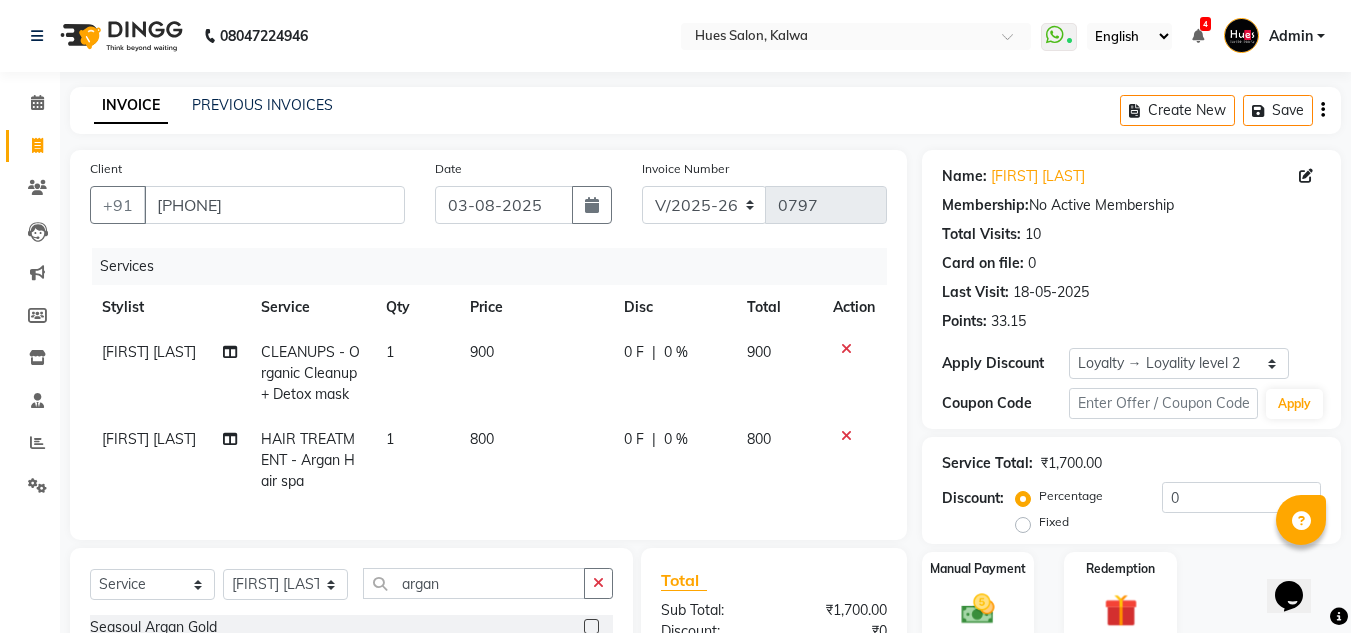 checkbox on "false" 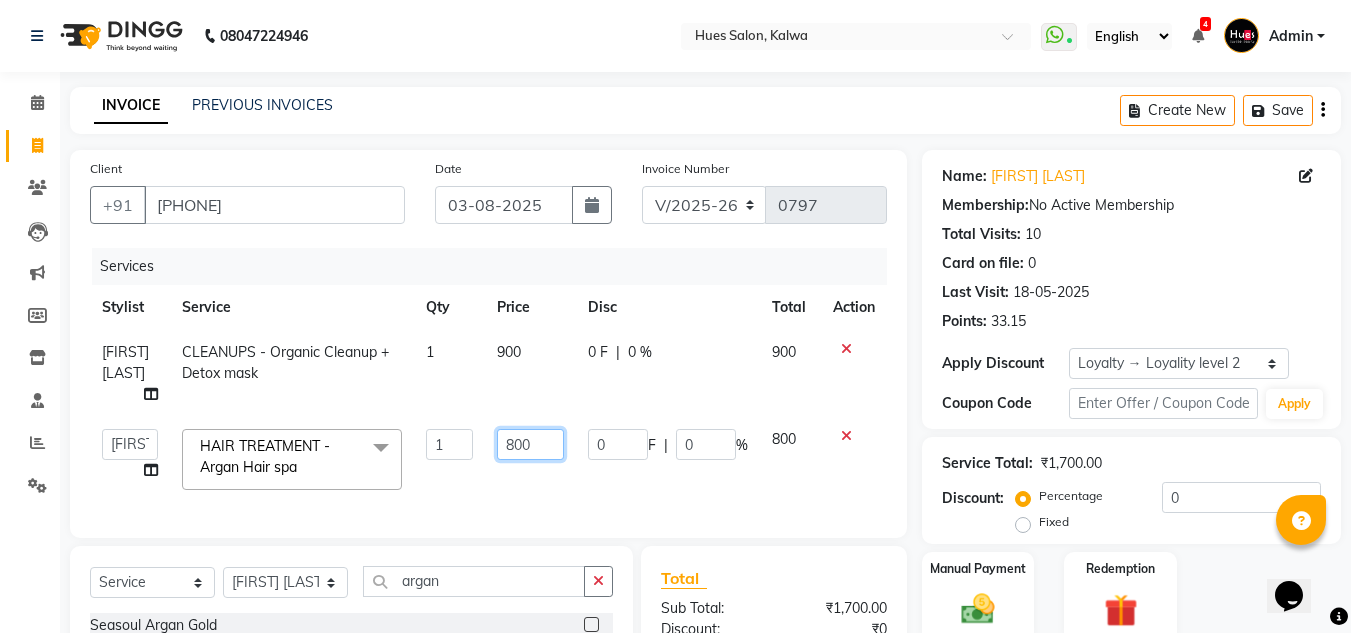 click on "800" 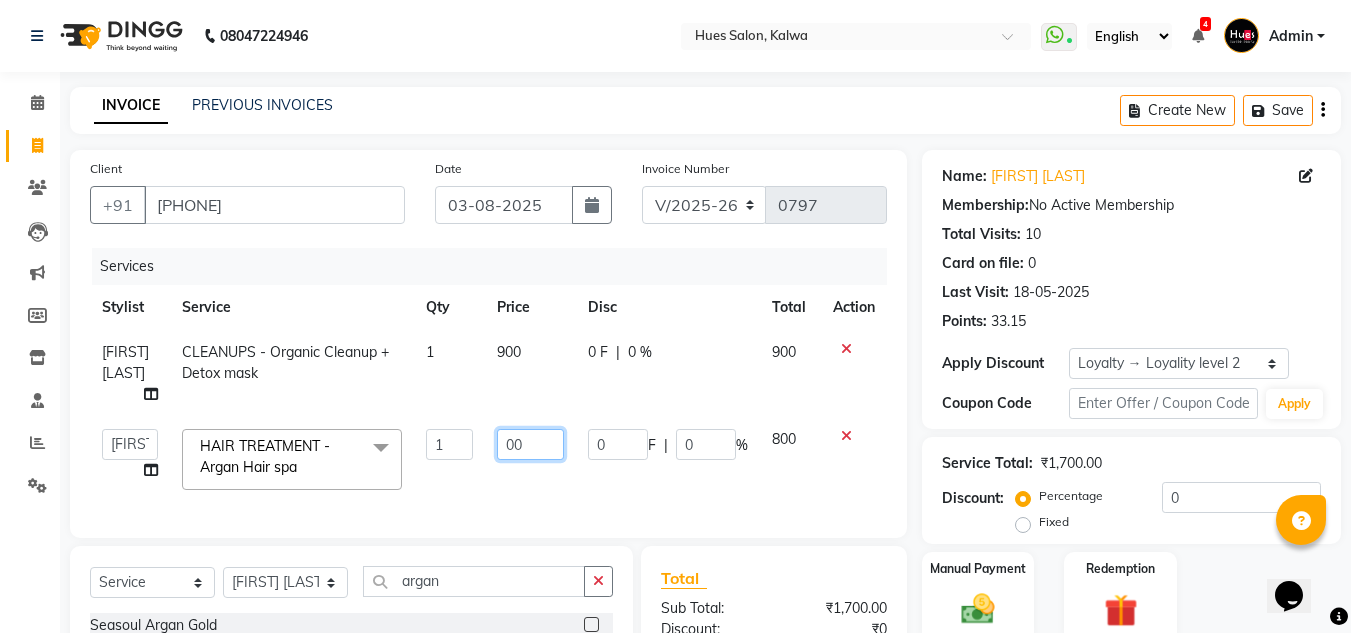 type on "700" 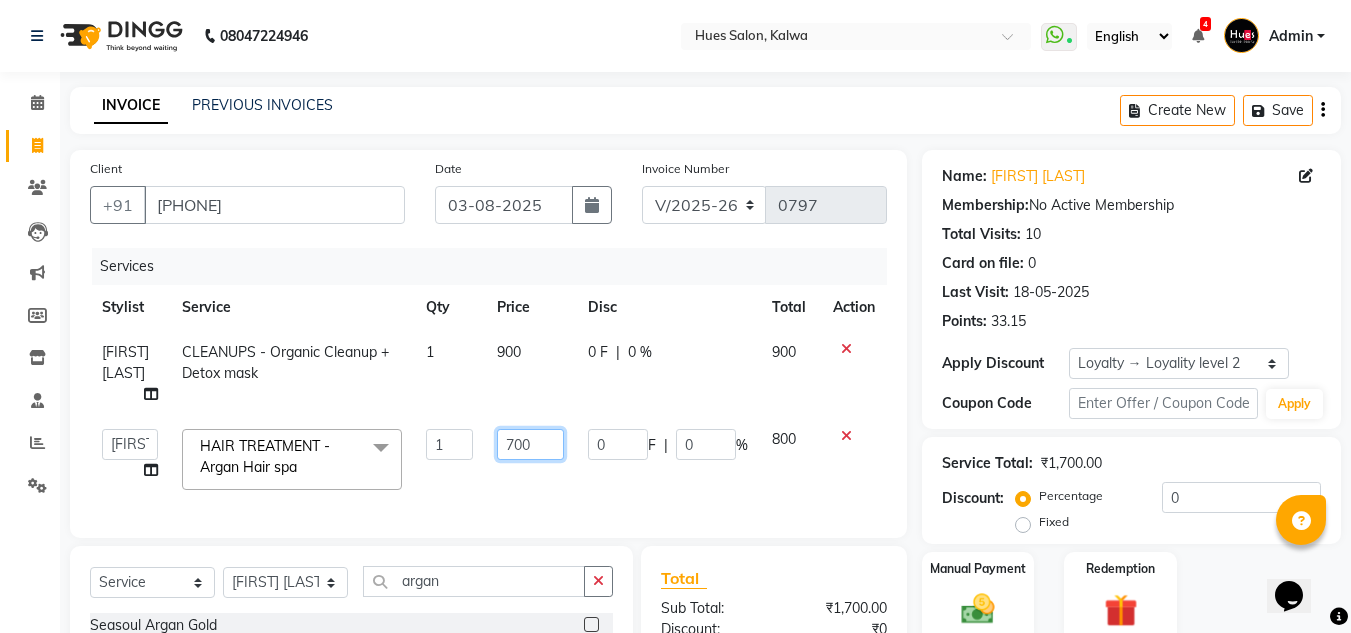 scroll, scrollTop: 210, scrollLeft: 0, axis: vertical 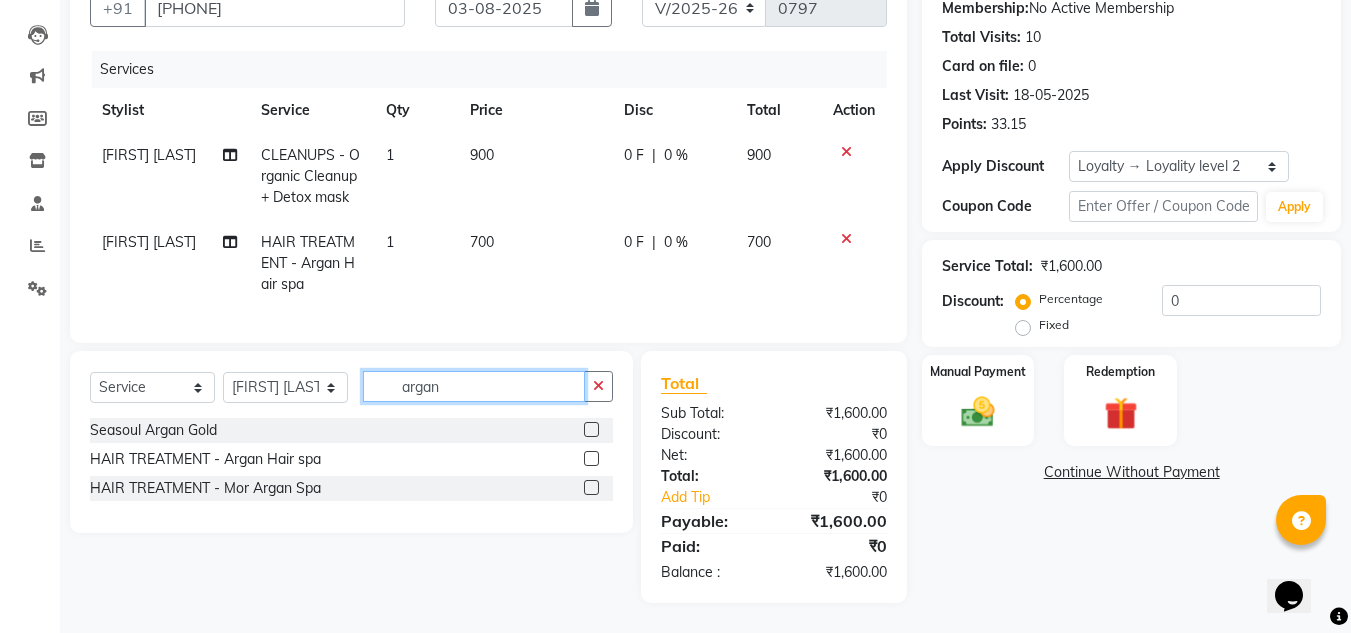 drag, startPoint x: 472, startPoint y: 386, endPoint x: 64, endPoint y: 445, distance: 412.24387 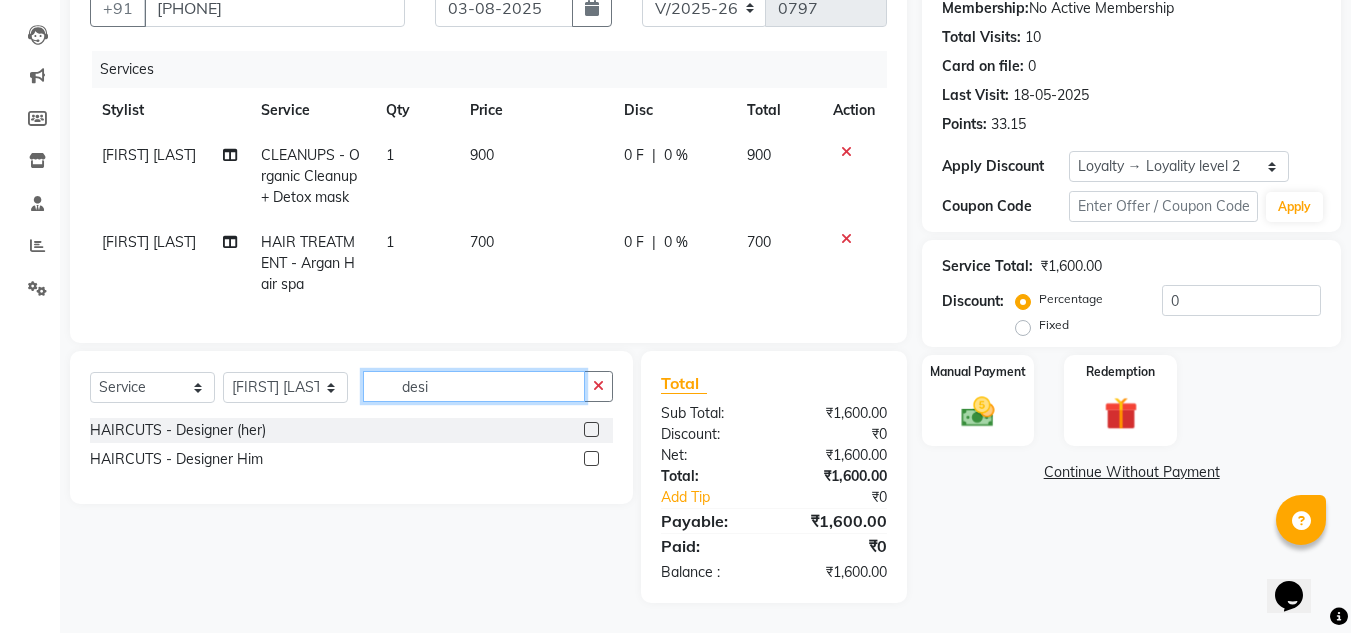 type on "desi" 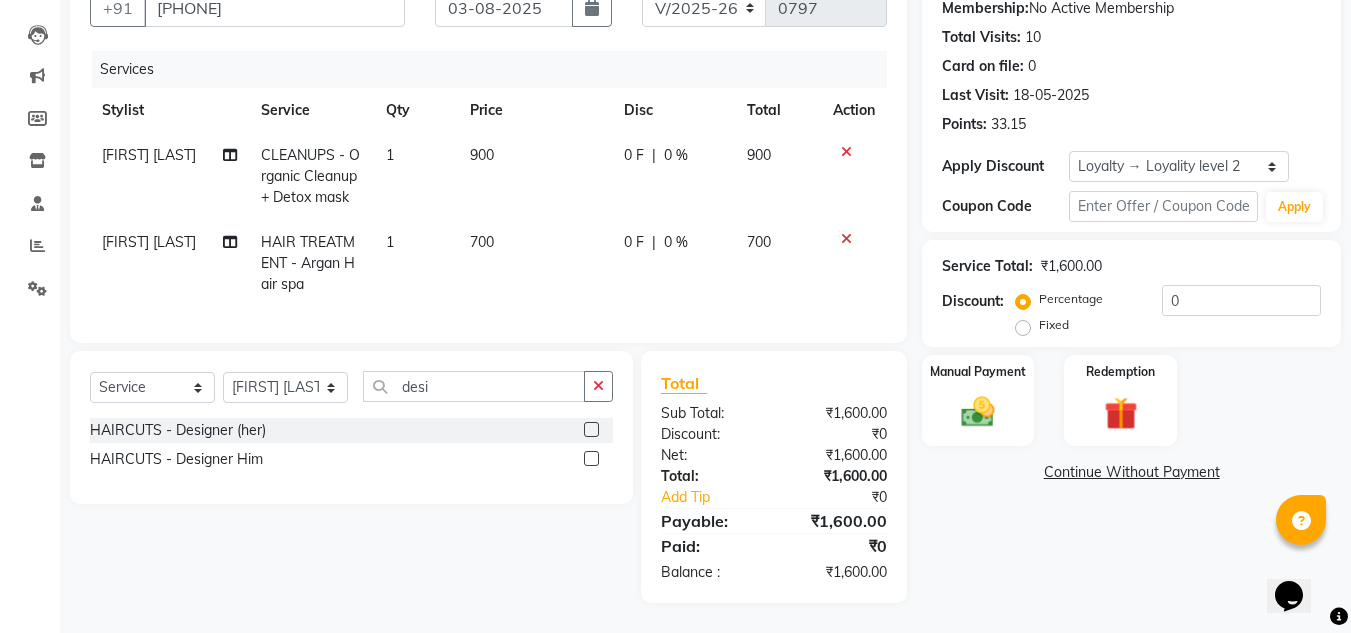 click 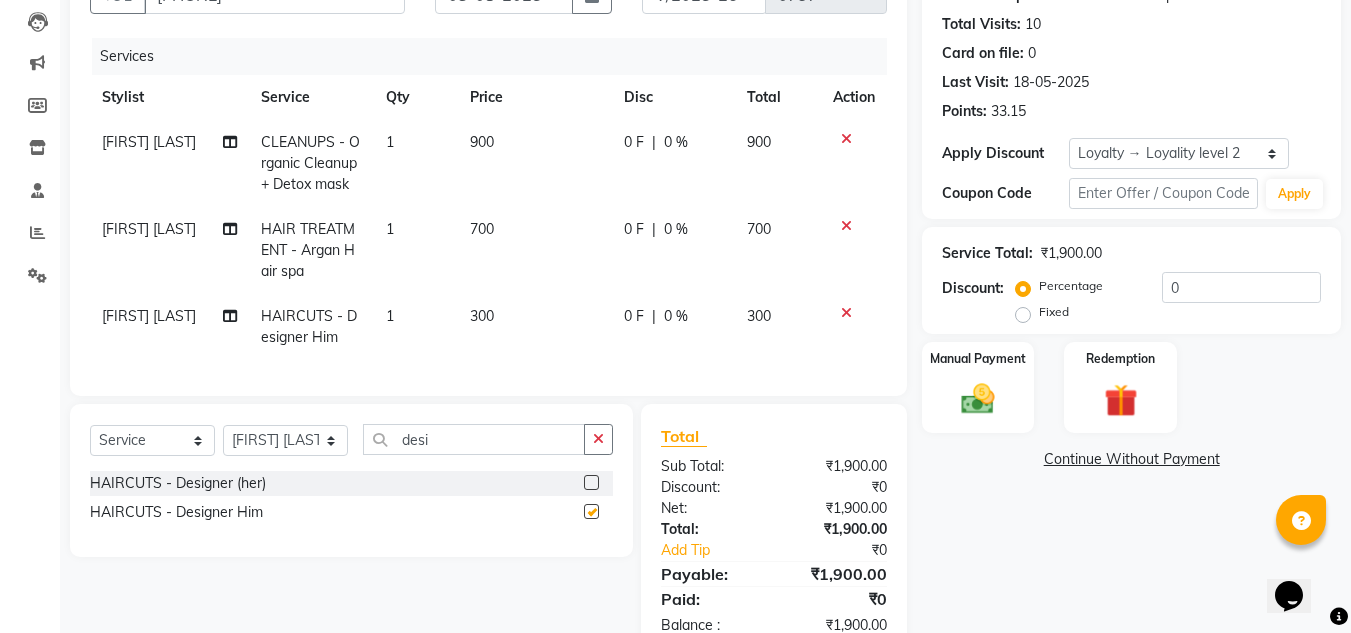 checkbox on "false" 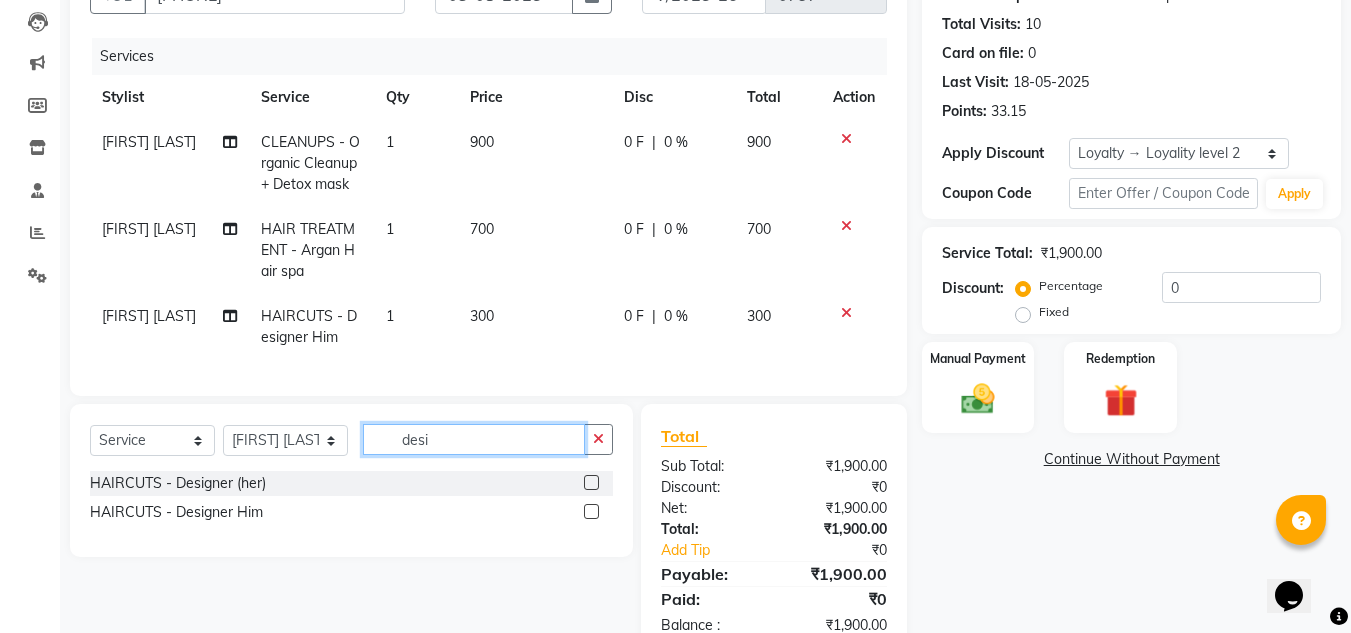 drag, startPoint x: 446, startPoint y: 455, endPoint x: 15, endPoint y: 481, distance: 431.7835 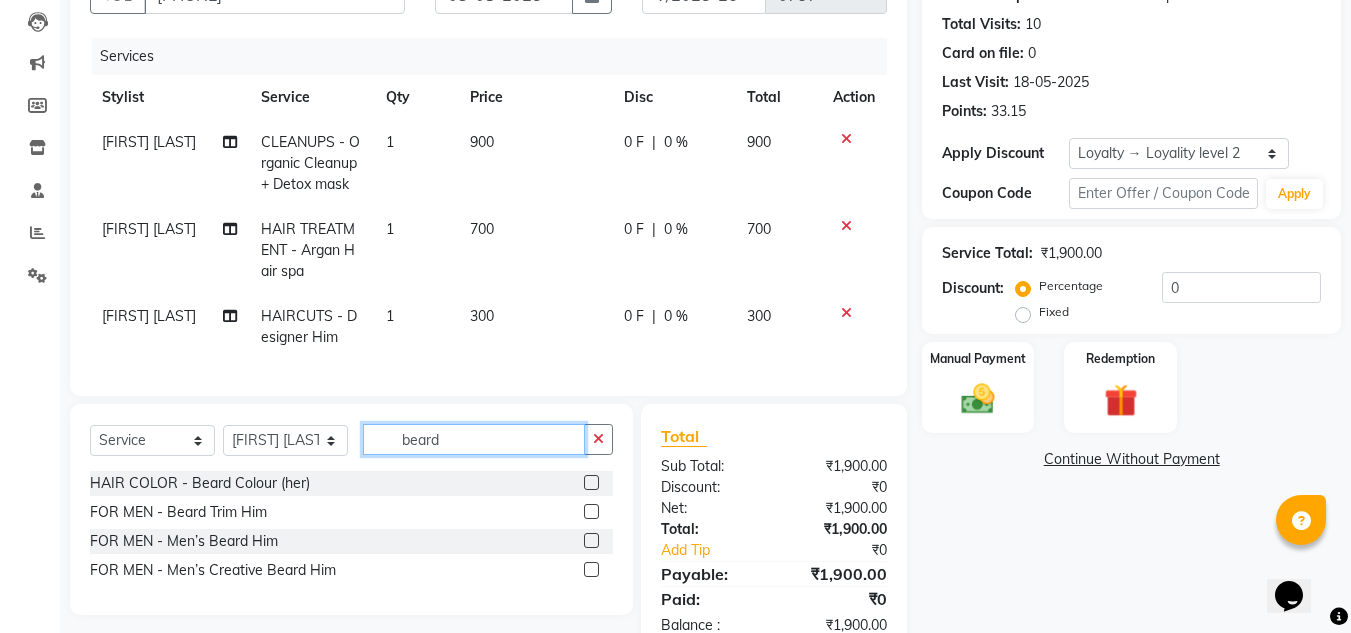 type on "beard" 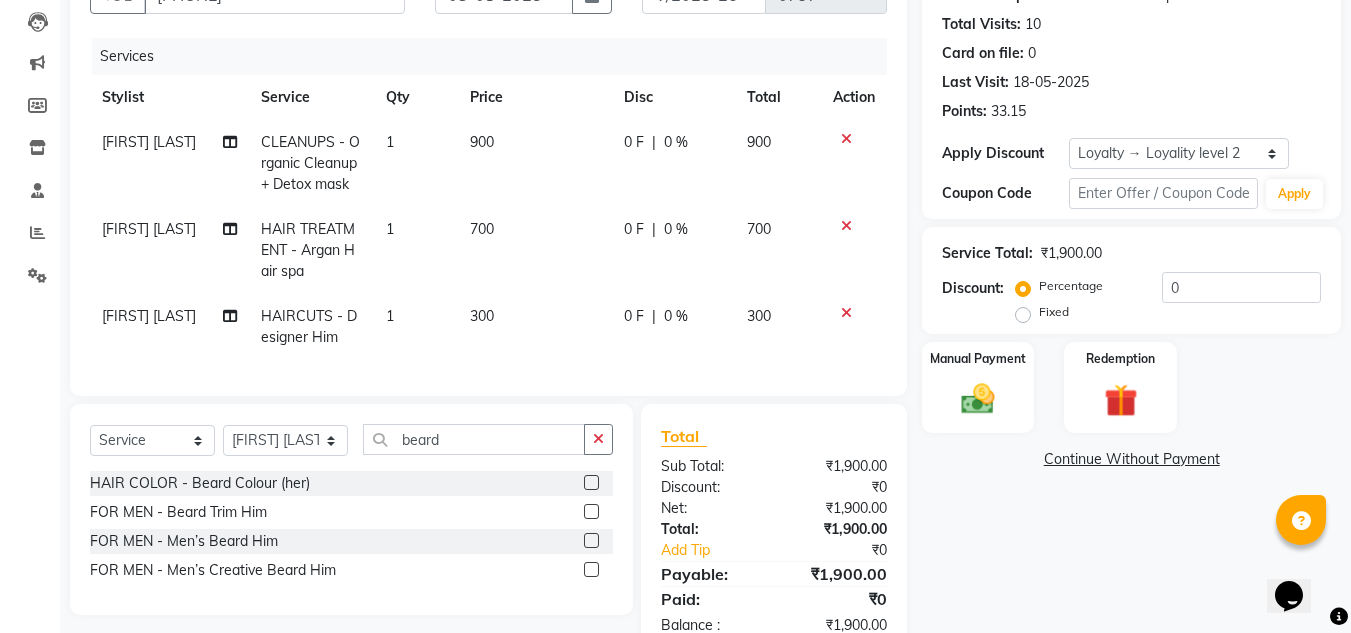 click 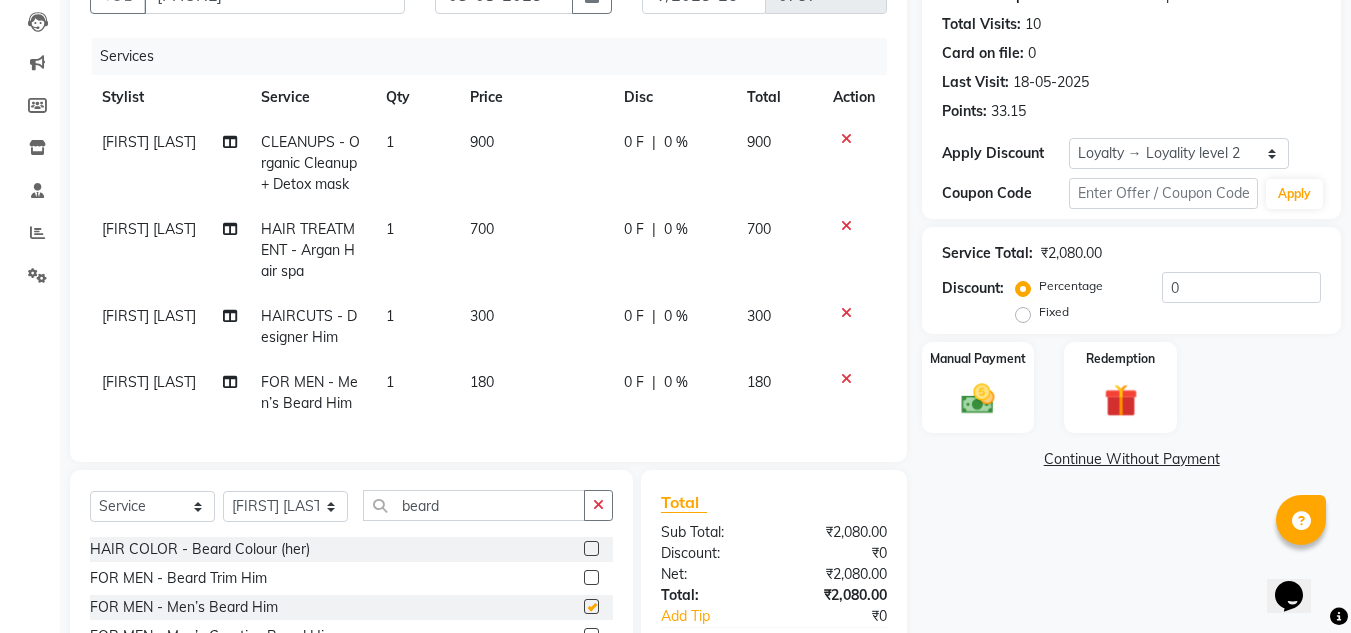 checkbox on "false" 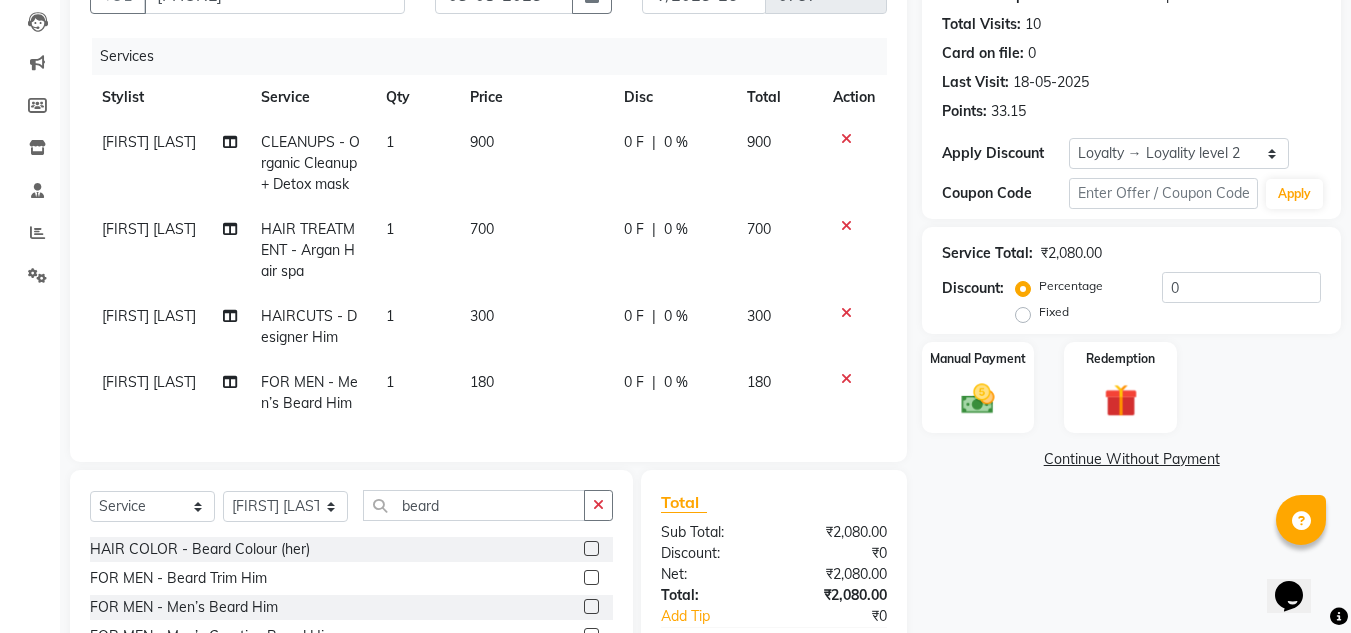 click on "300" 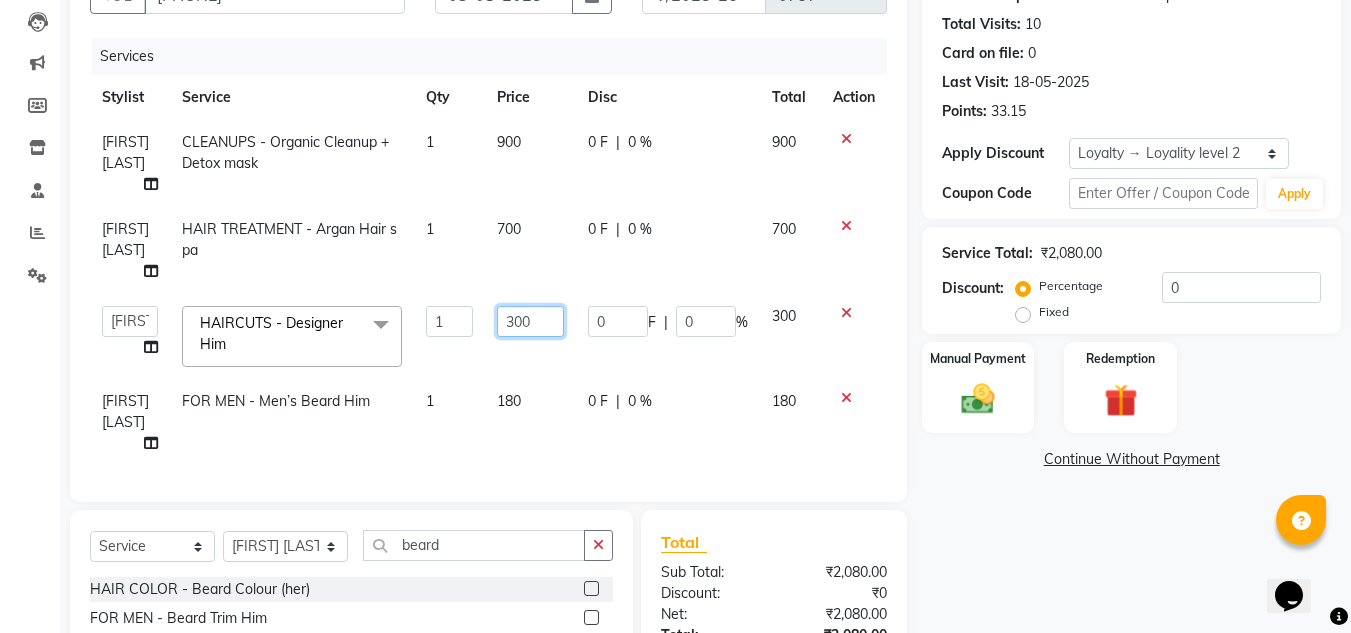 click on "300" 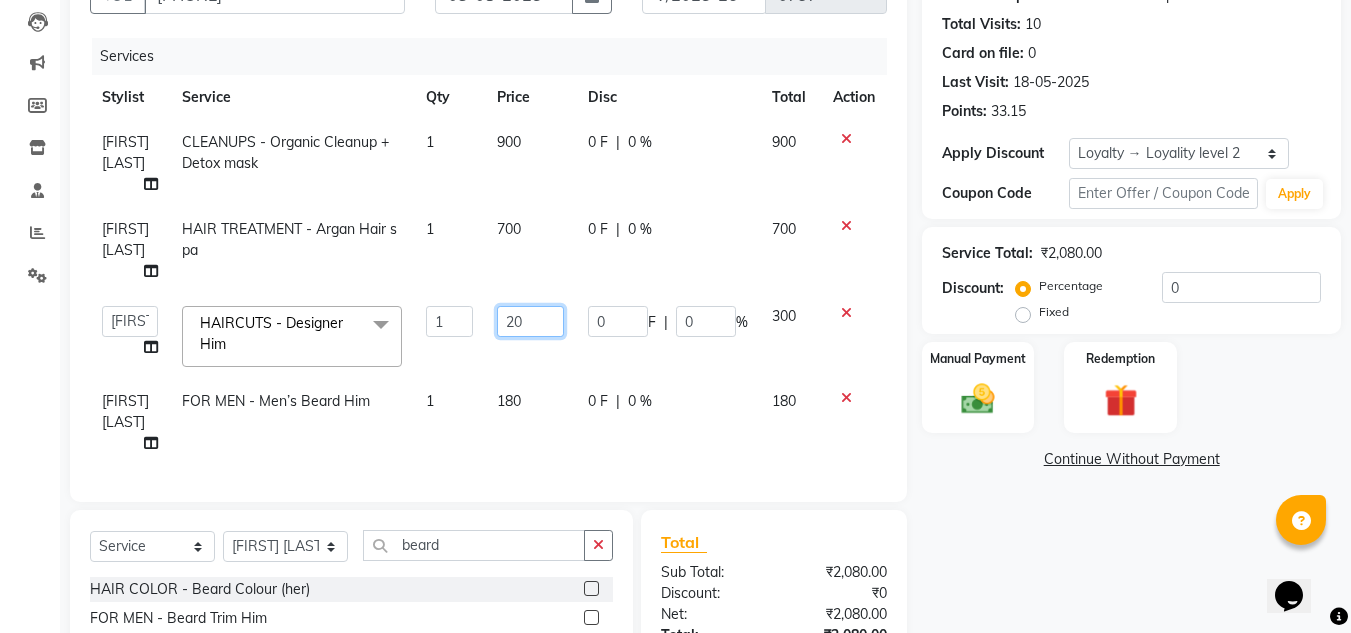 type on "250" 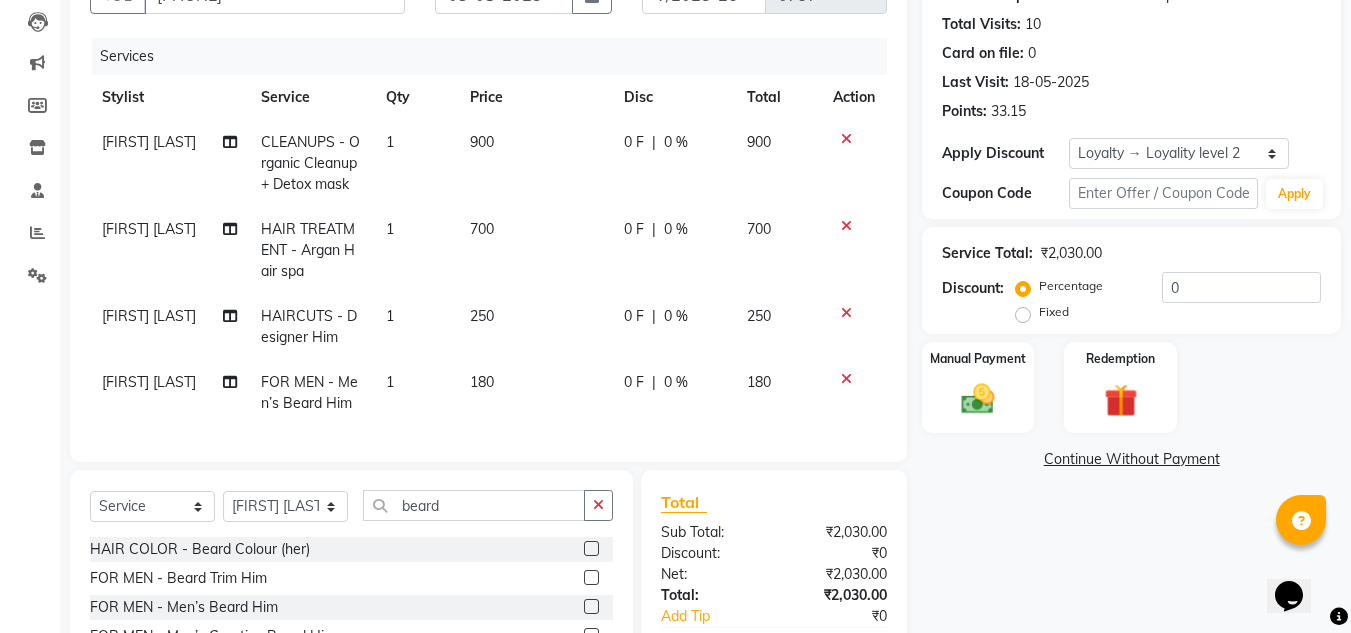 click on "180" 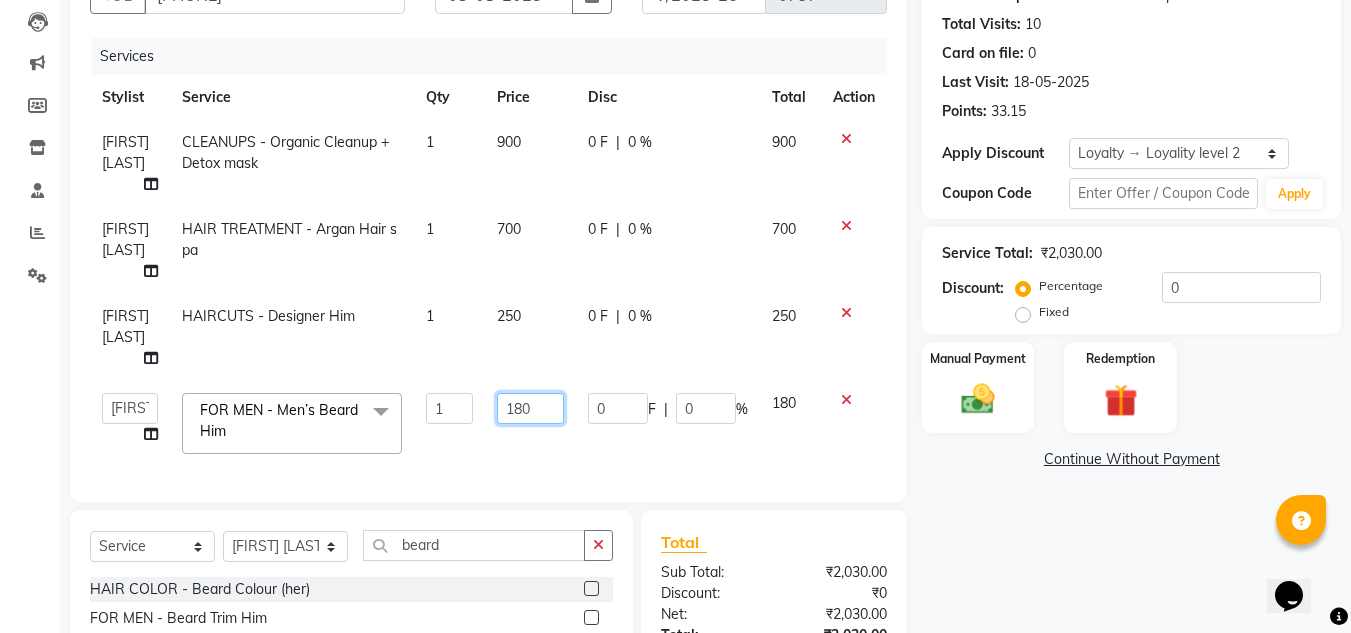 click on "180" 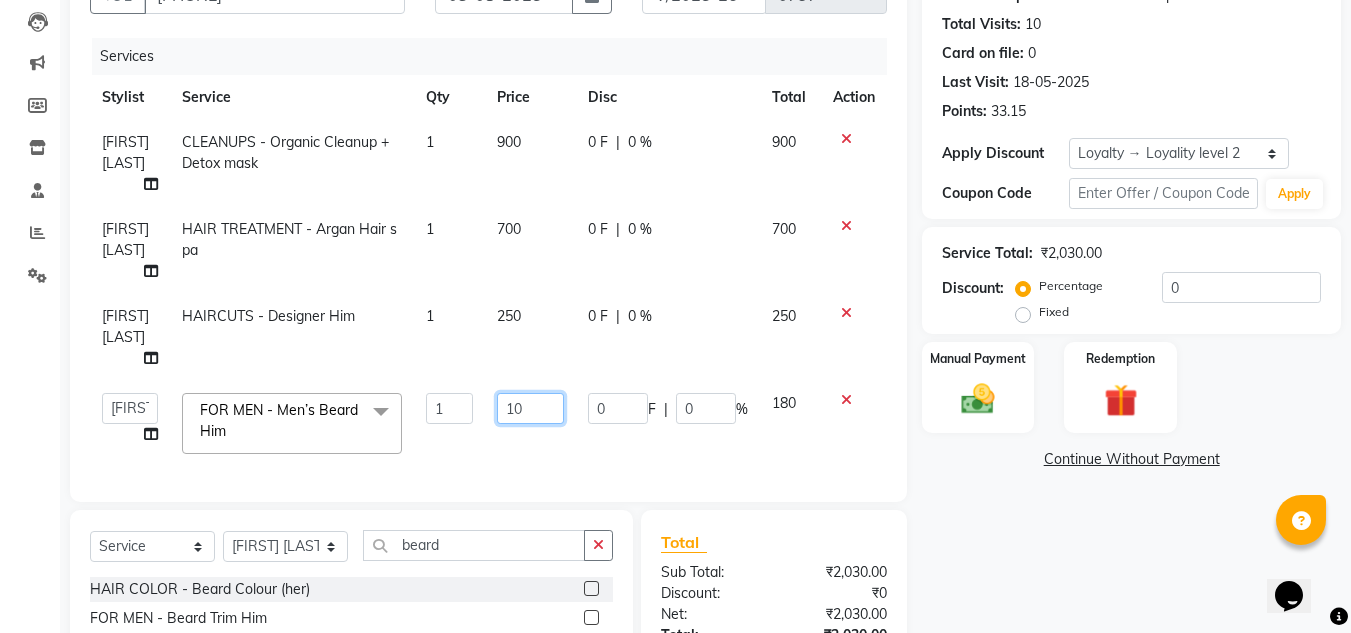 type on "150" 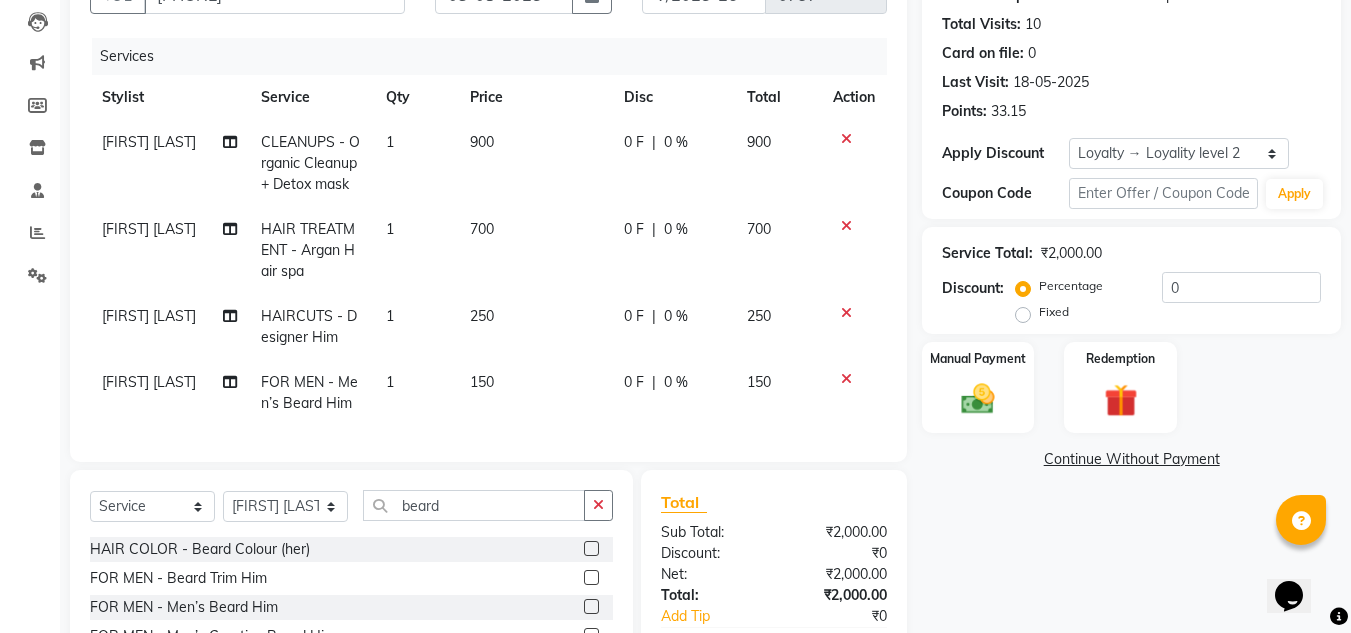 click 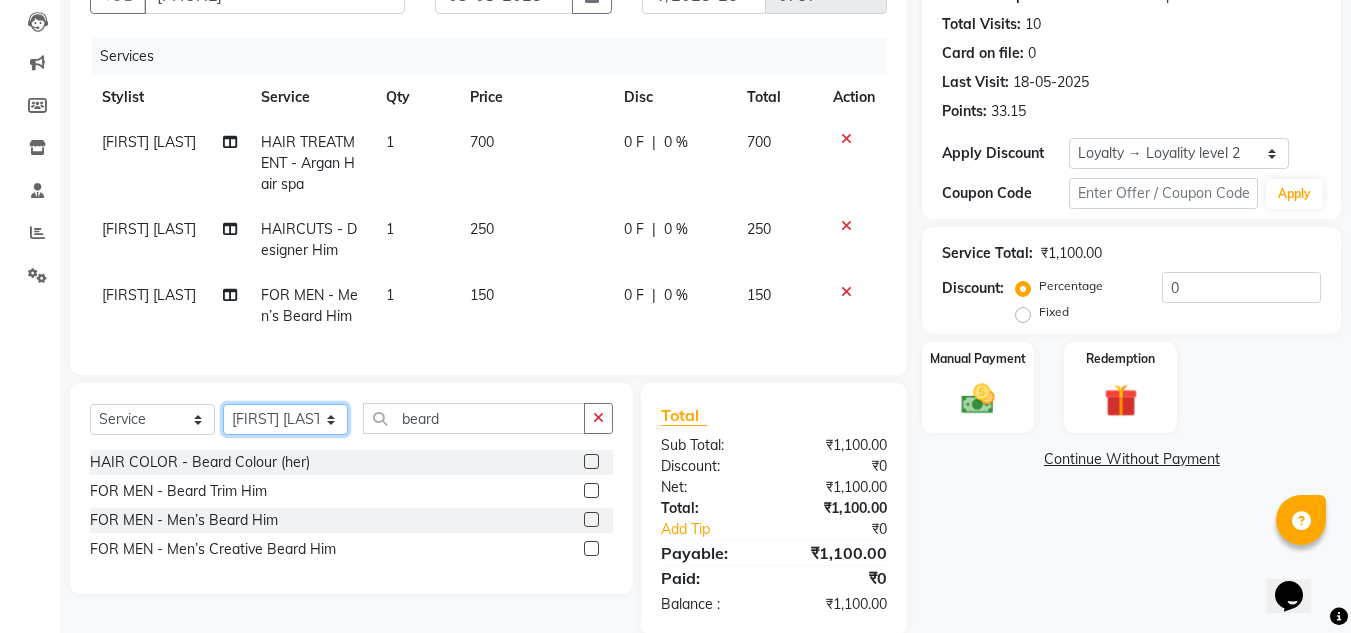 click on "Select Stylist Faizan  Muskan Neha Rajpkar Office Rohit Sharma Roshni Verma Rupali  Saroj Gupta Sumit Sen sunil Khetawar" 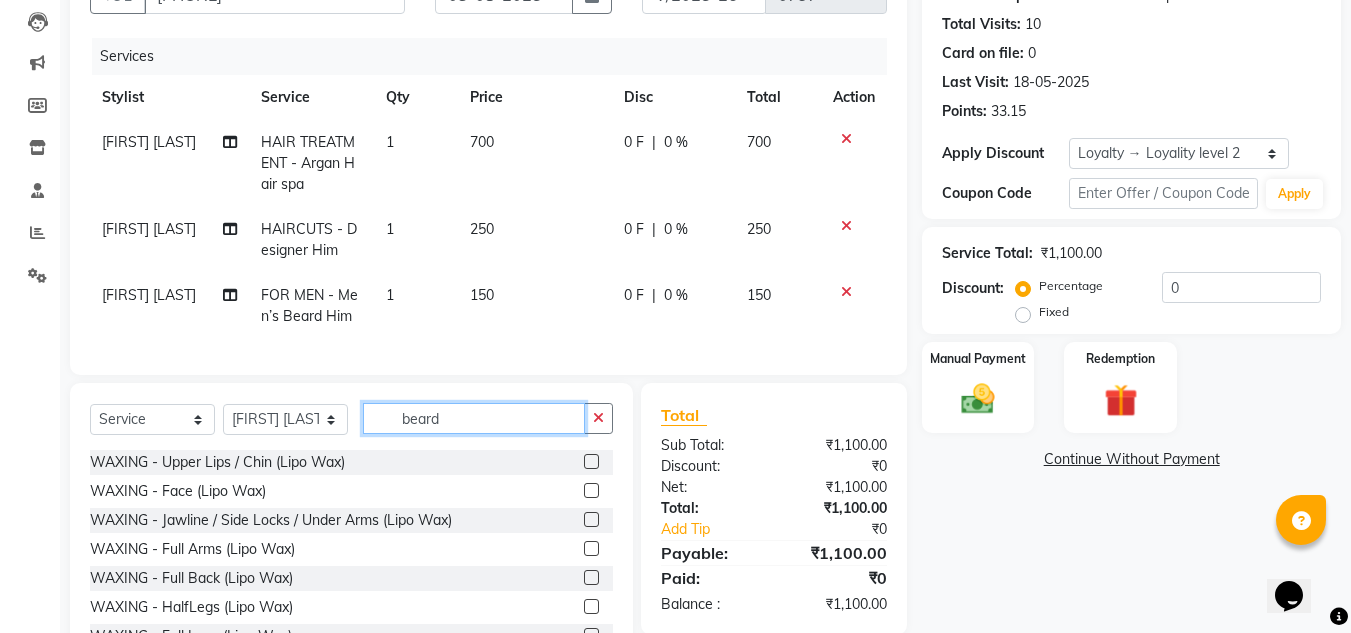 drag, startPoint x: 455, startPoint y: 435, endPoint x: 150, endPoint y: 450, distance: 305.36862 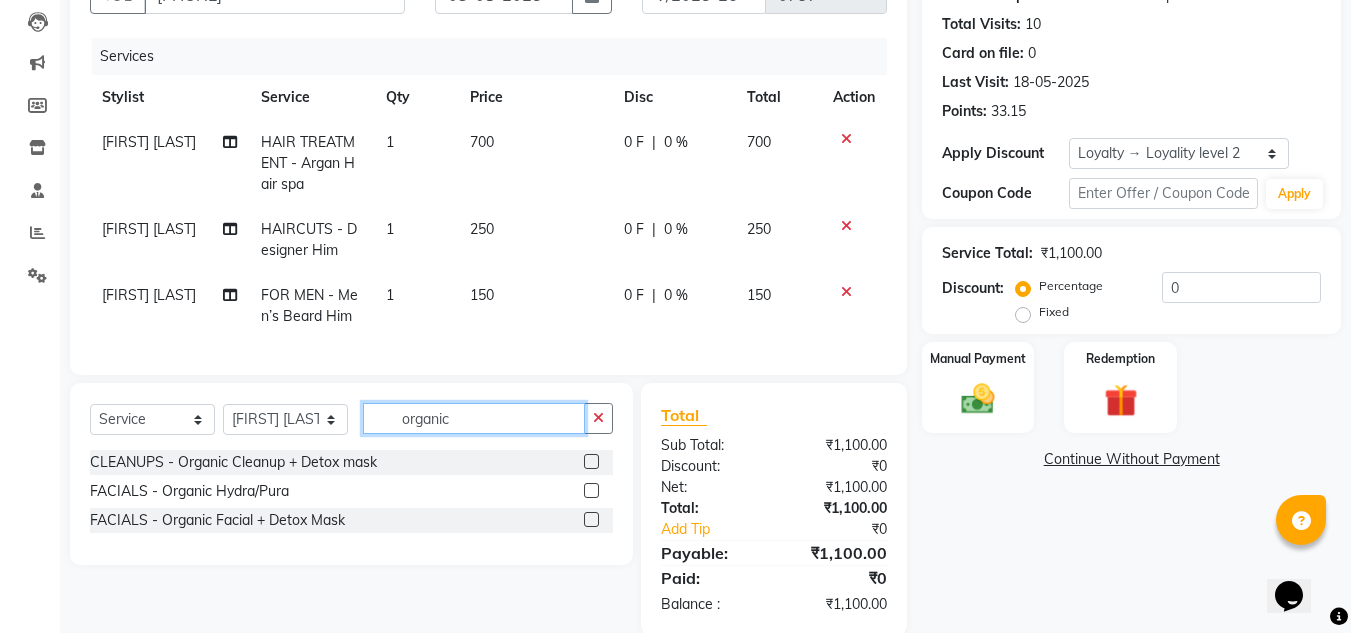type on "organic" 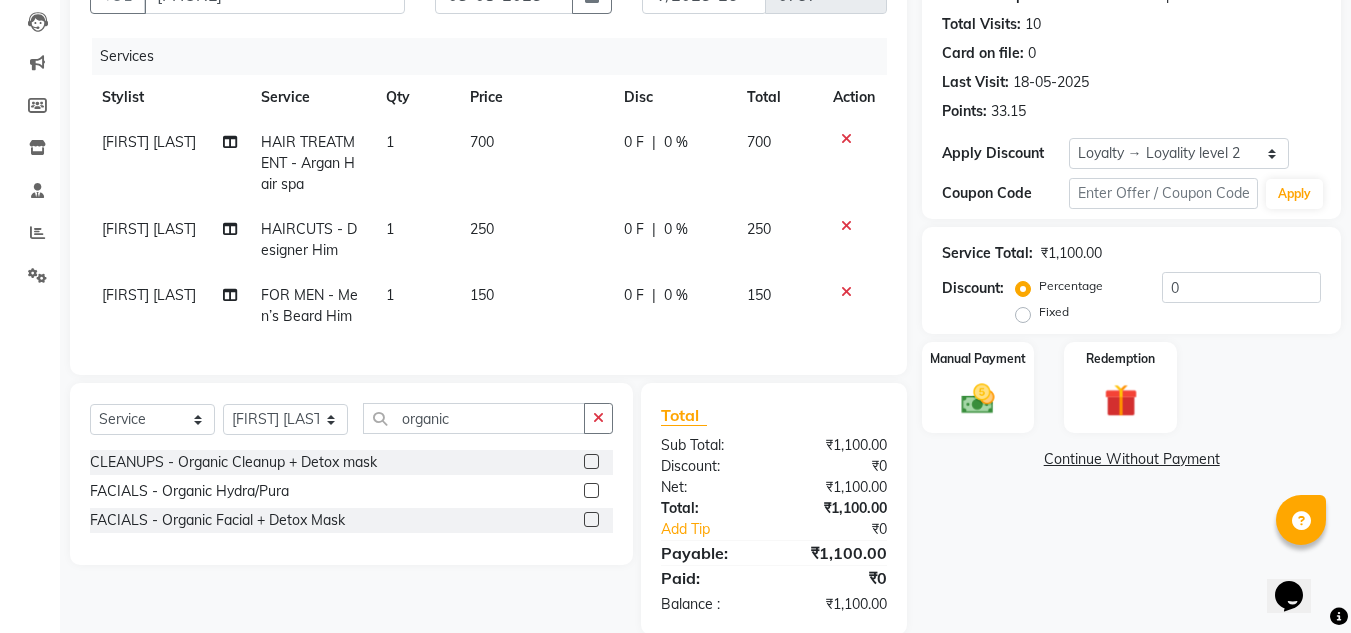 click 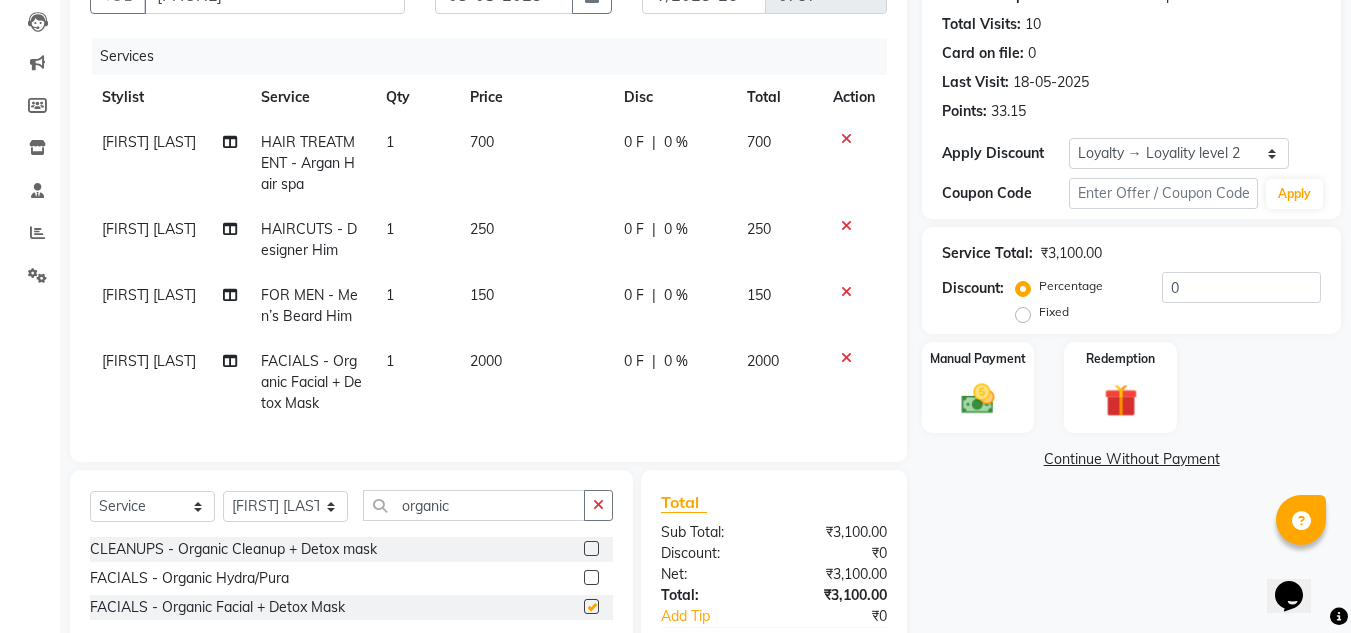 checkbox on "false" 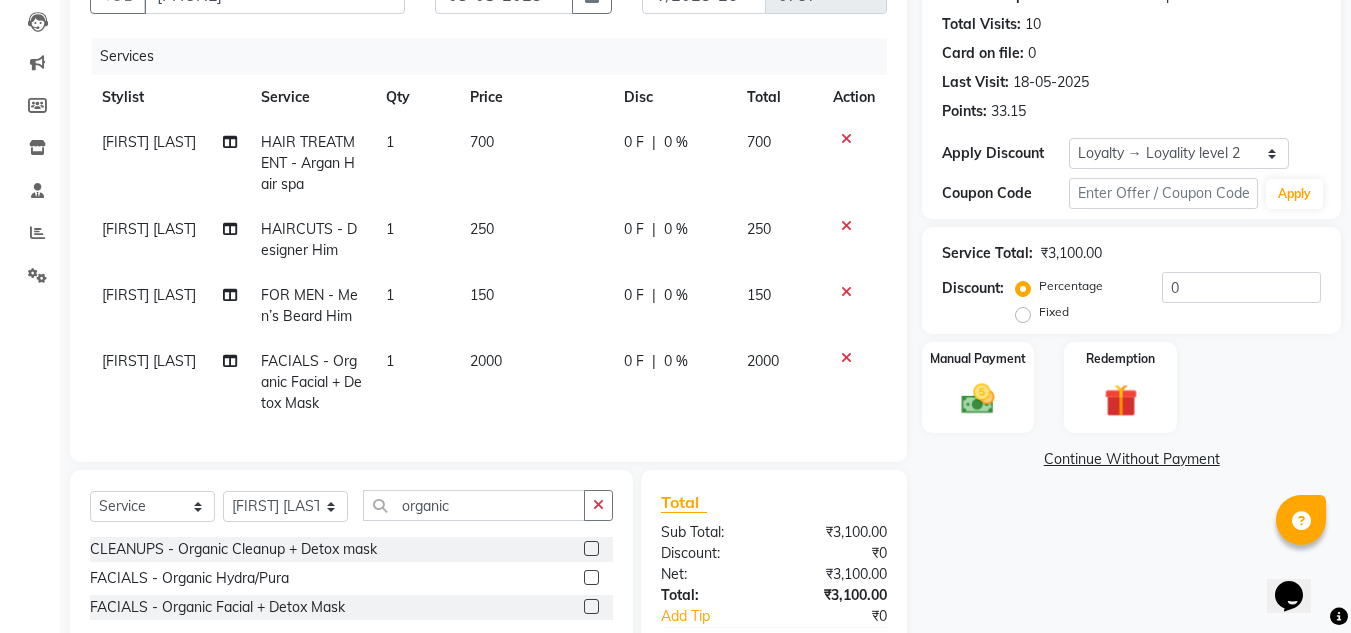 click on "0 F" 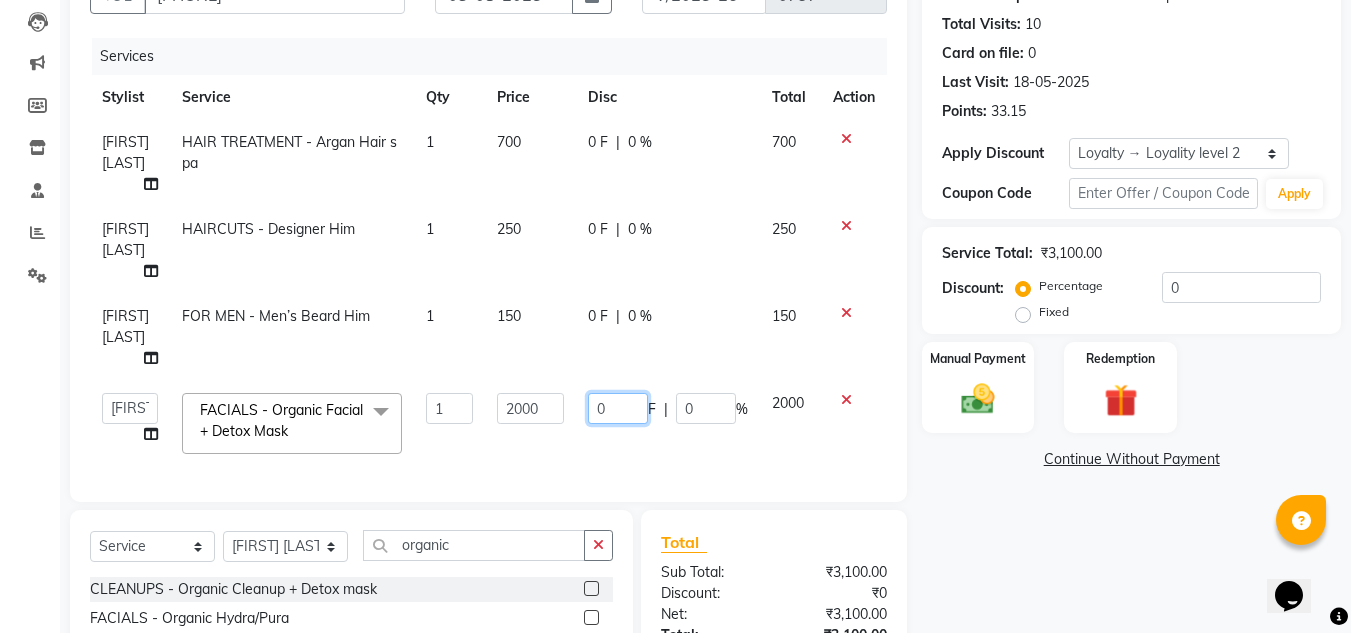 click on "0" 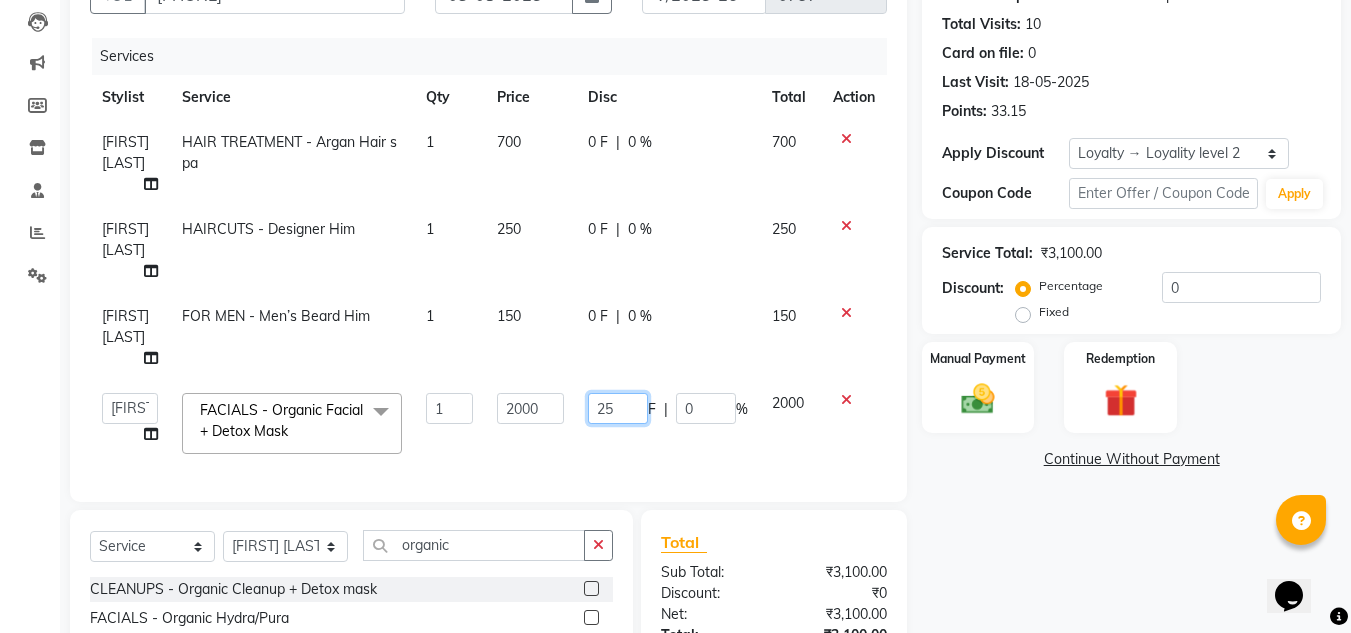 type on "2" 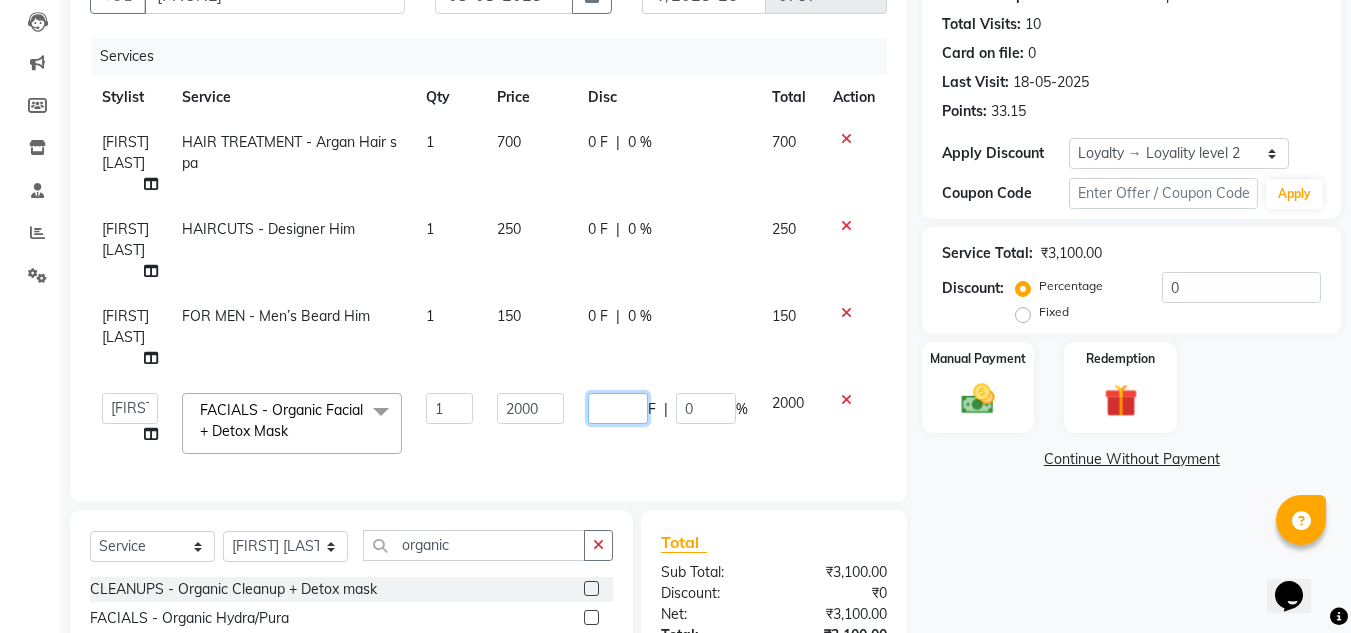 type on "1" 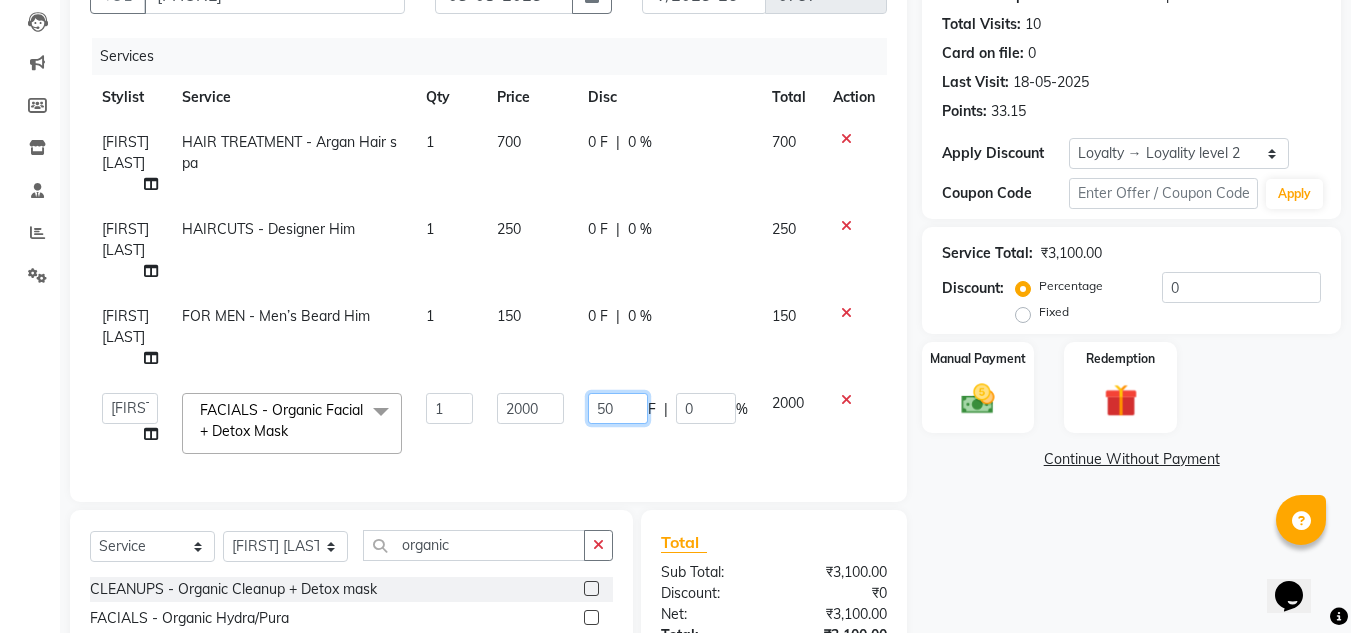 type on "500" 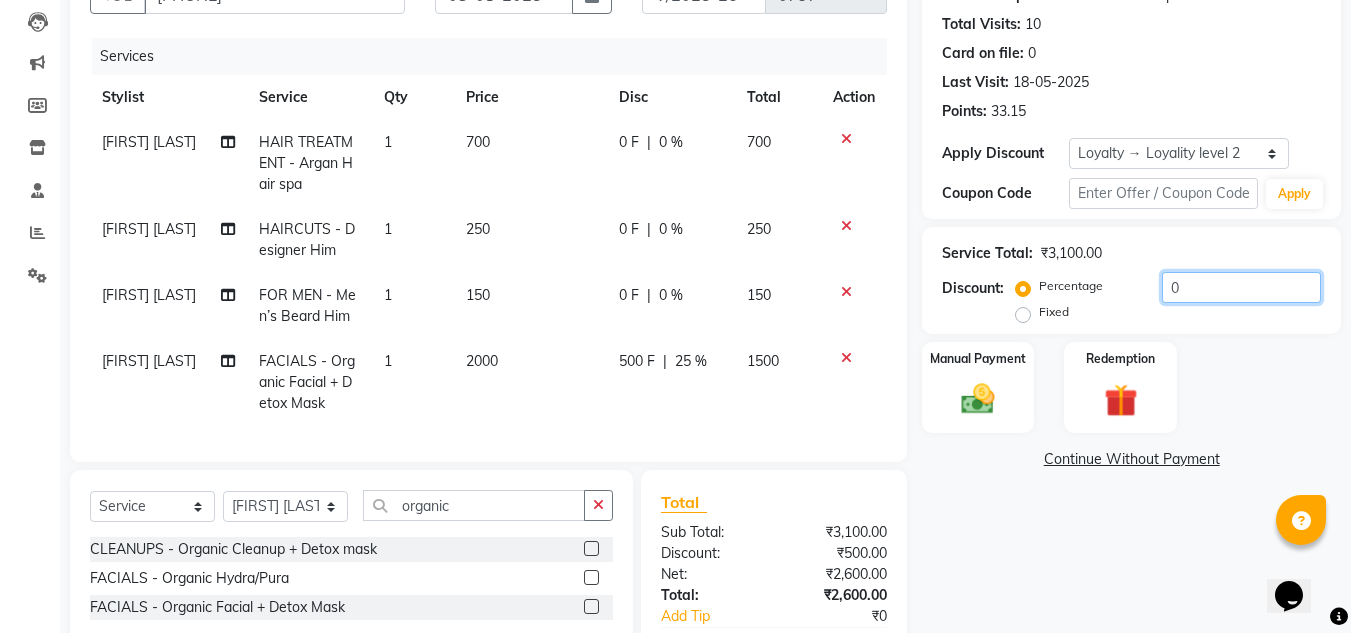 click on "0" 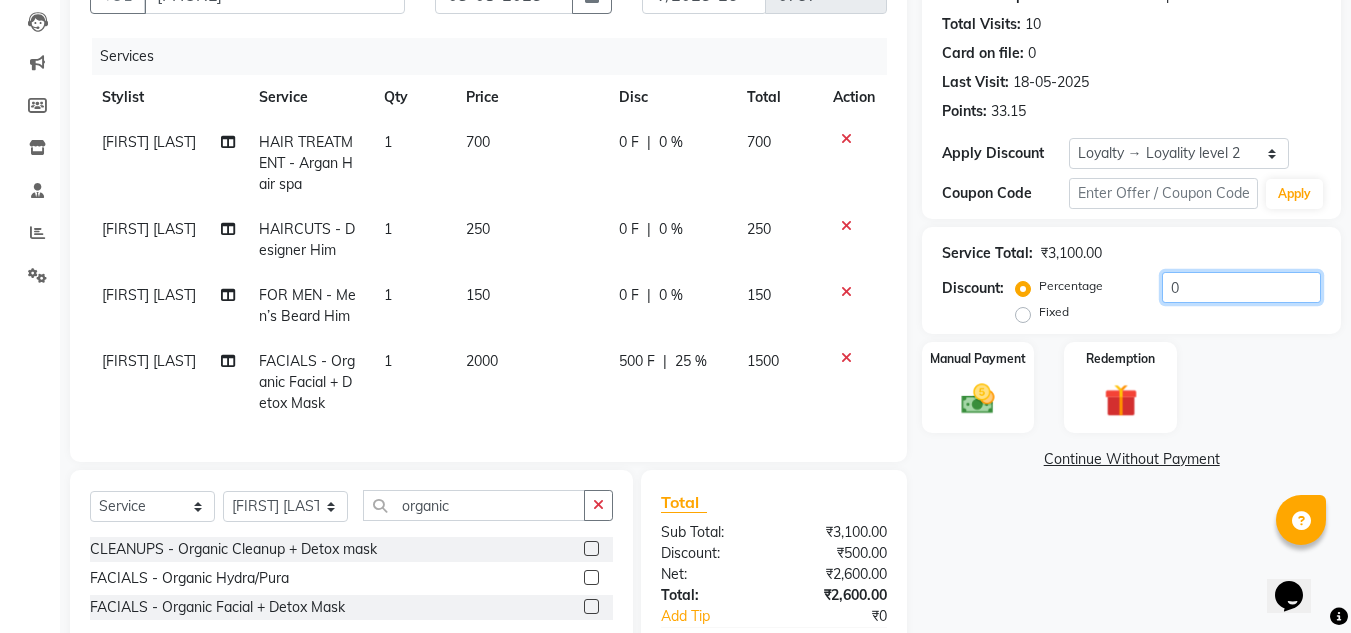 scroll, scrollTop: 344, scrollLeft: 0, axis: vertical 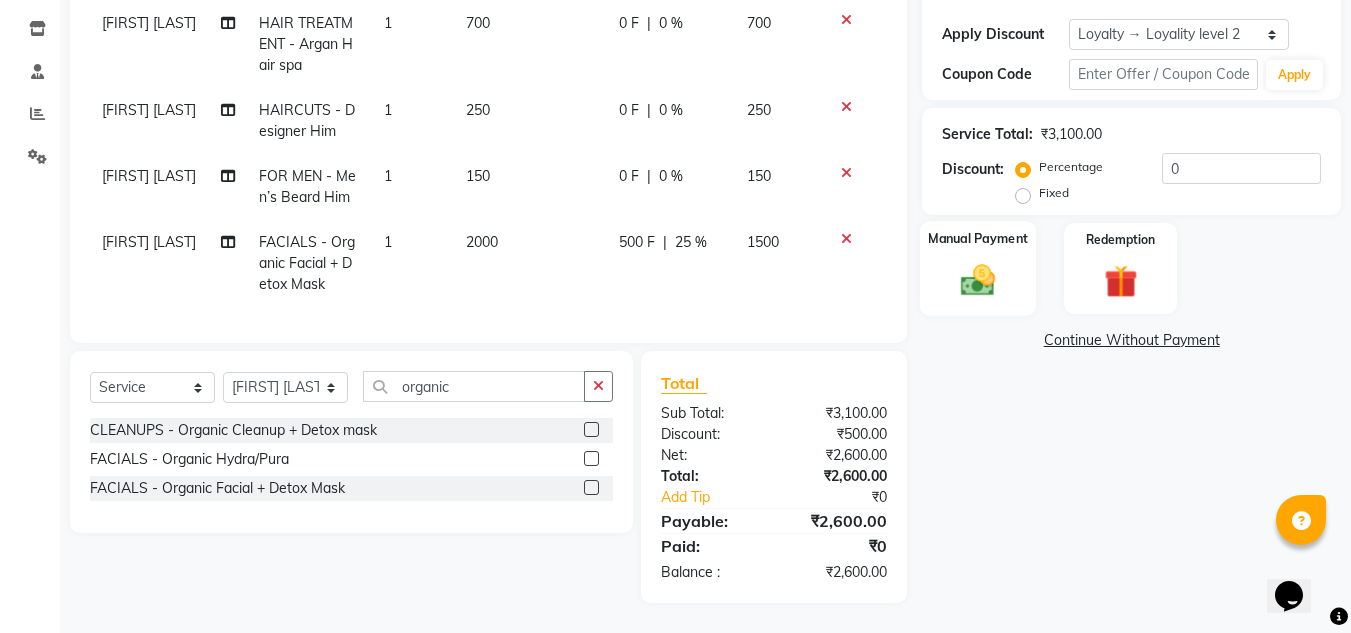 click 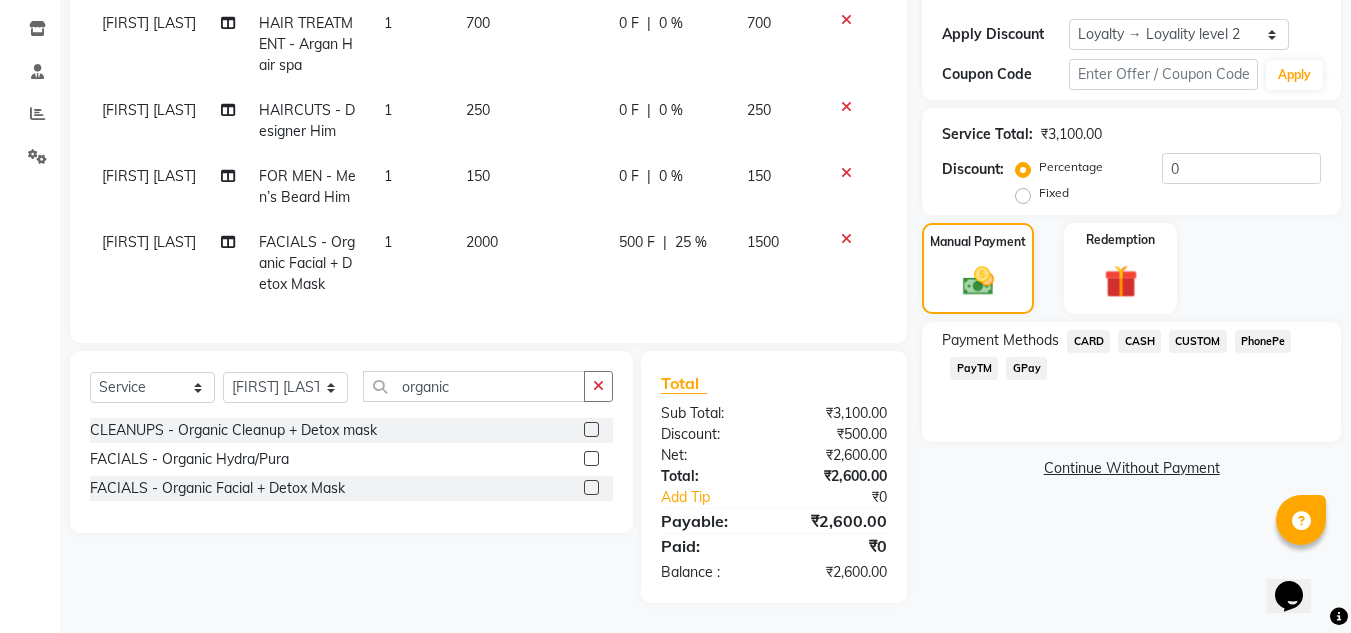click on "PhonePe" 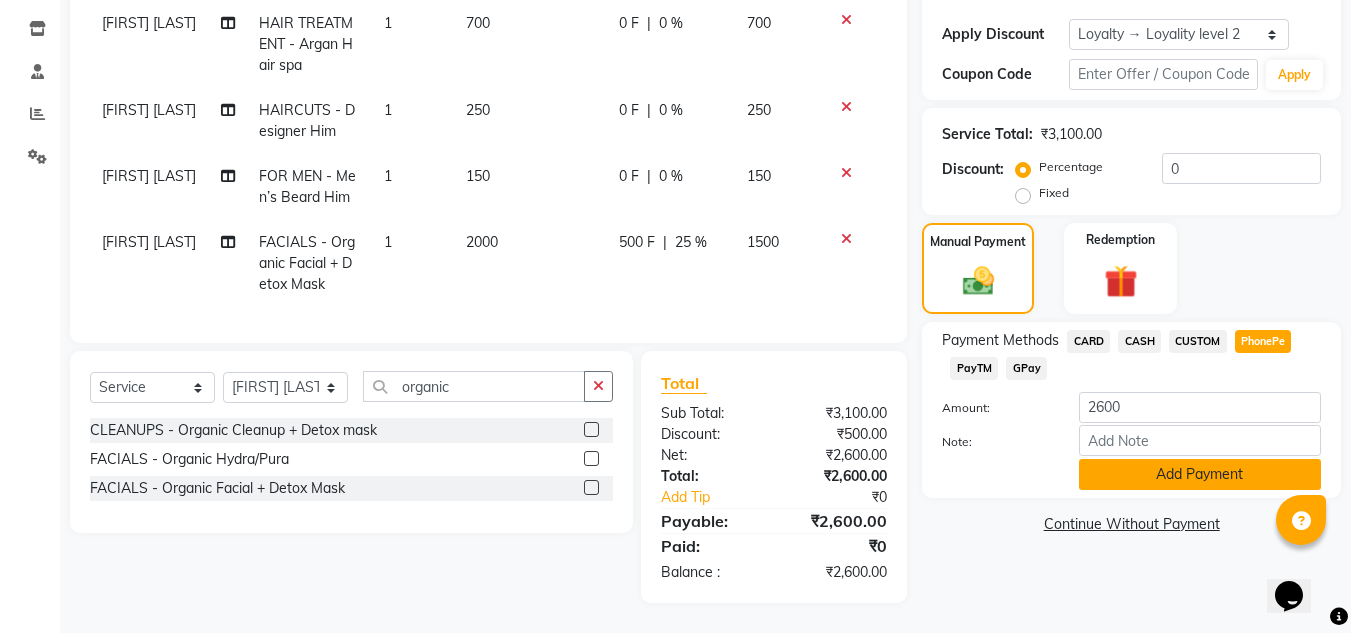 click on "Add Payment" 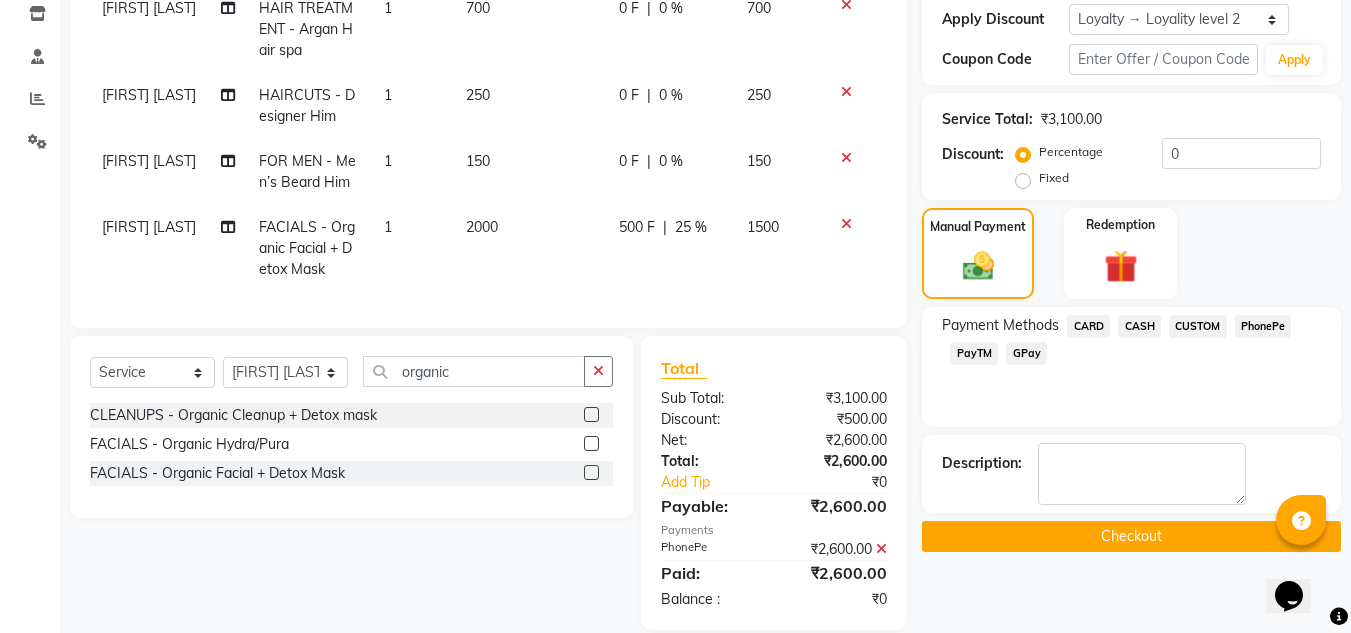 click on "Checkout" 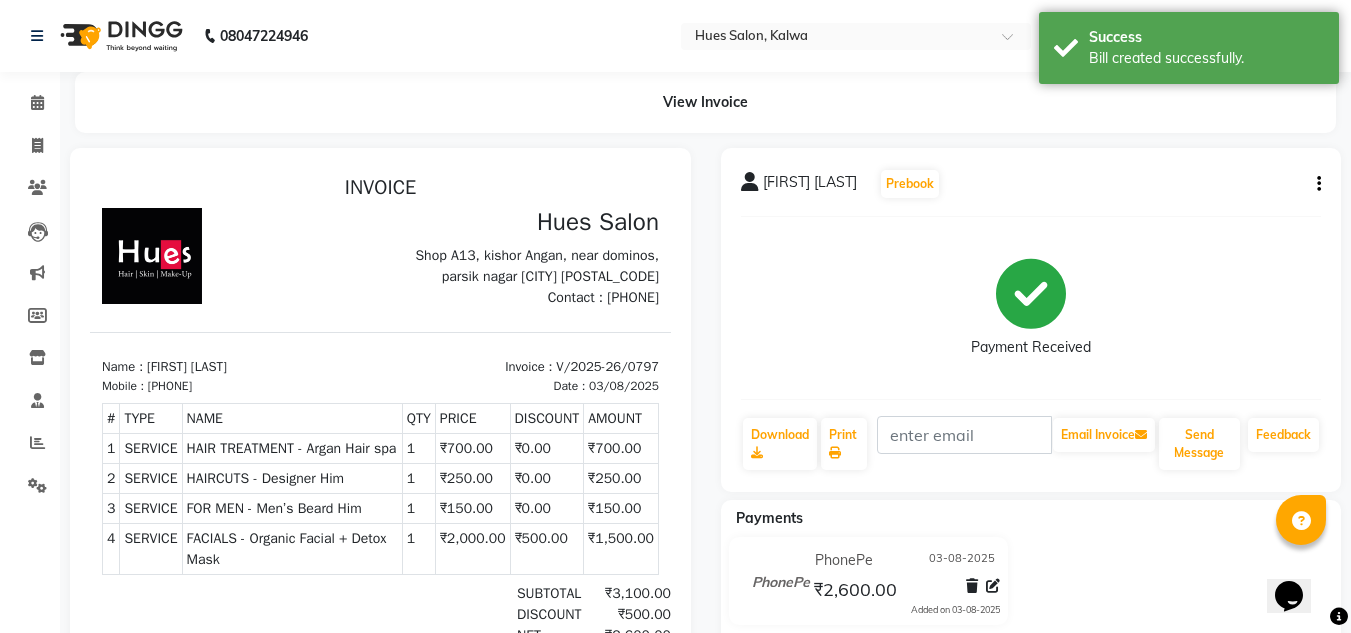 scroll, scrollTop: 0, scrollLeft: 0, axis: both 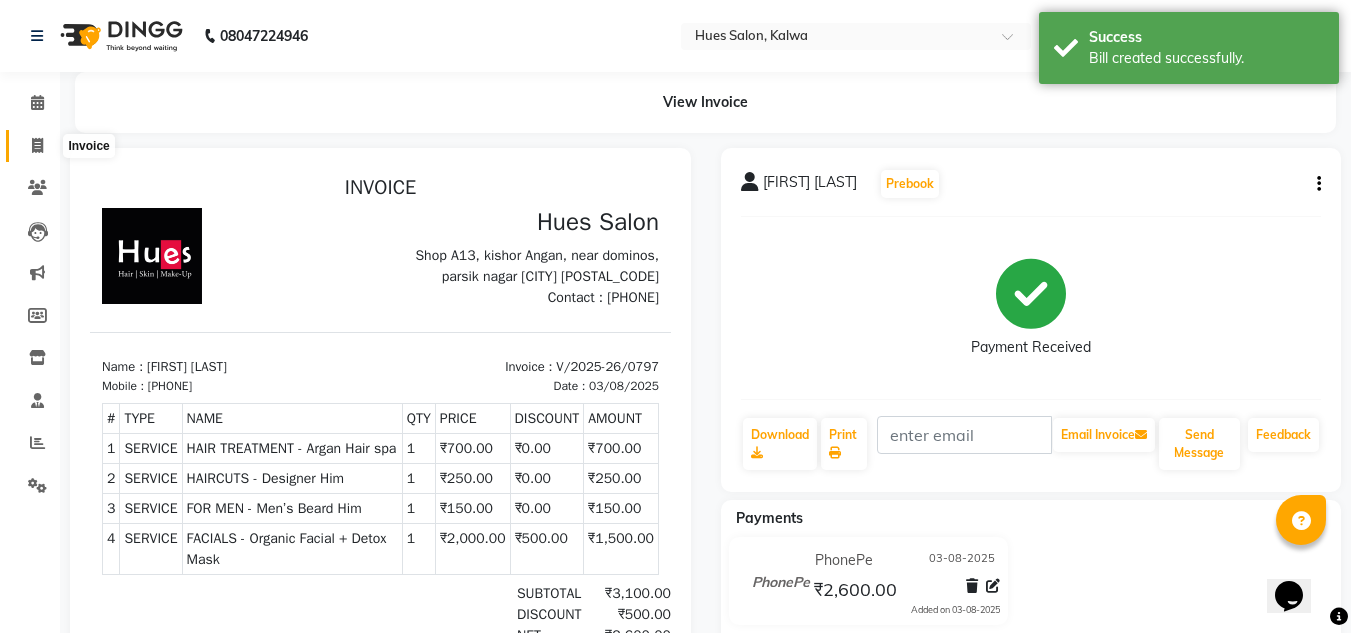click 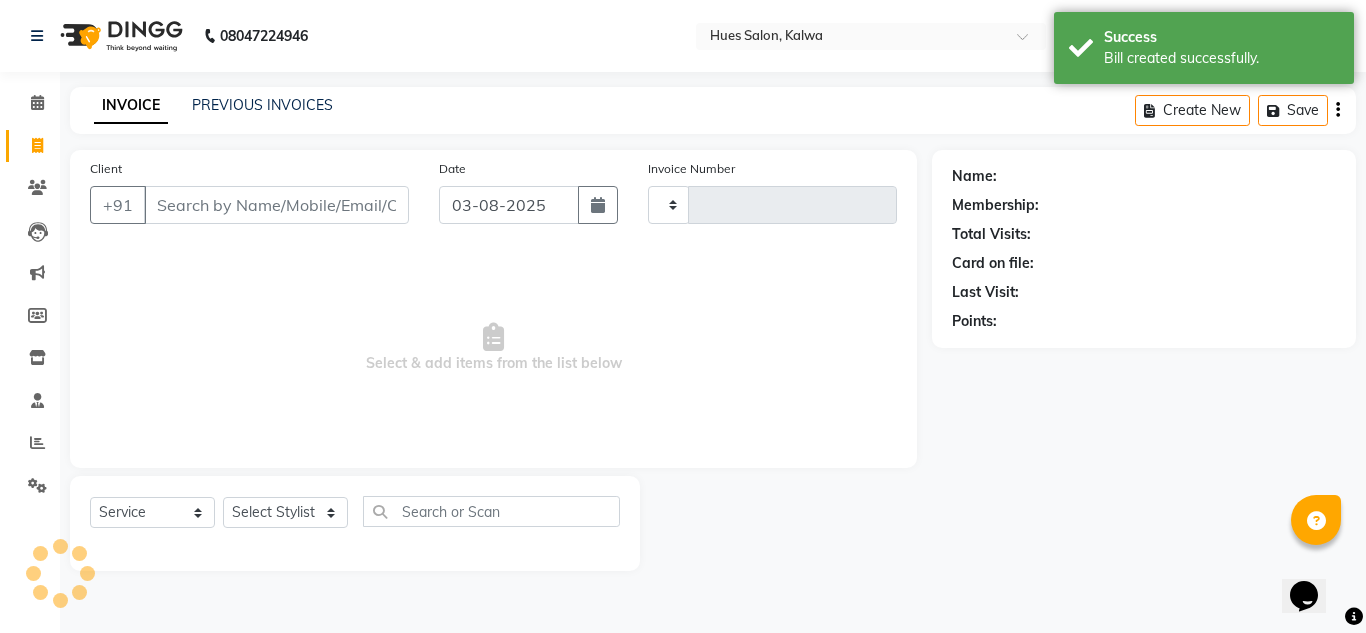 type on "0798" 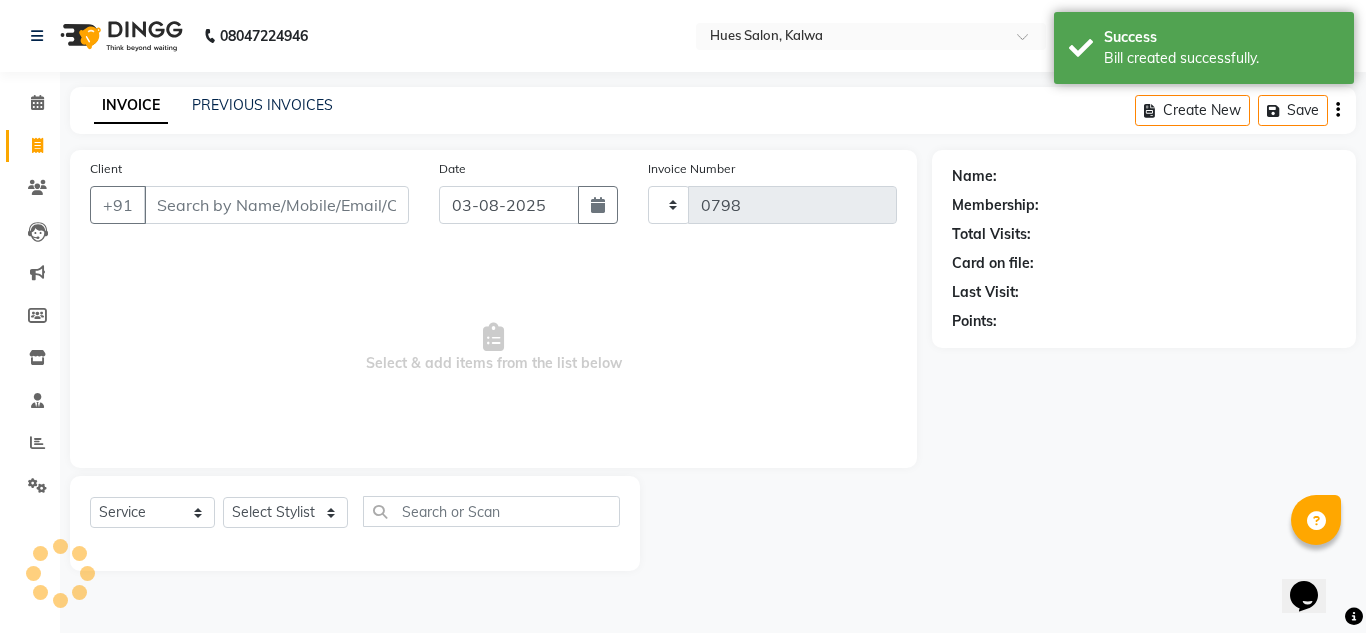 select on "3460" 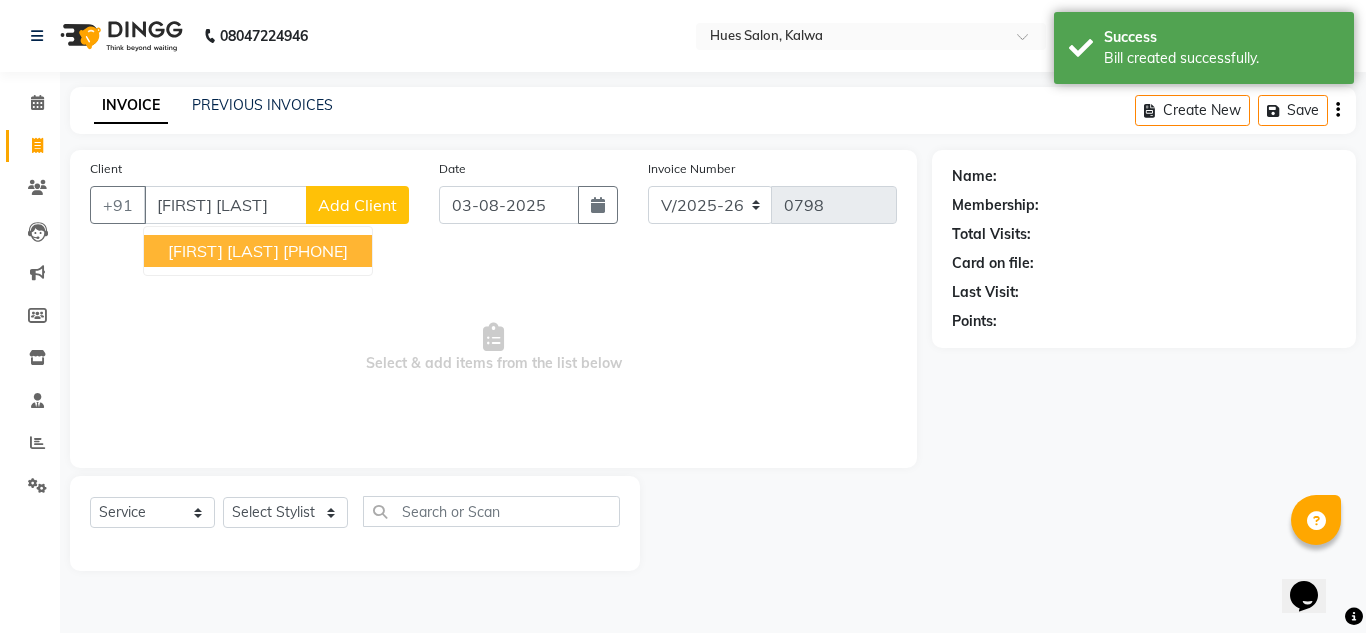 click on "[FIRST] [LAST]" at bounding box center (223, 251) 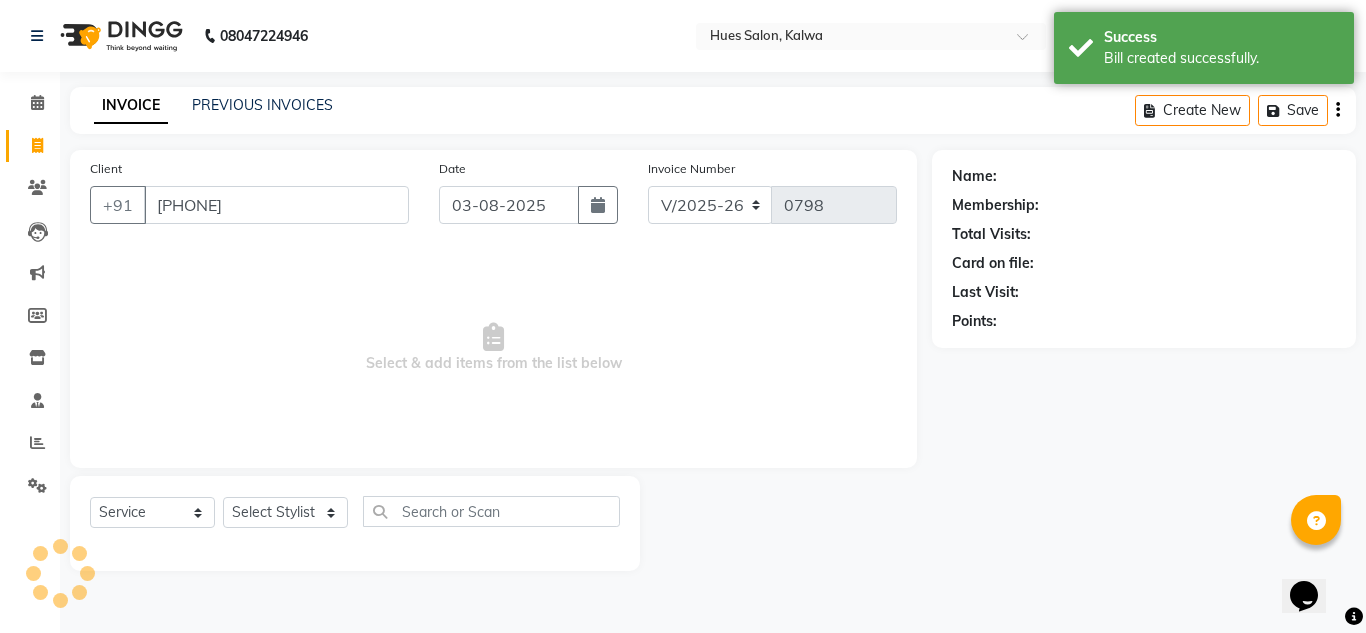 type on "[PHONE]" 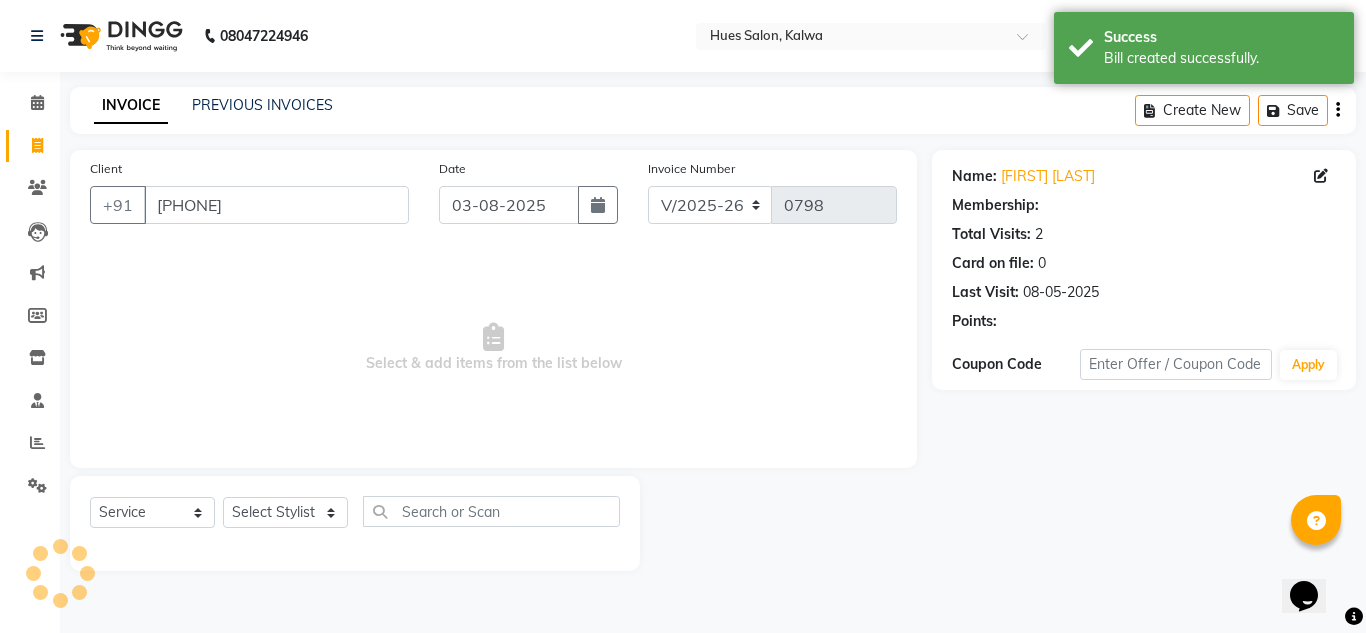 select on "1: Object" 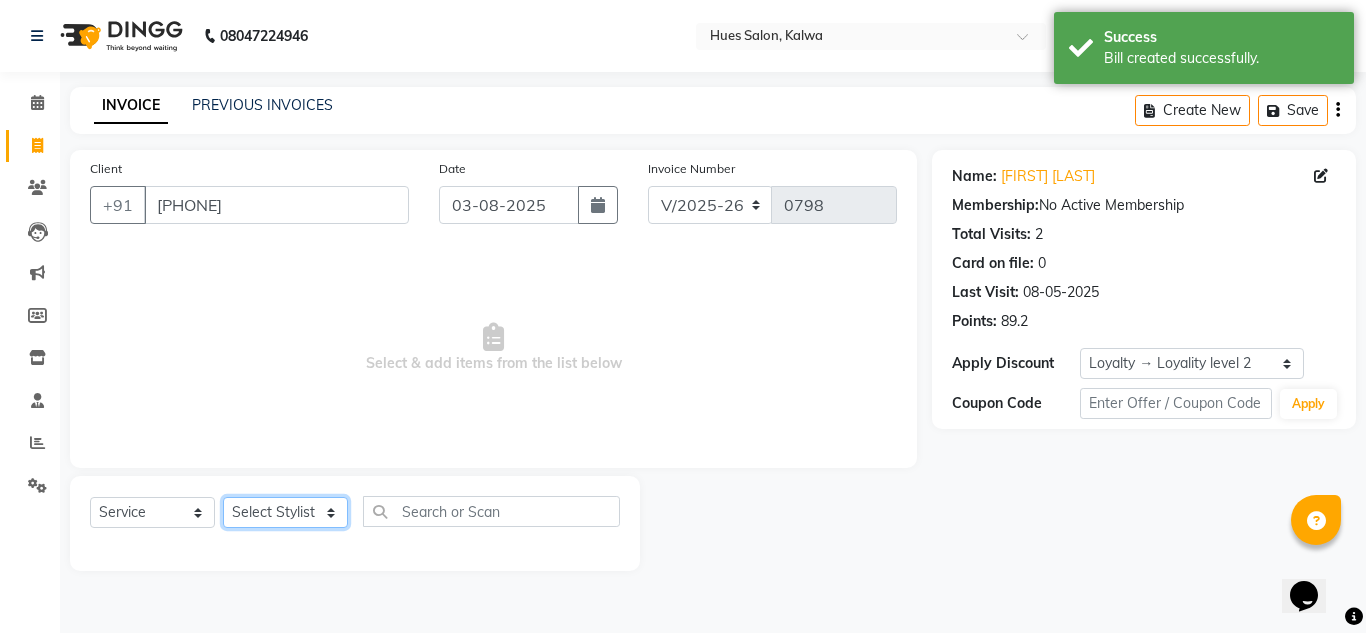 click on "Select Stylist Faizan  Muskan Neha Rajpkar Office Rohit Sharma Roshni Verma Rupali  Saroj Gupta Sumit Sen sunil Khetawar" 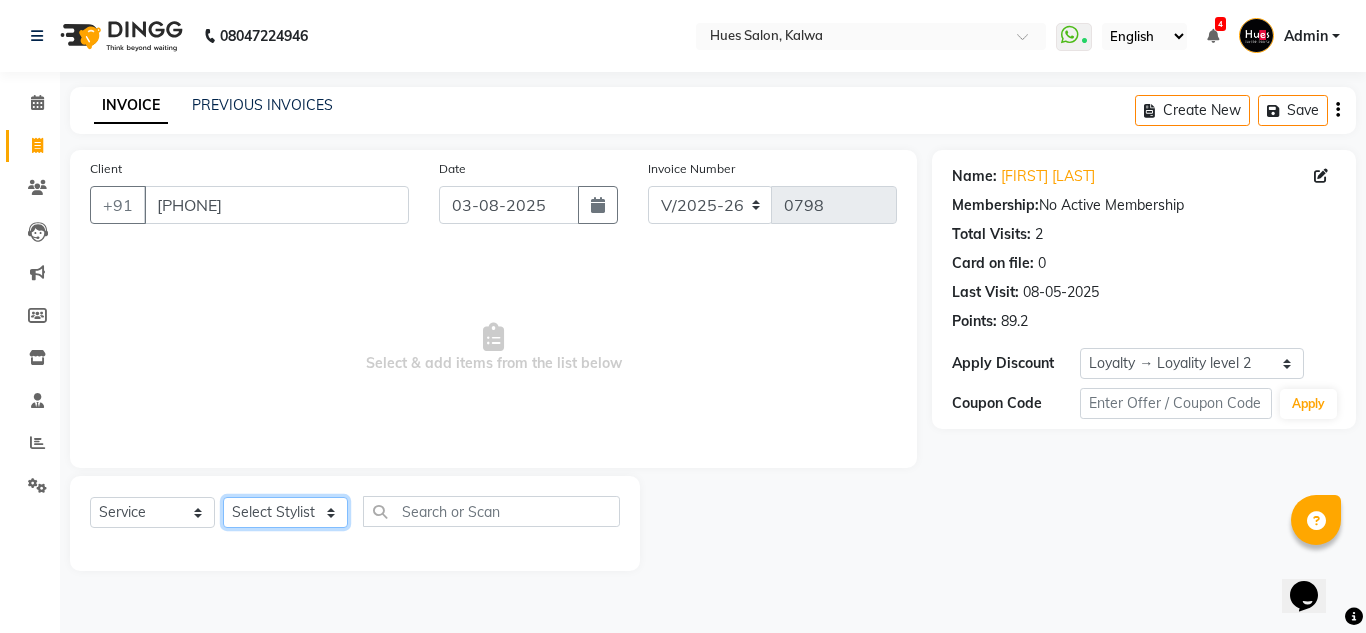 select on "28153" 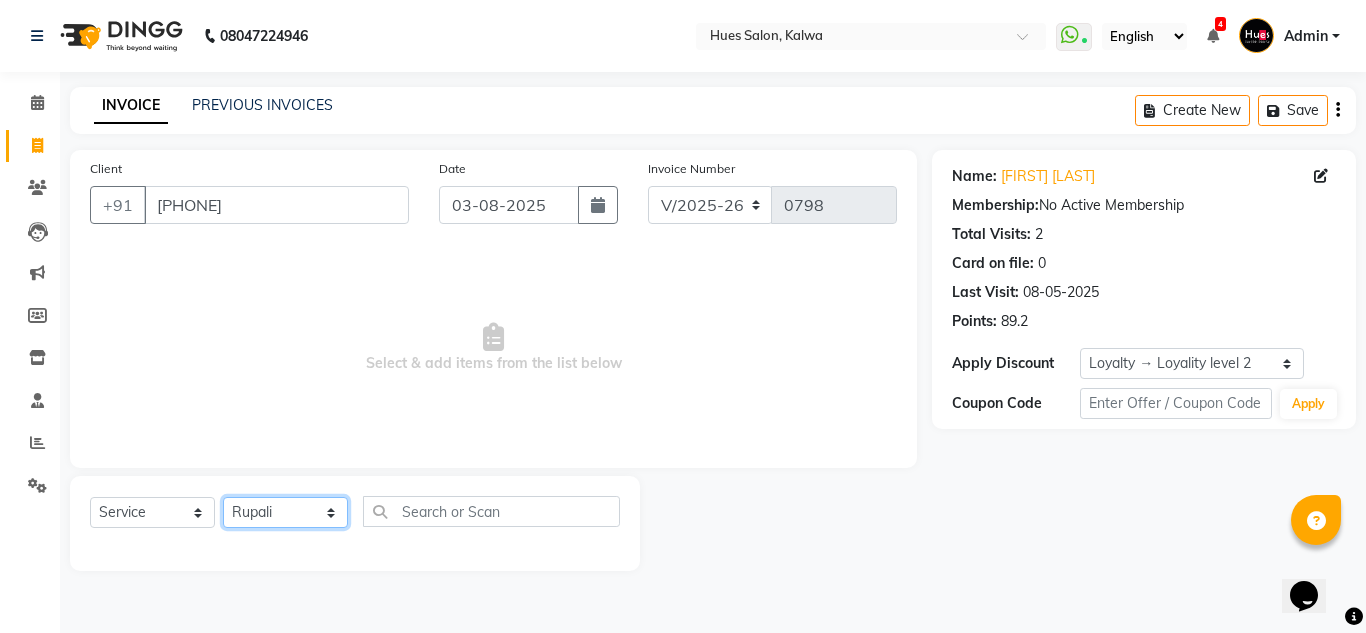 click on "Select Stylist Faizan  Muskan Neha Rajpkar Office Rohit Sharma Roshni Verma Rupali  Saroj Gupta Sumit Sen sunil Khetawar" 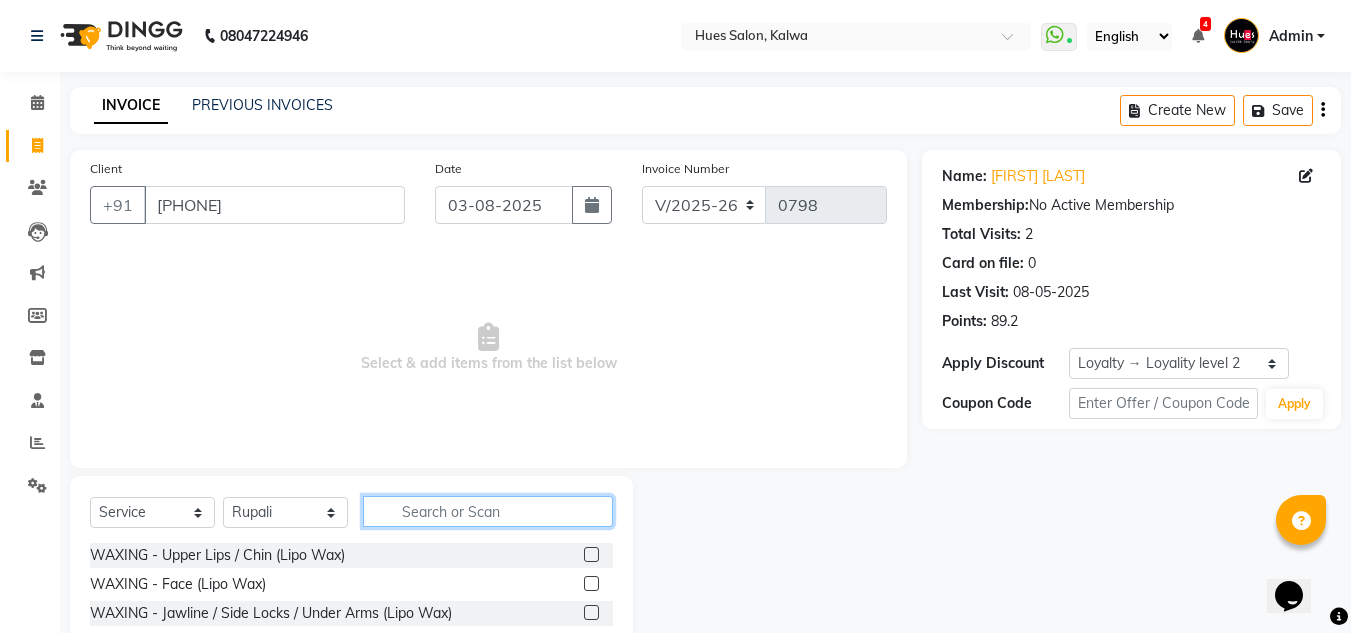 click 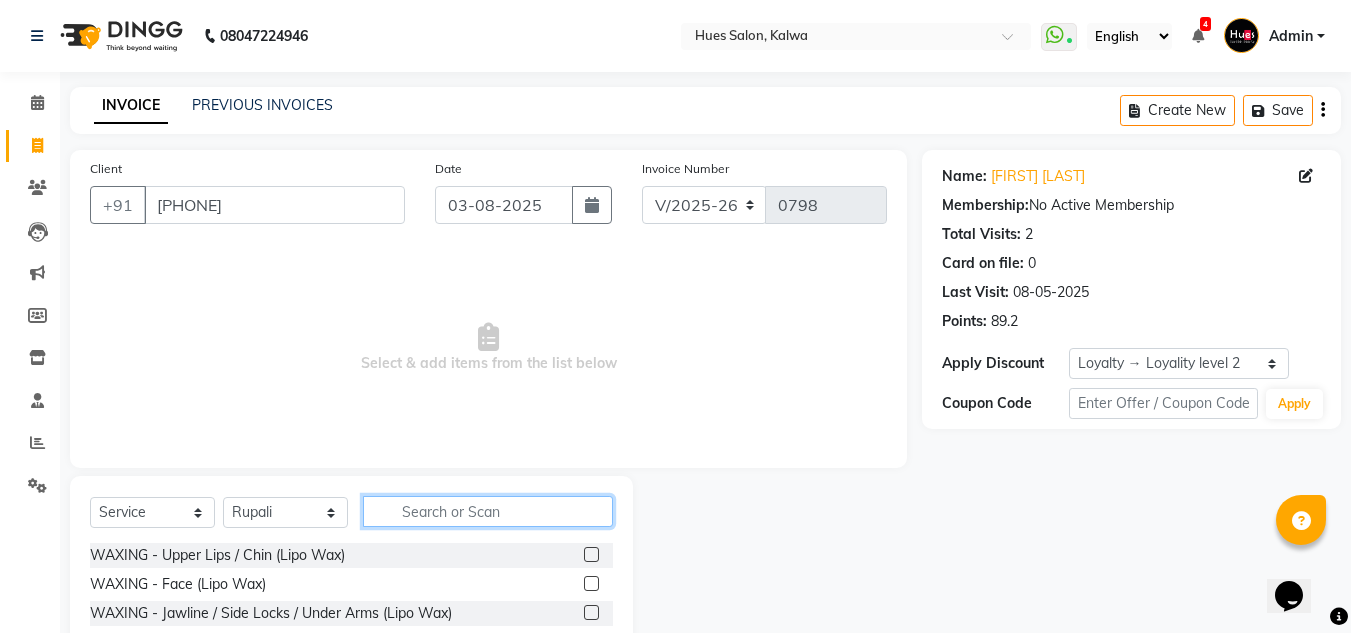 click 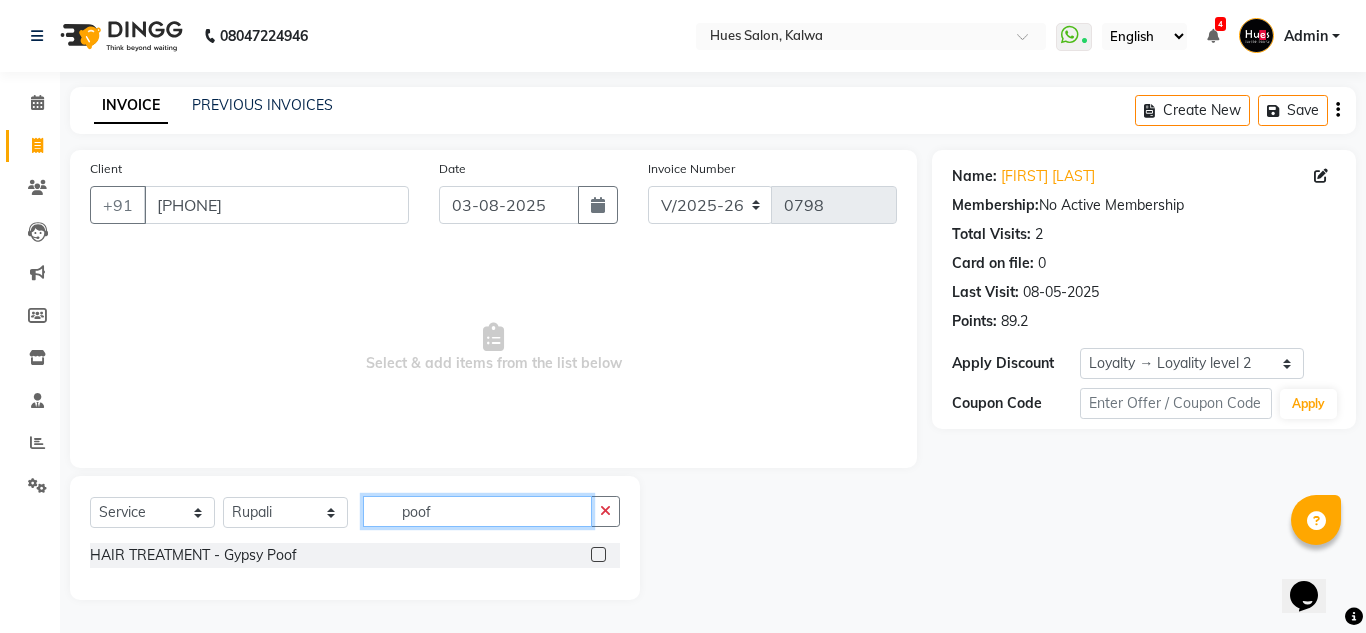 type on "poof" 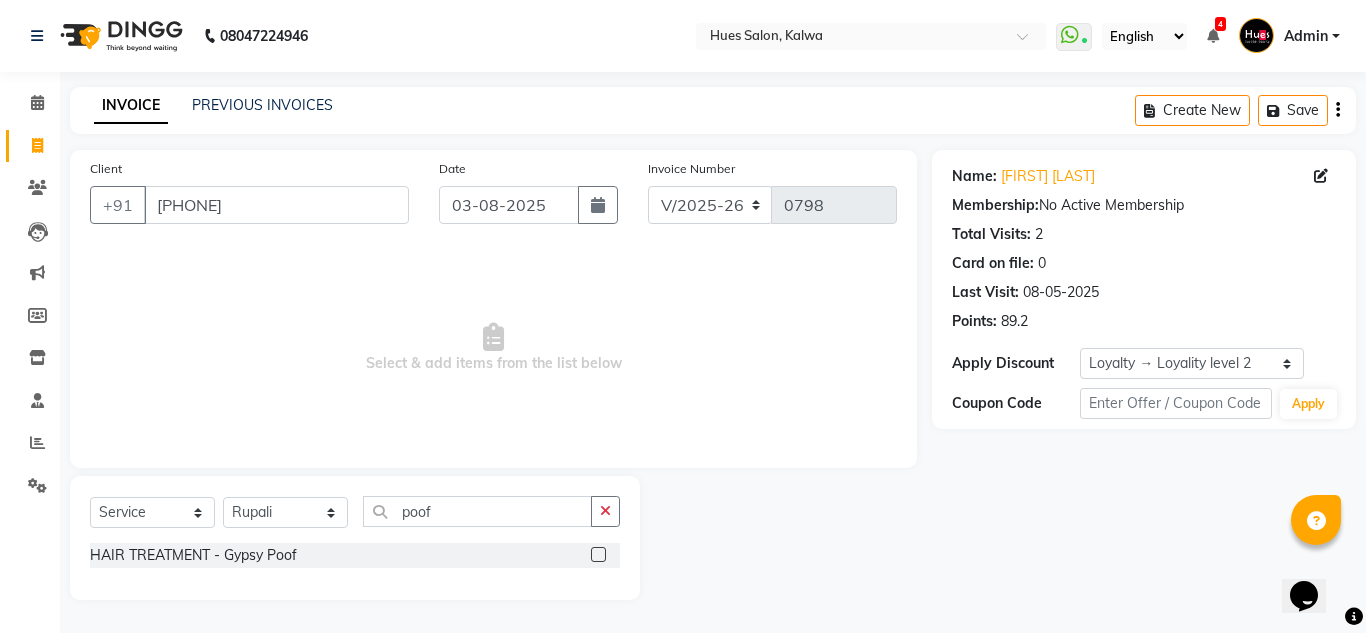 click 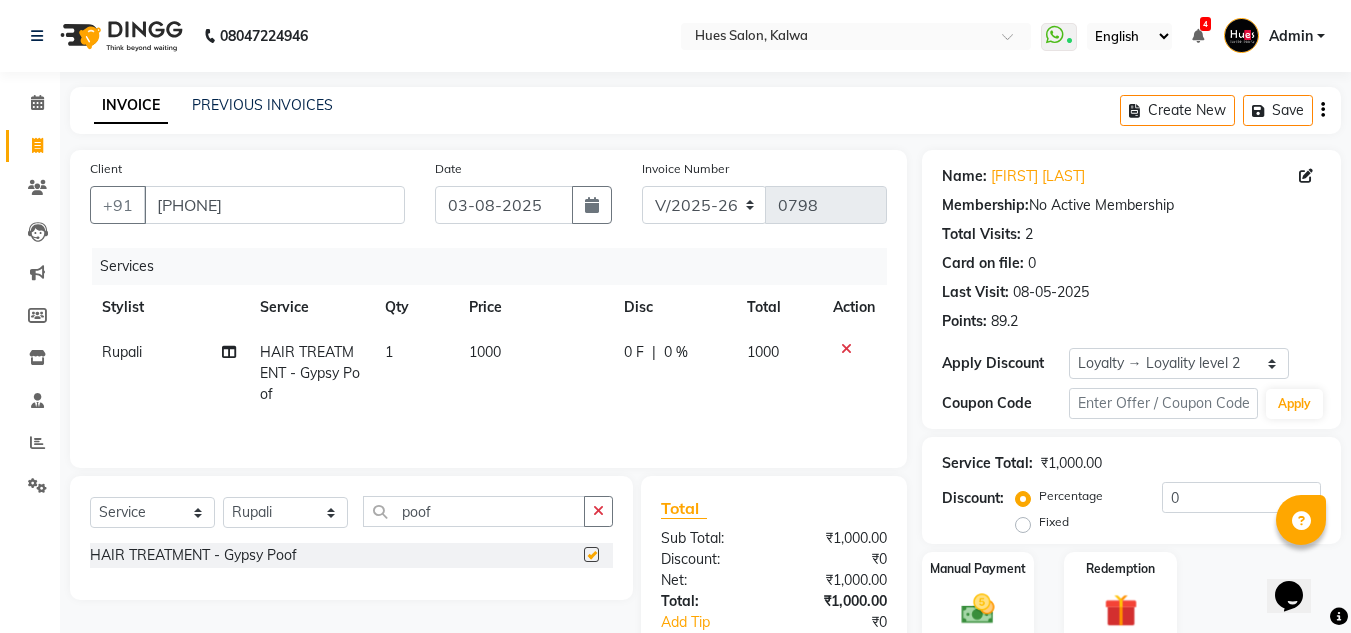 checkbox on "false" 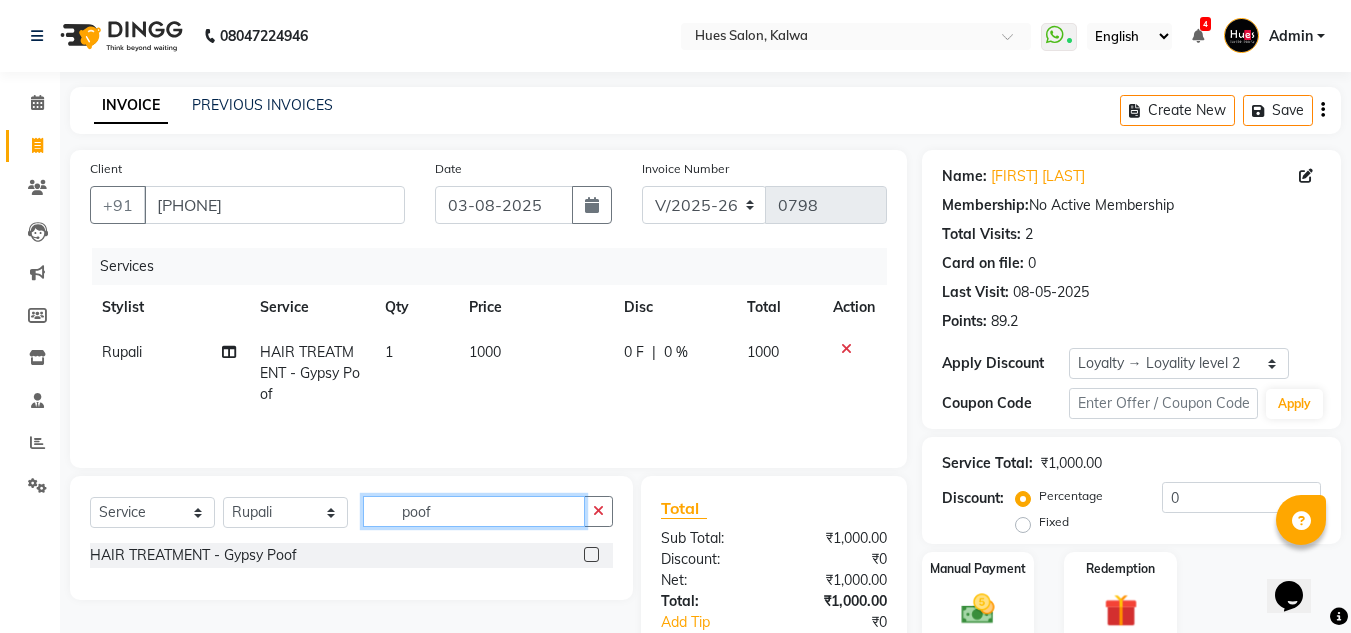 drag, startPoint x: 500, startPoint y: 513, endPoint x: 0, endPoint y: 586, distance: 505.3009 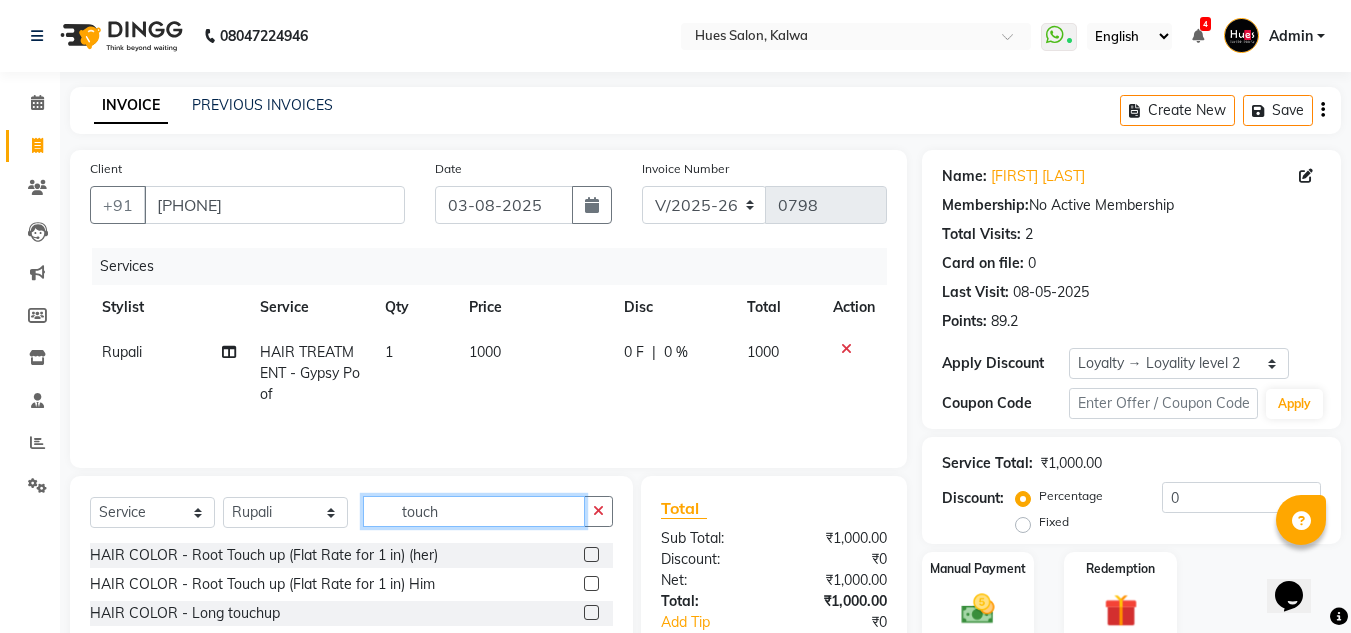 type on "touch" 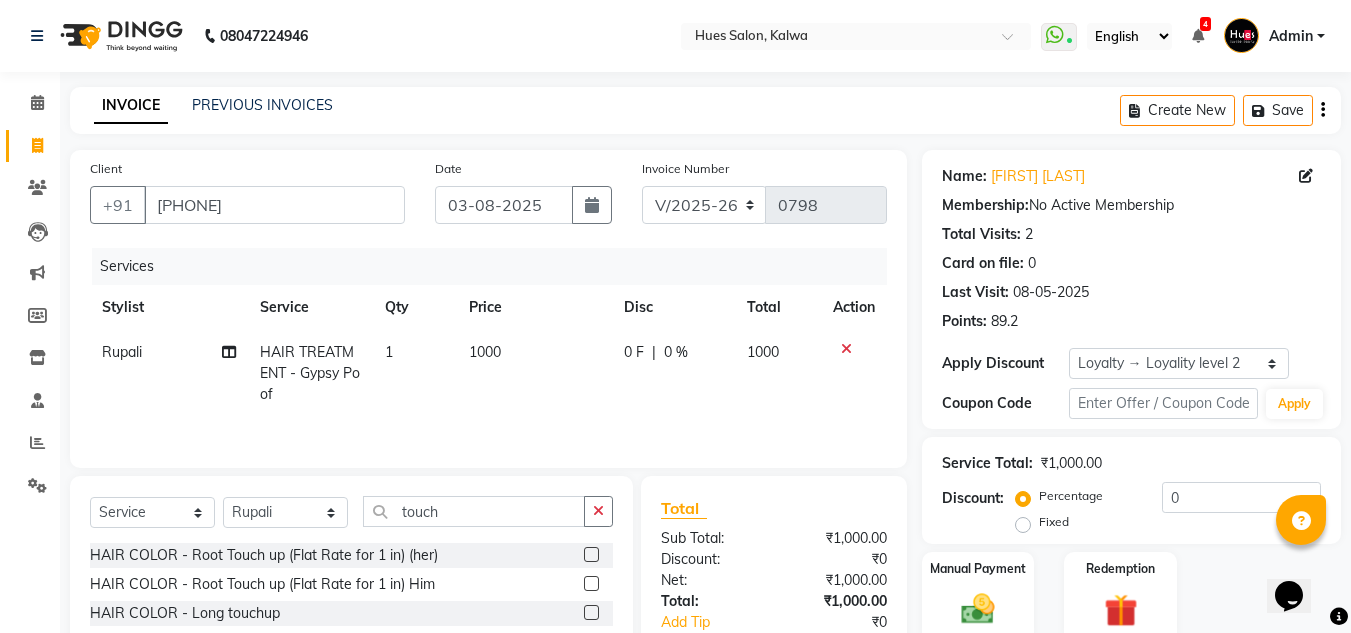 click 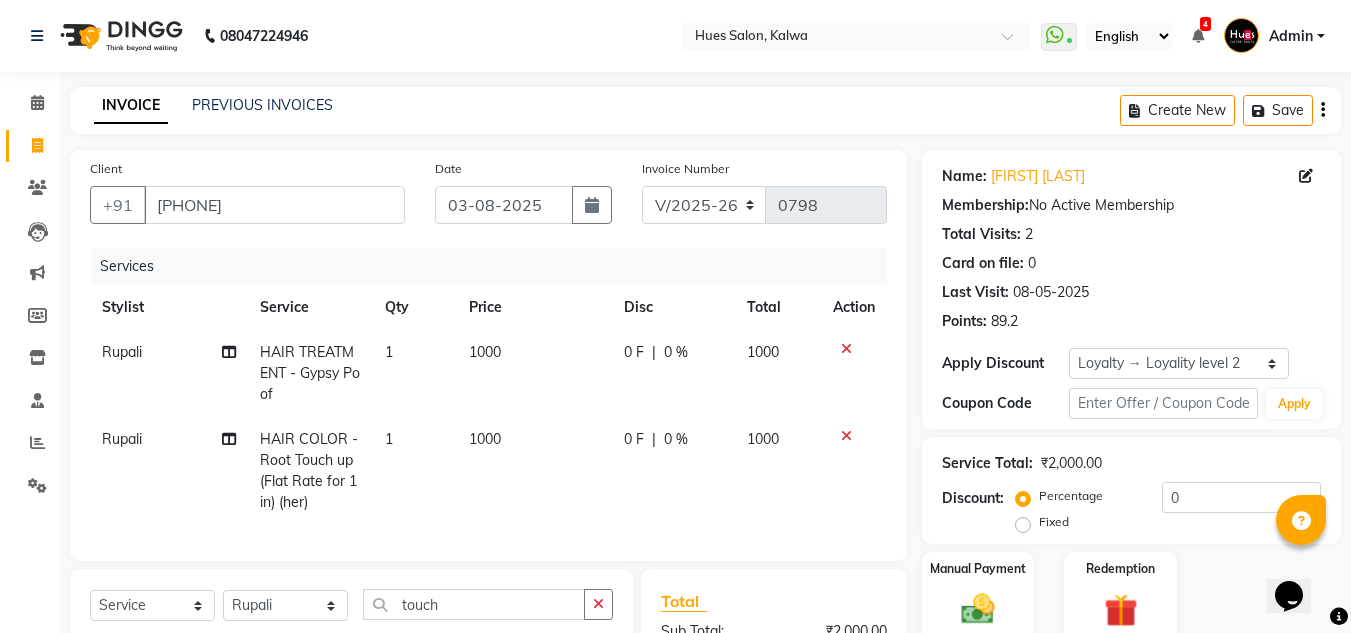checkbox on "false" 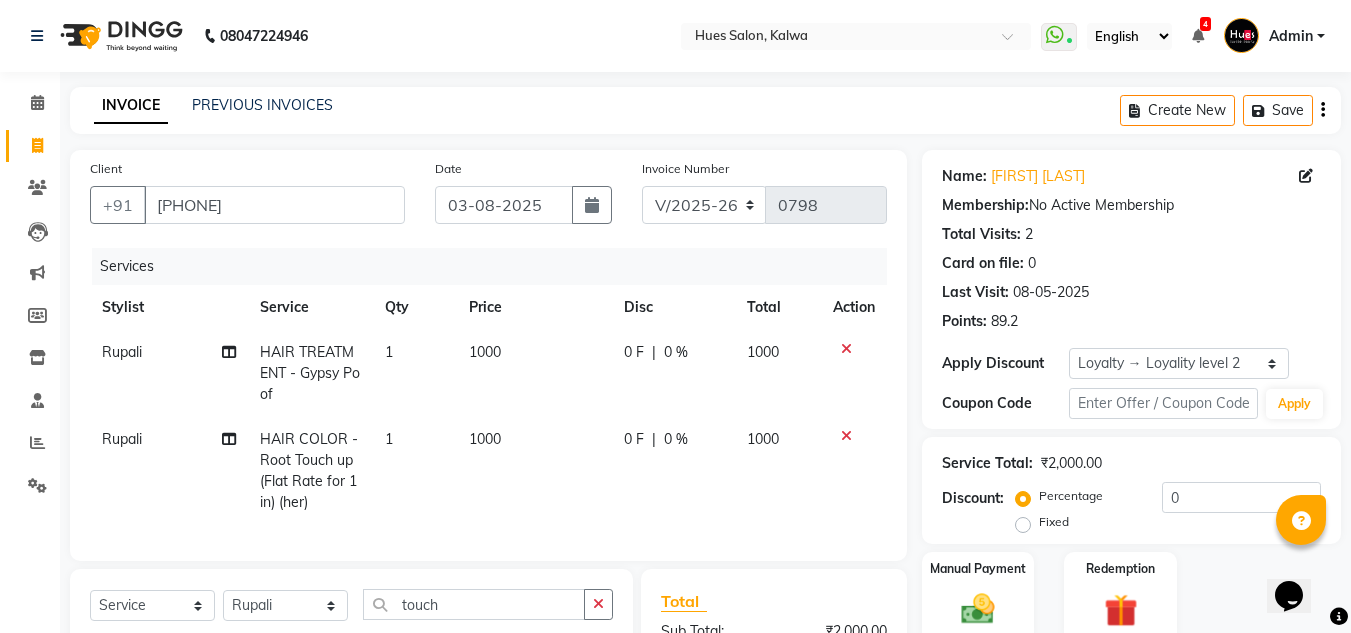 scroll, scrollTop: 233, scrollLeft: 0, axis: vertical 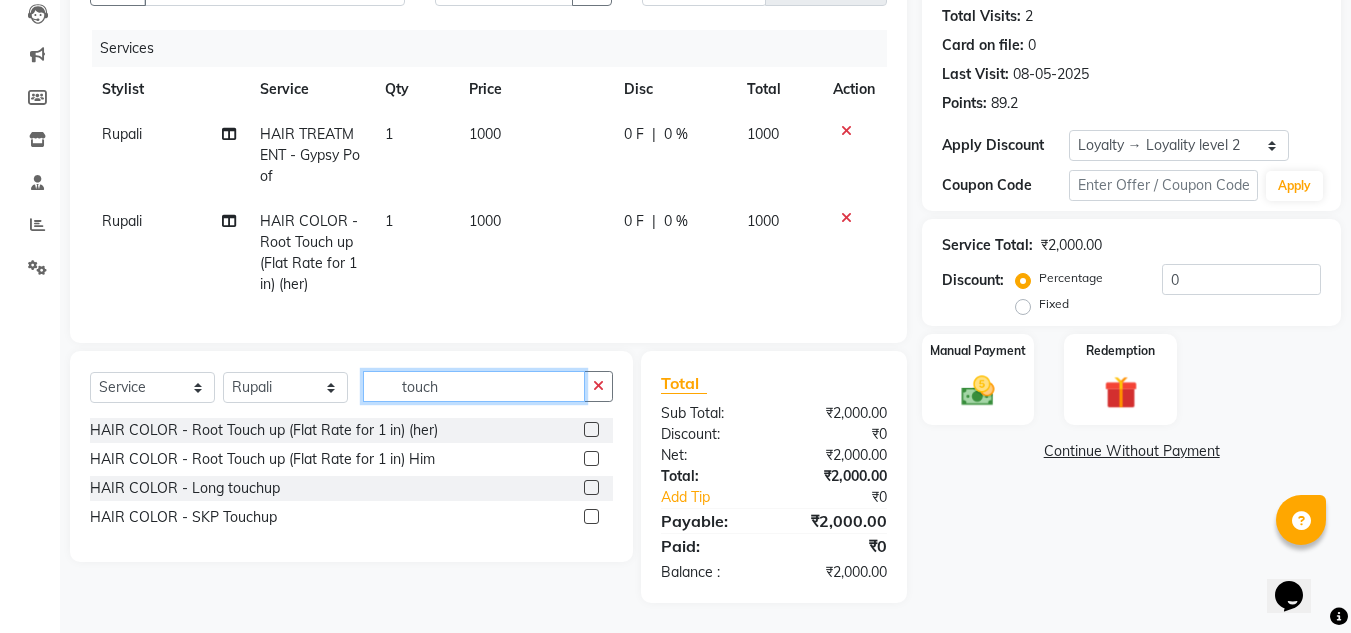 drag, startPoint x: 516, startPoint y: 385, endPoint x: 7, endPoint y: 458, distance: 514.2081 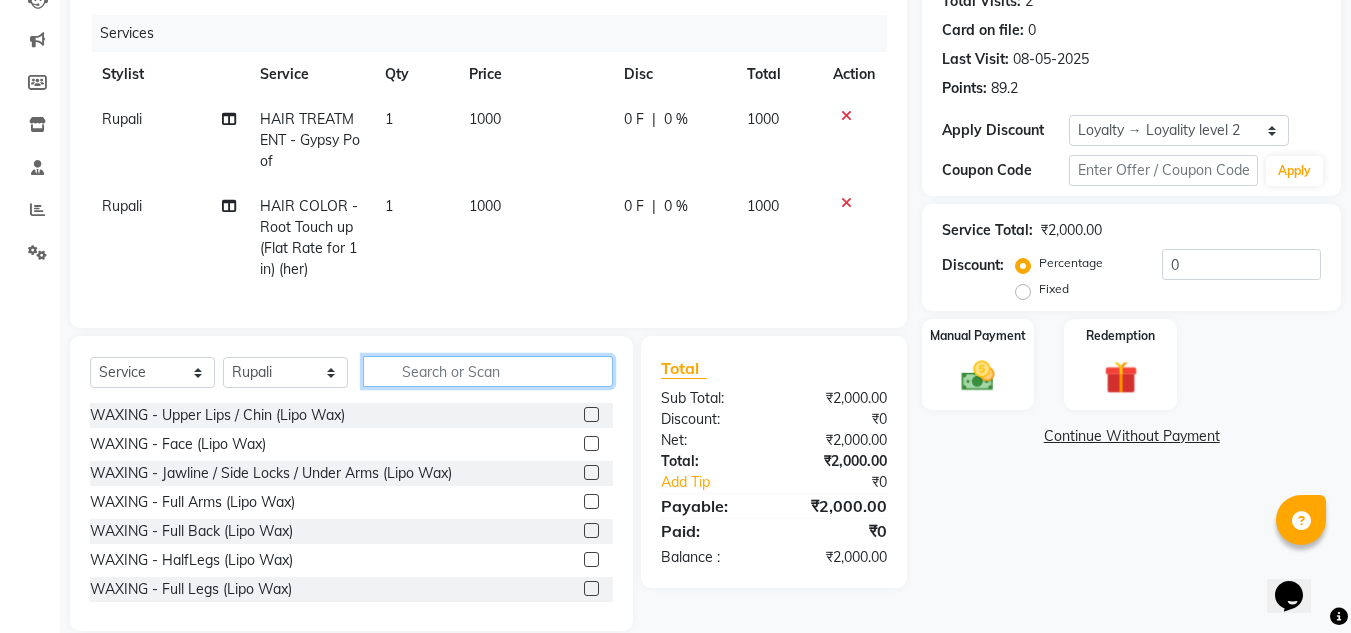 click 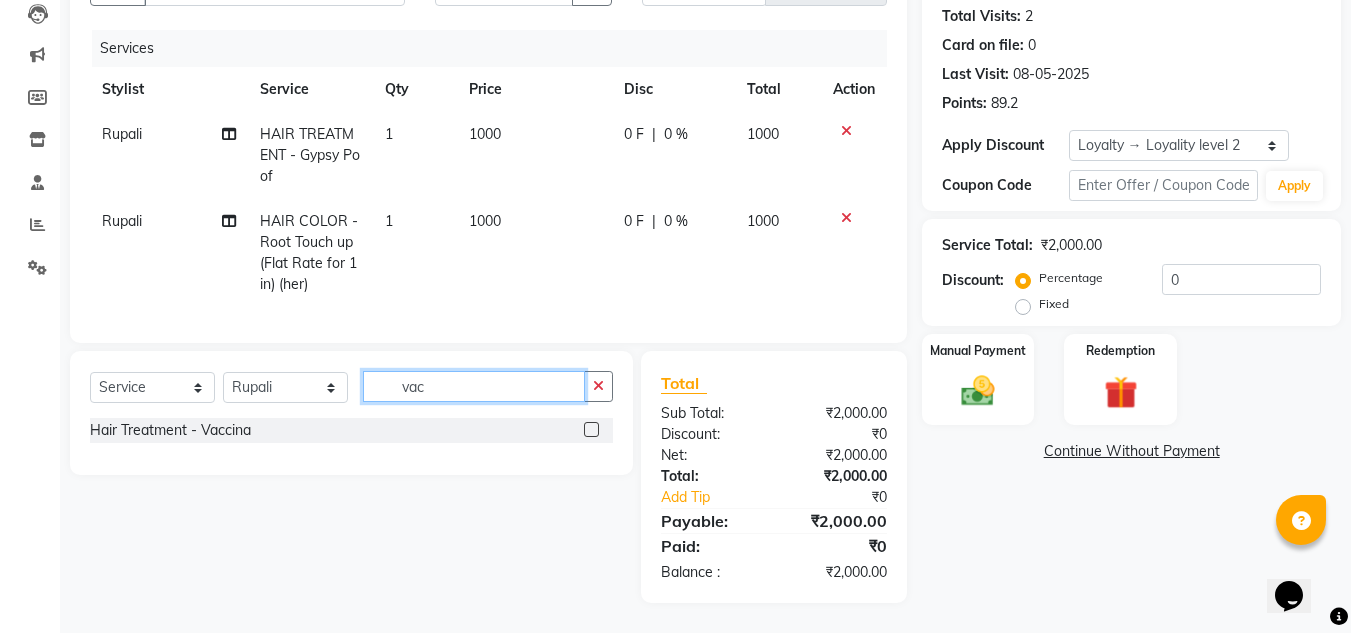 type on "vac" 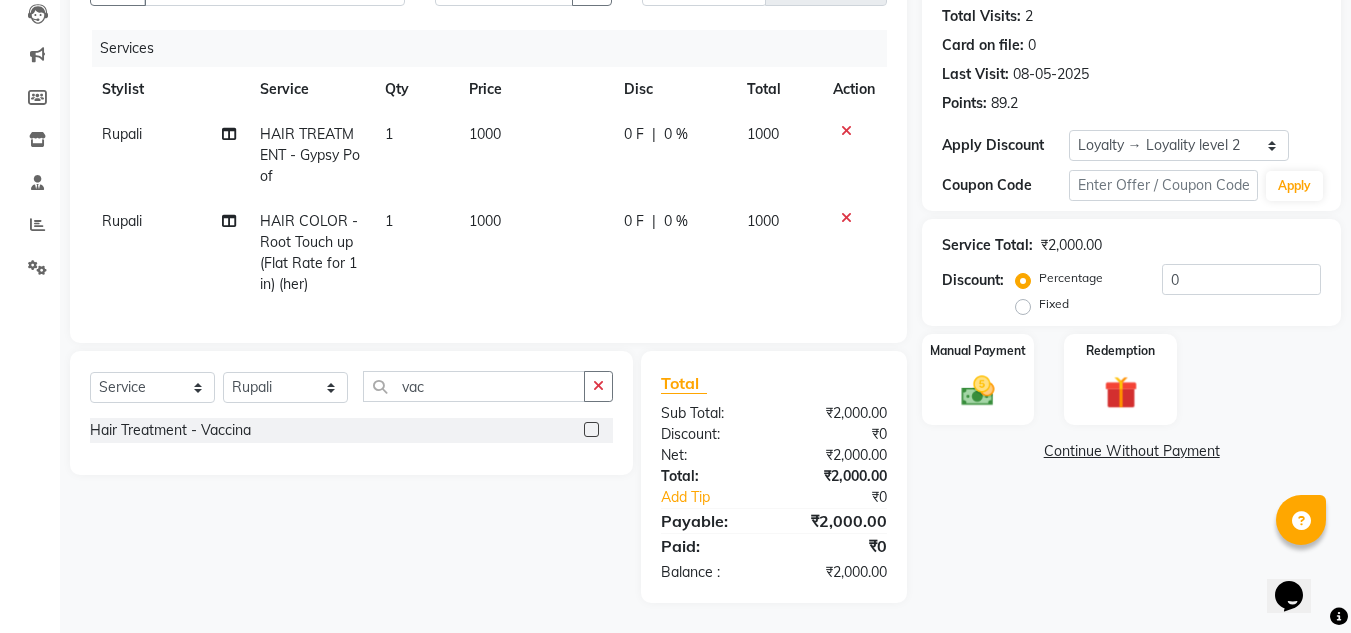 click 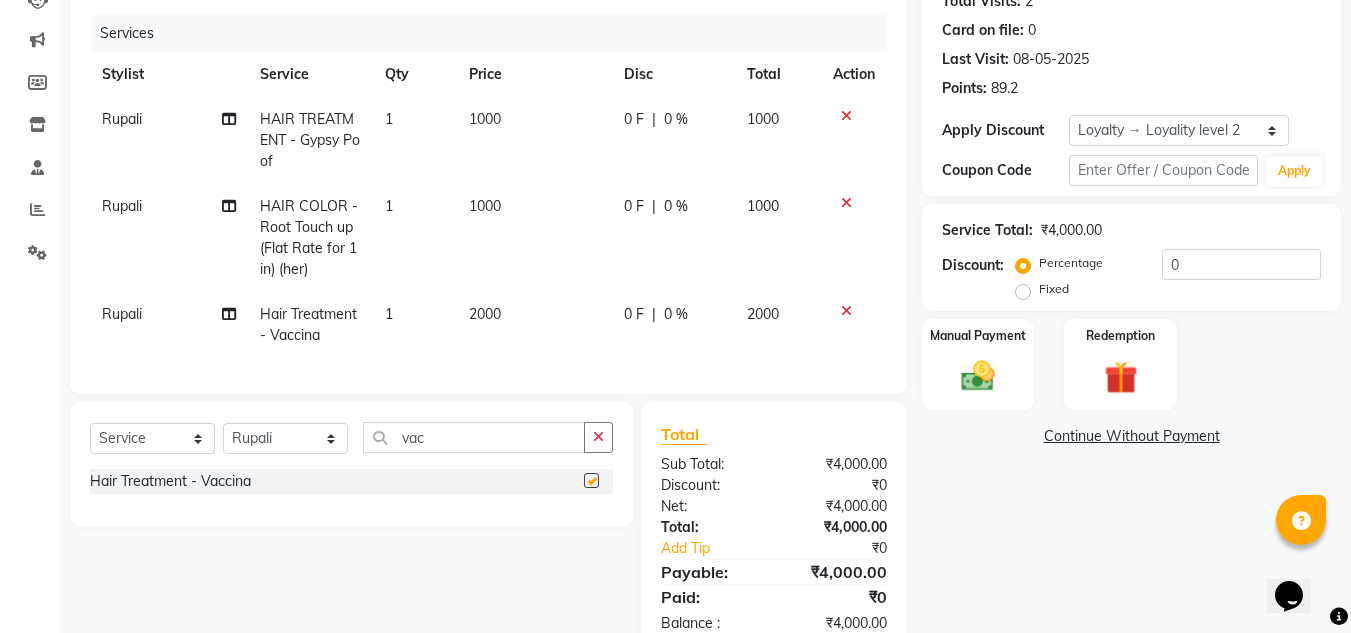 checkbox on "false" 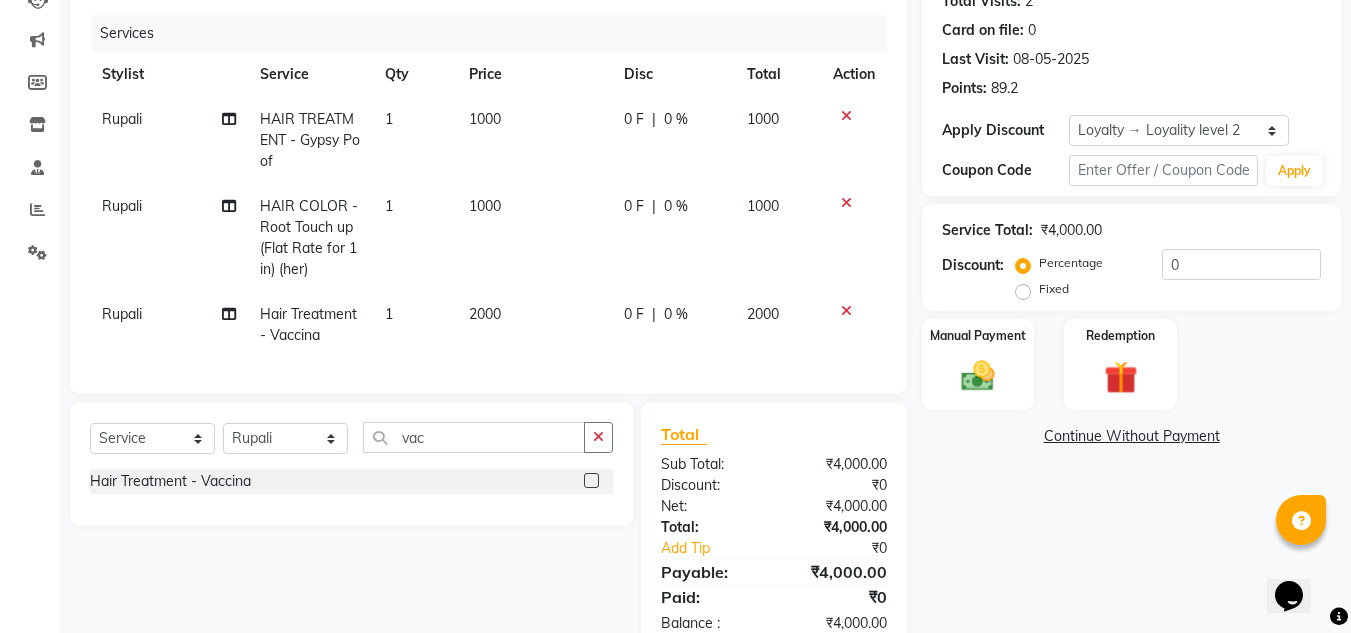 scroll, scrollTop: 0, scrollLeft: 0, axis: both 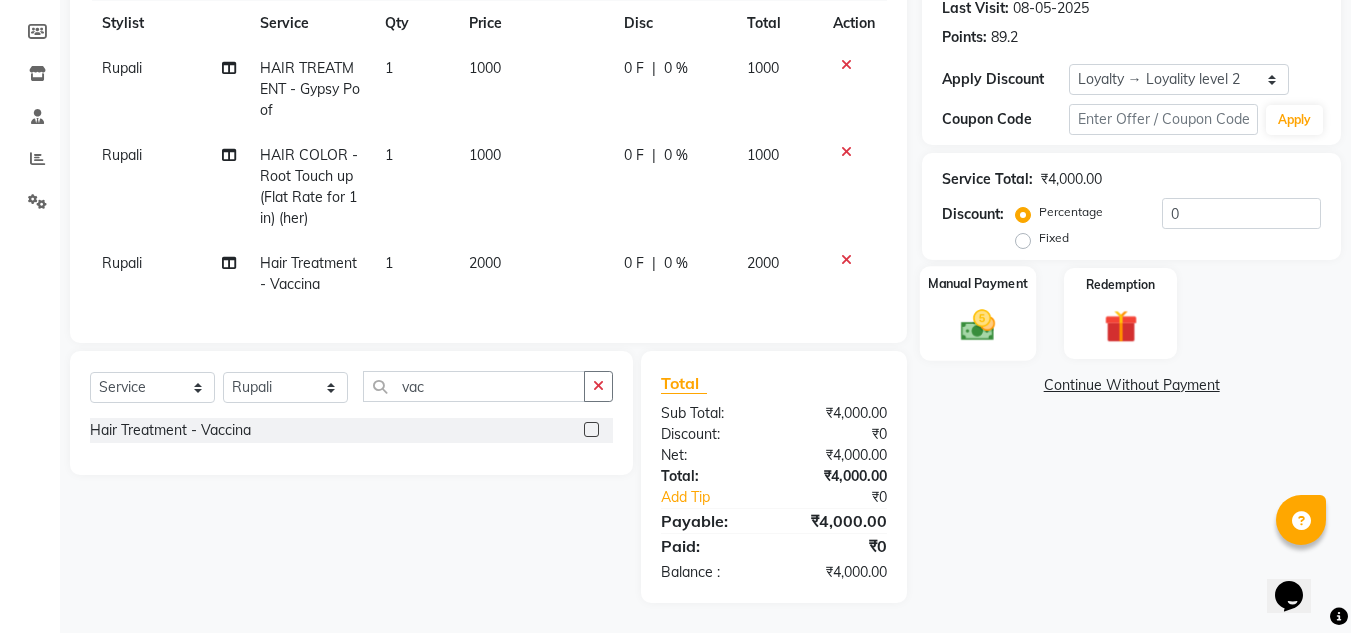 click 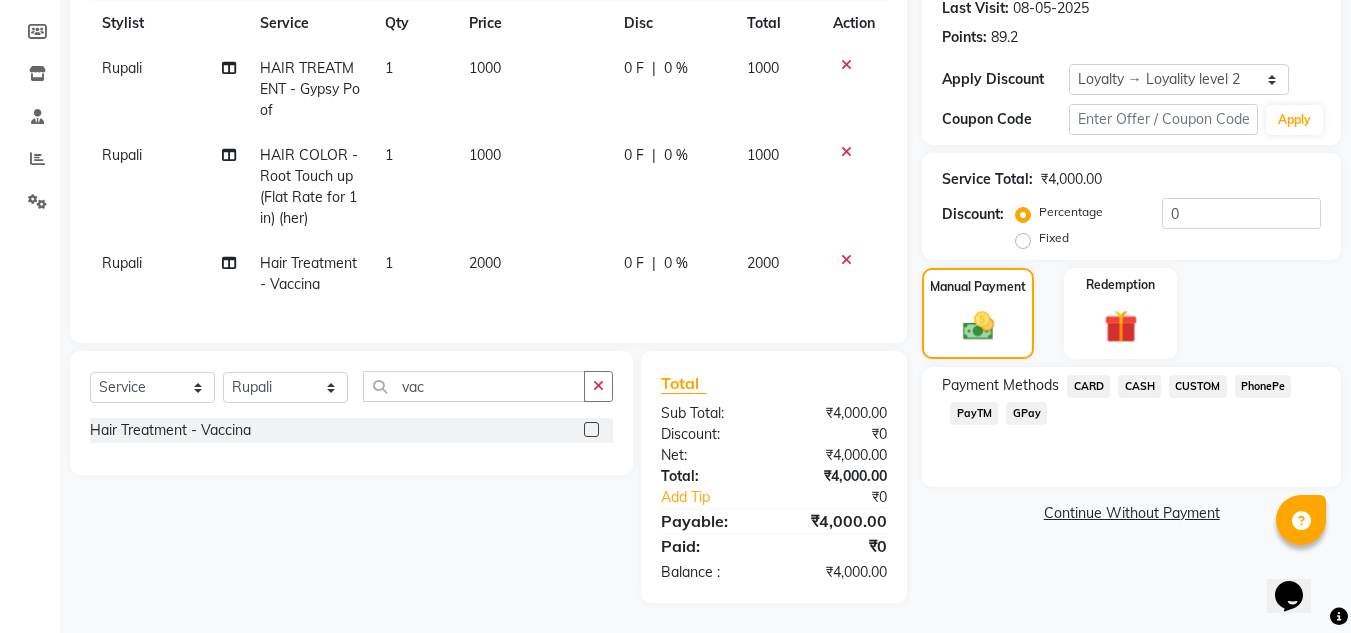 click on "PhonePe" 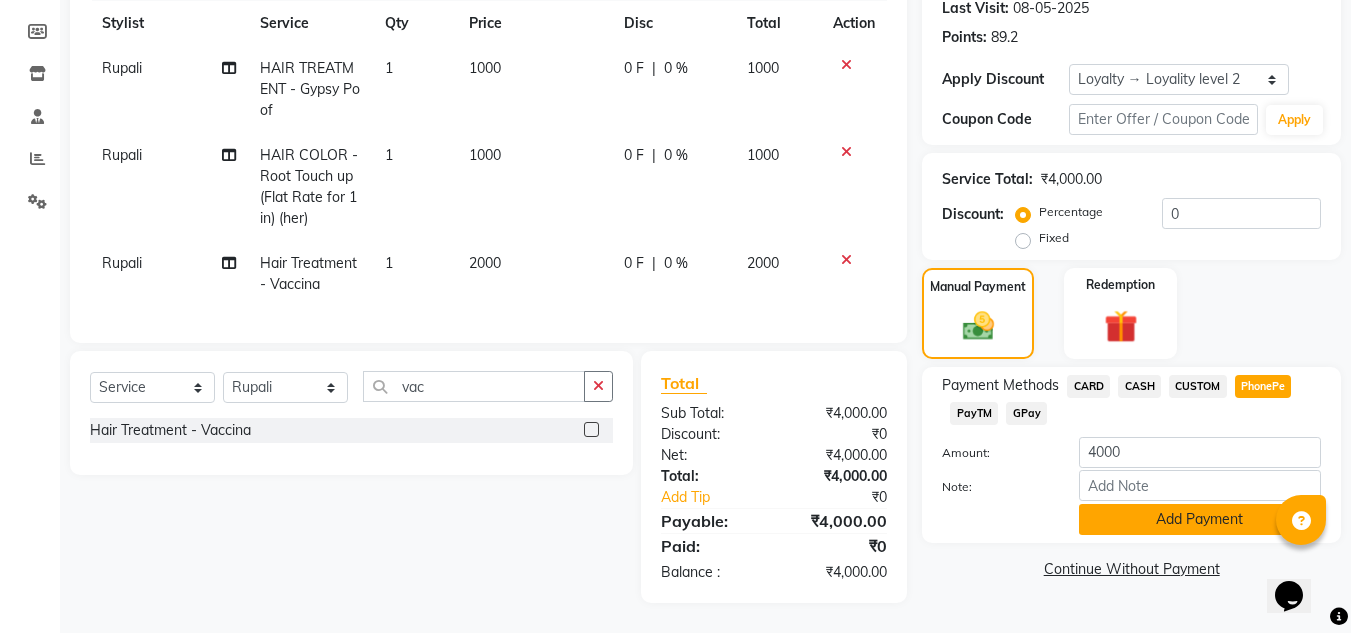 click on "Add Payment" 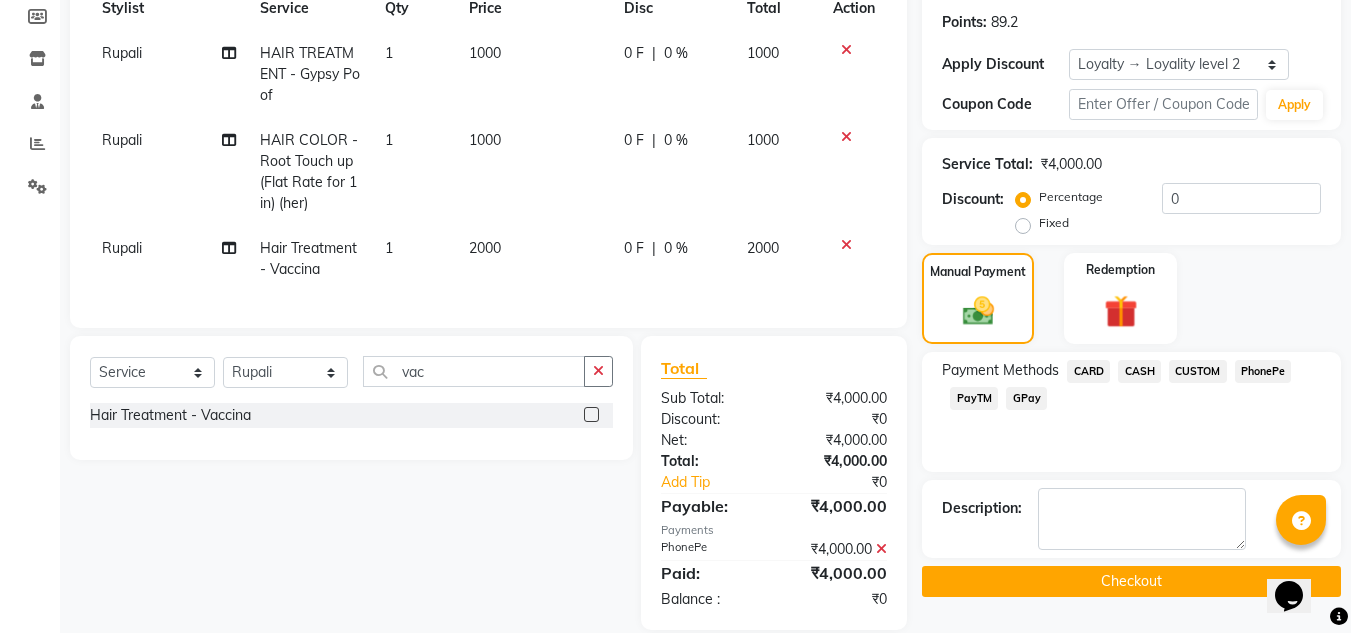 click on "Checkout" 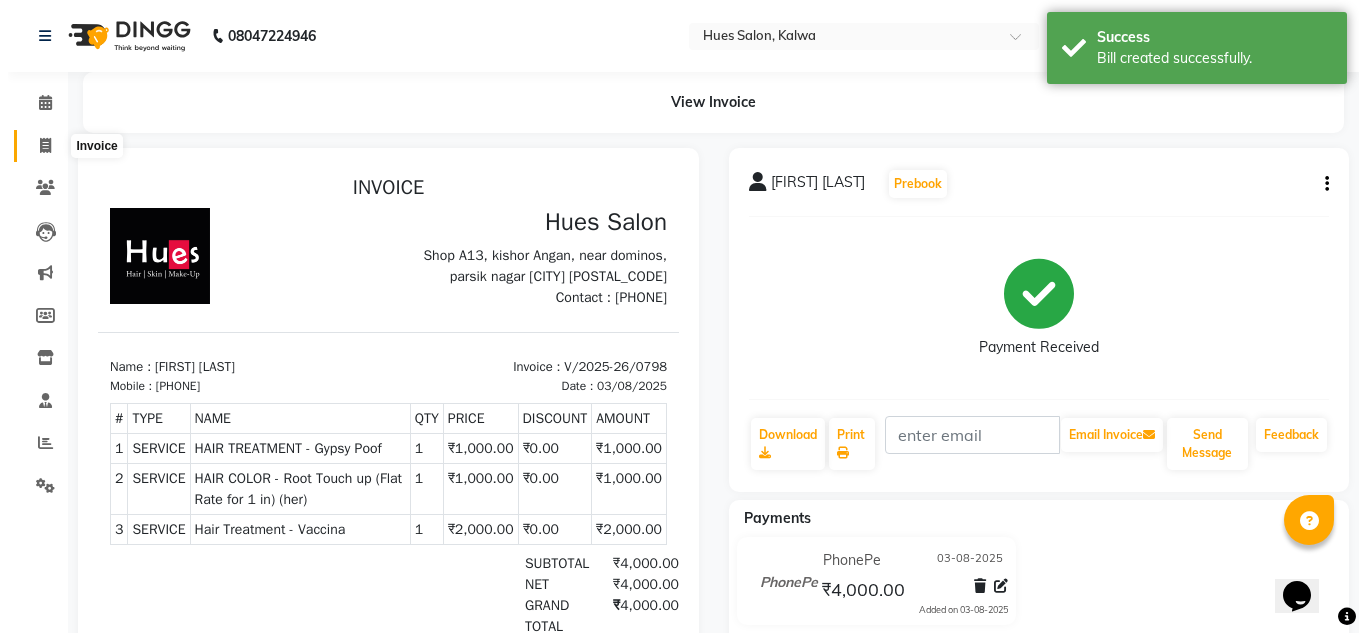 scroll, scrollTop: 0, scrollLeft: 0, axis: both 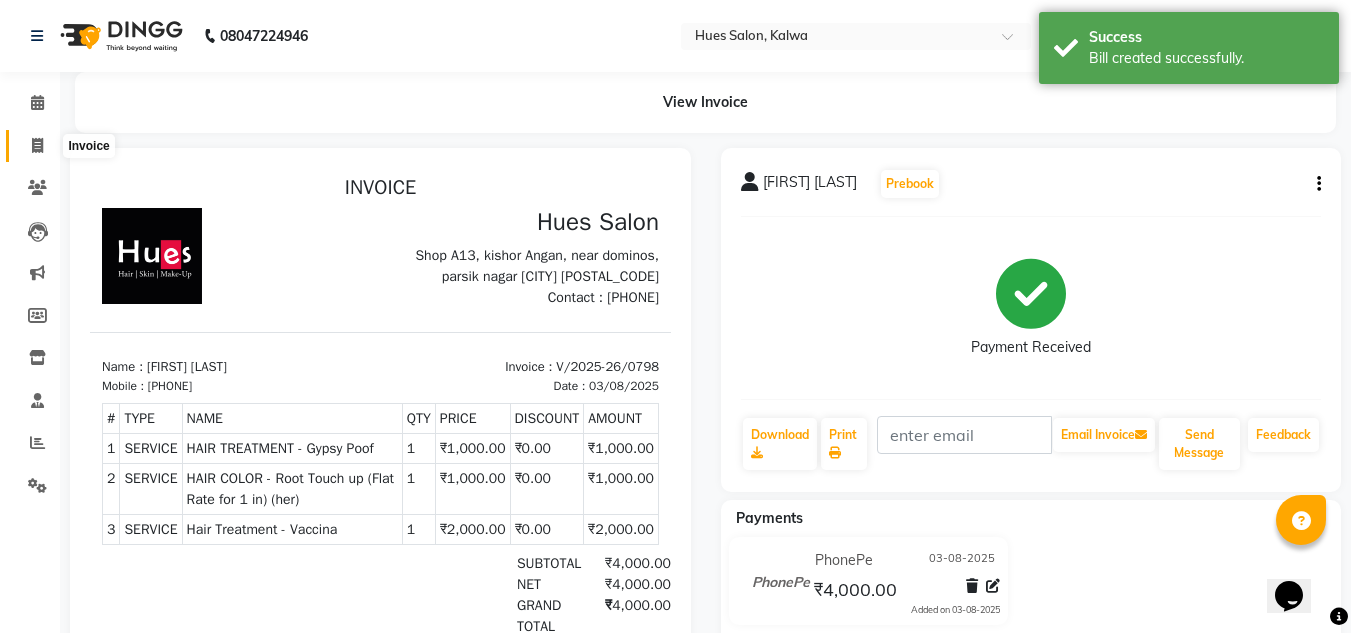click 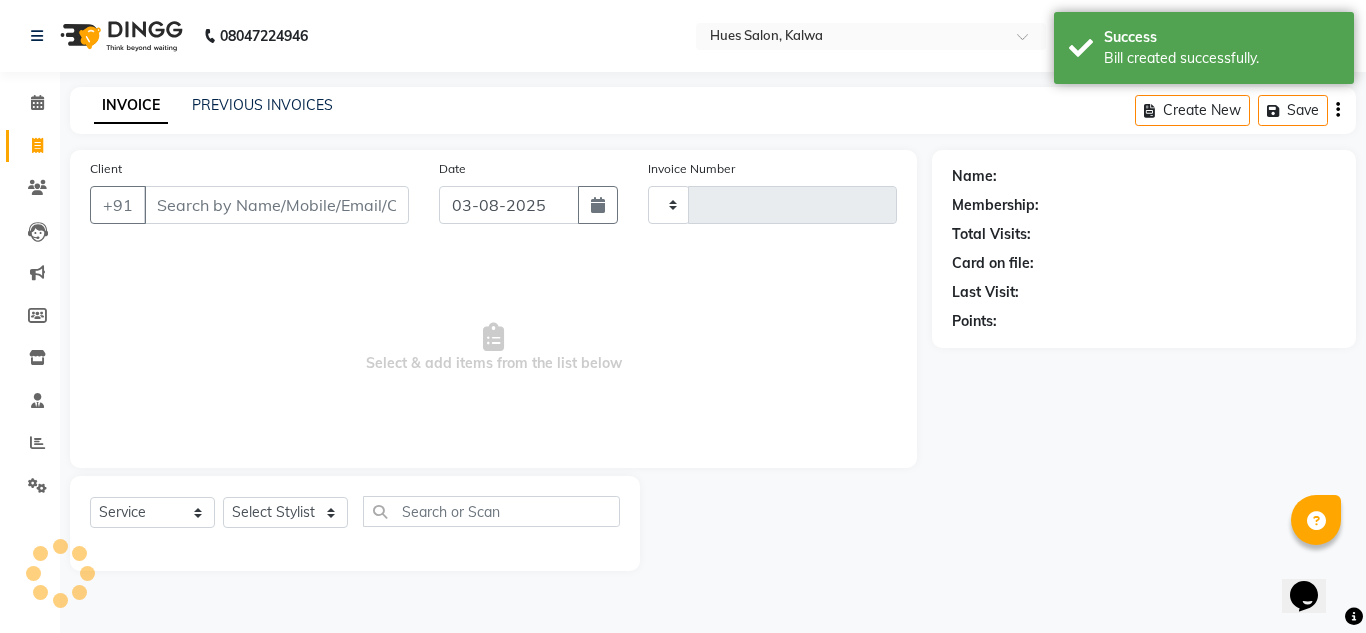 click on "Client" at bounding box center [276, 205] 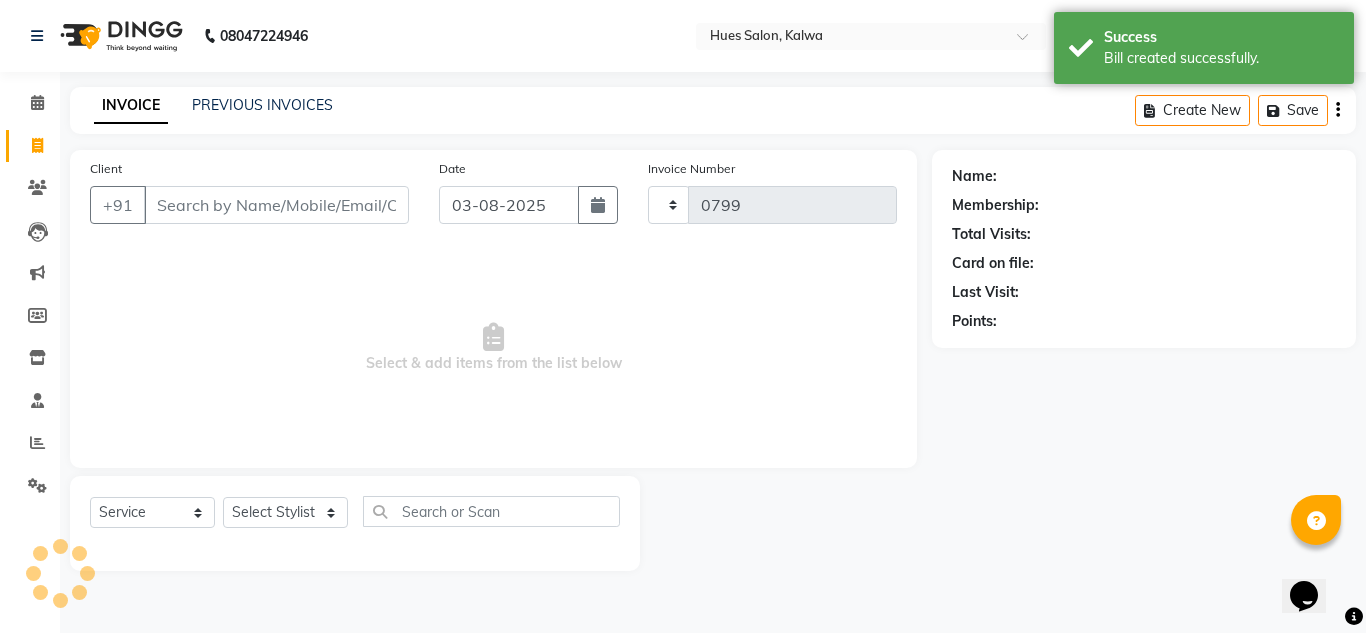 select on "3460" 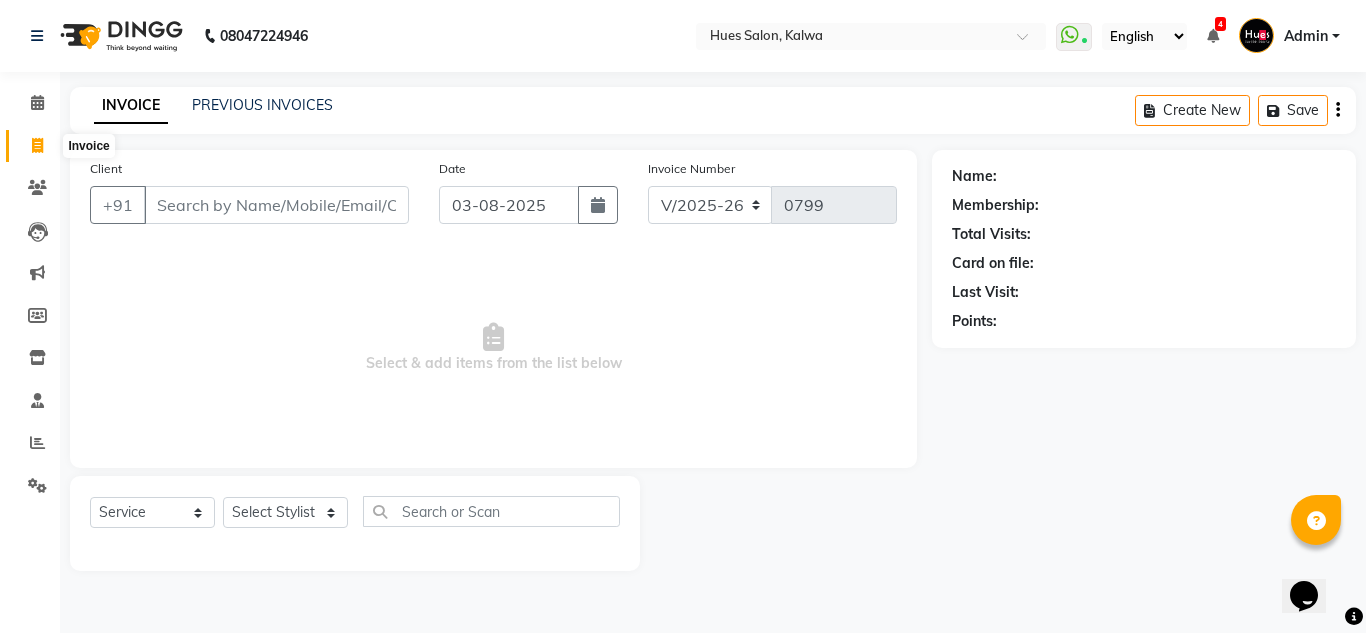 click 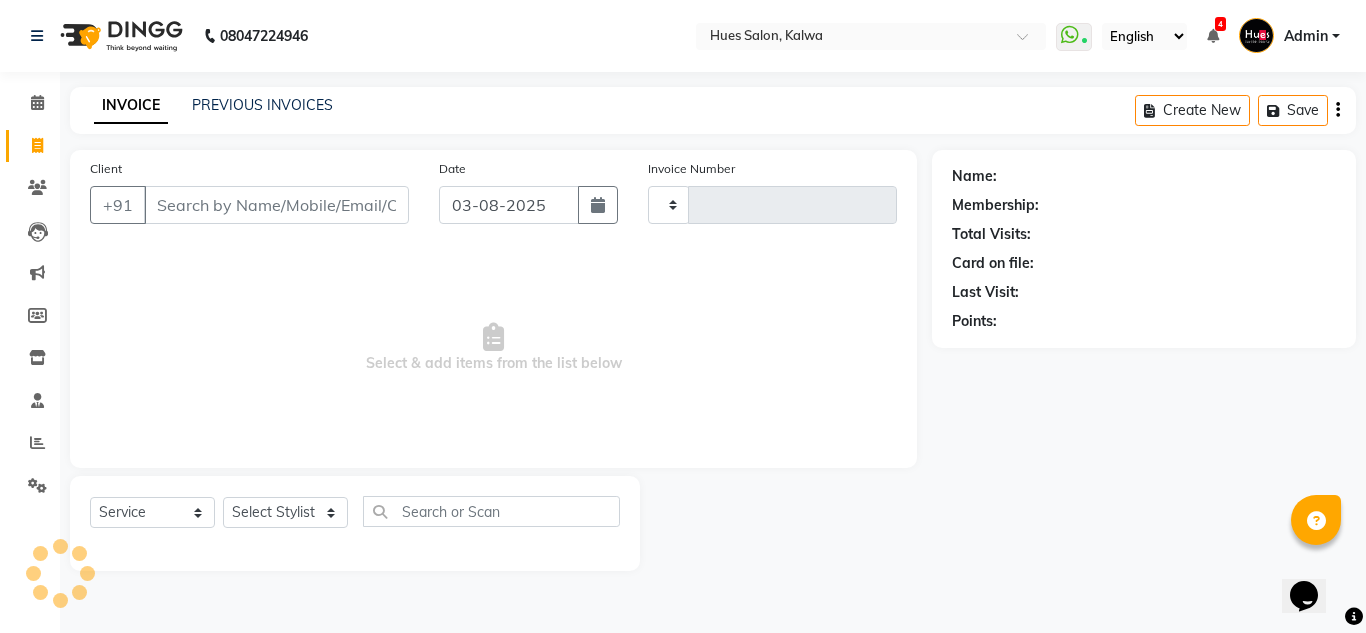 type on "0799" 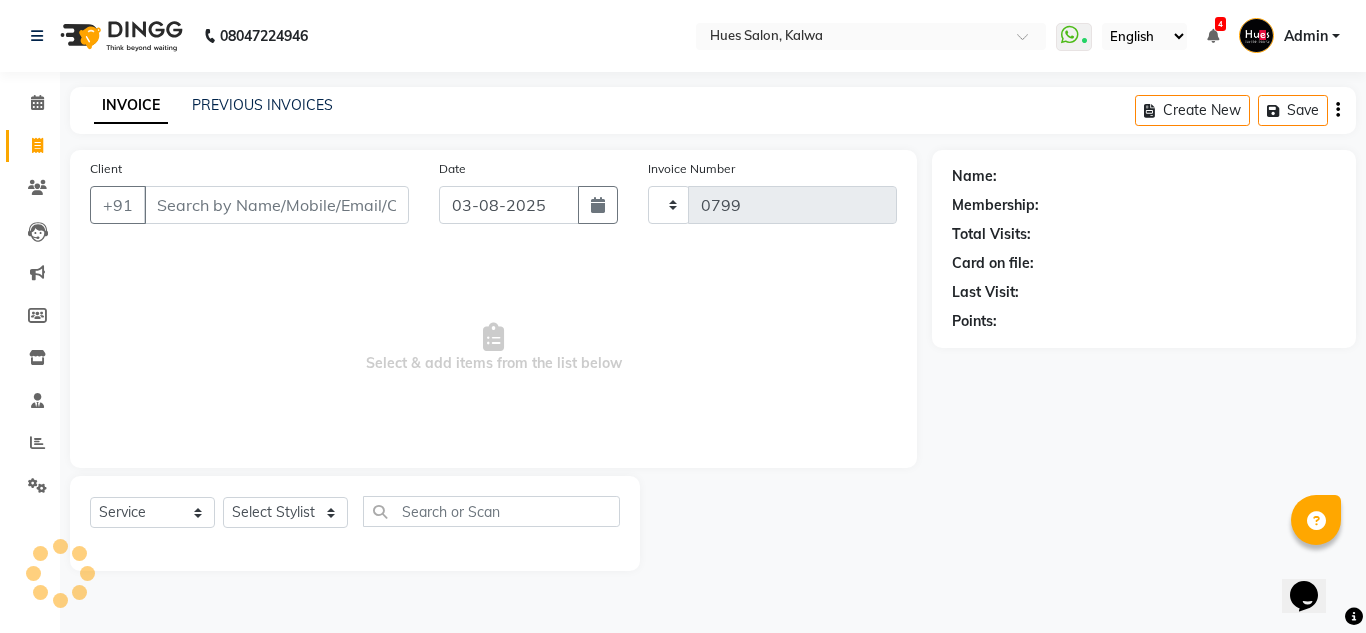 select on "3460" 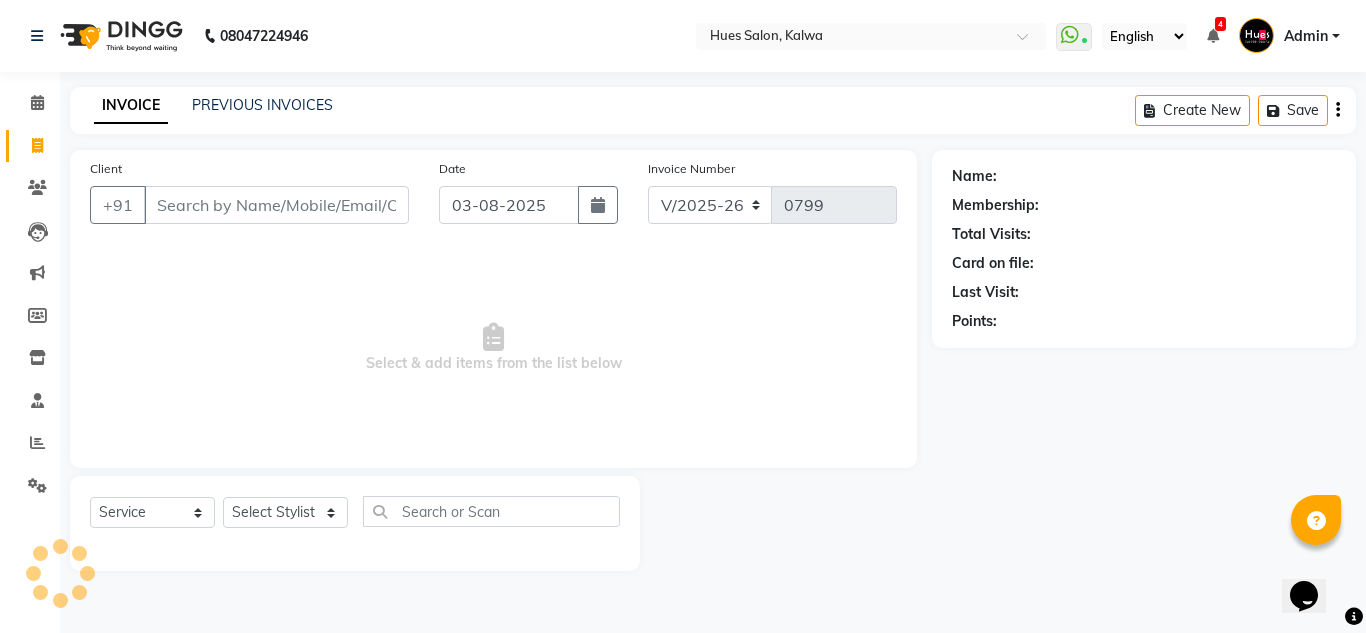click on "Client" at bounding box center [276, 205] 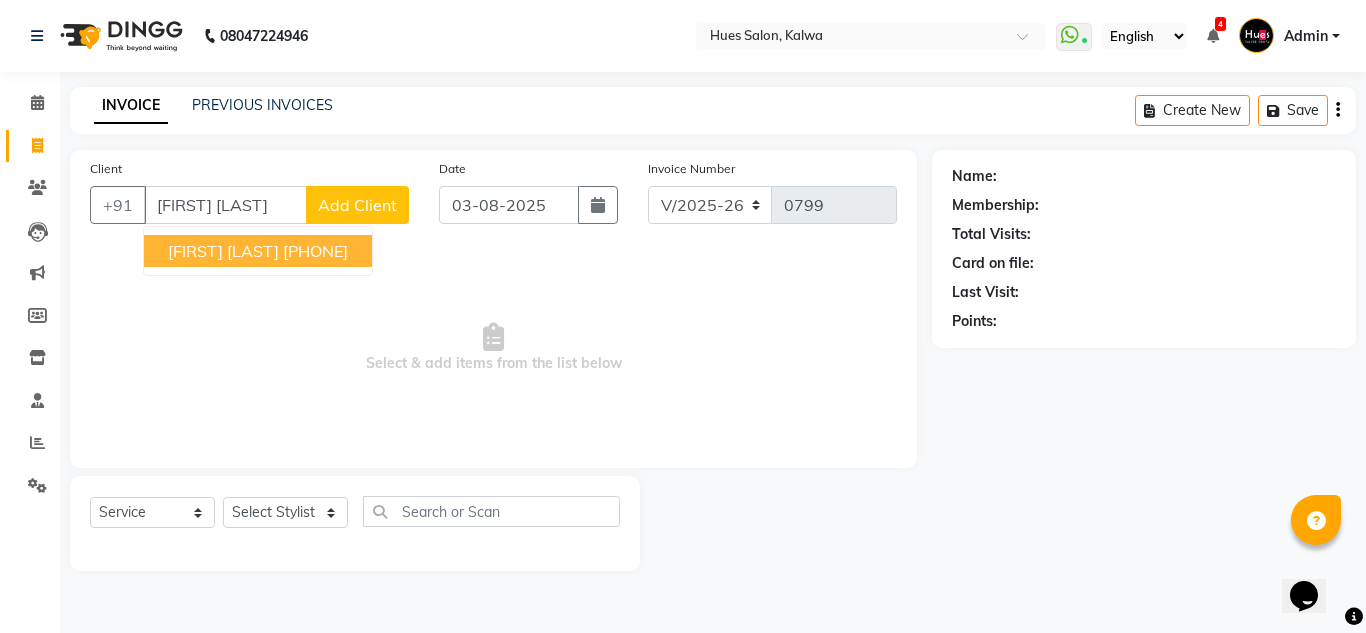 click on "[FIRST] [LAST]" at bounding box center (223, 251) 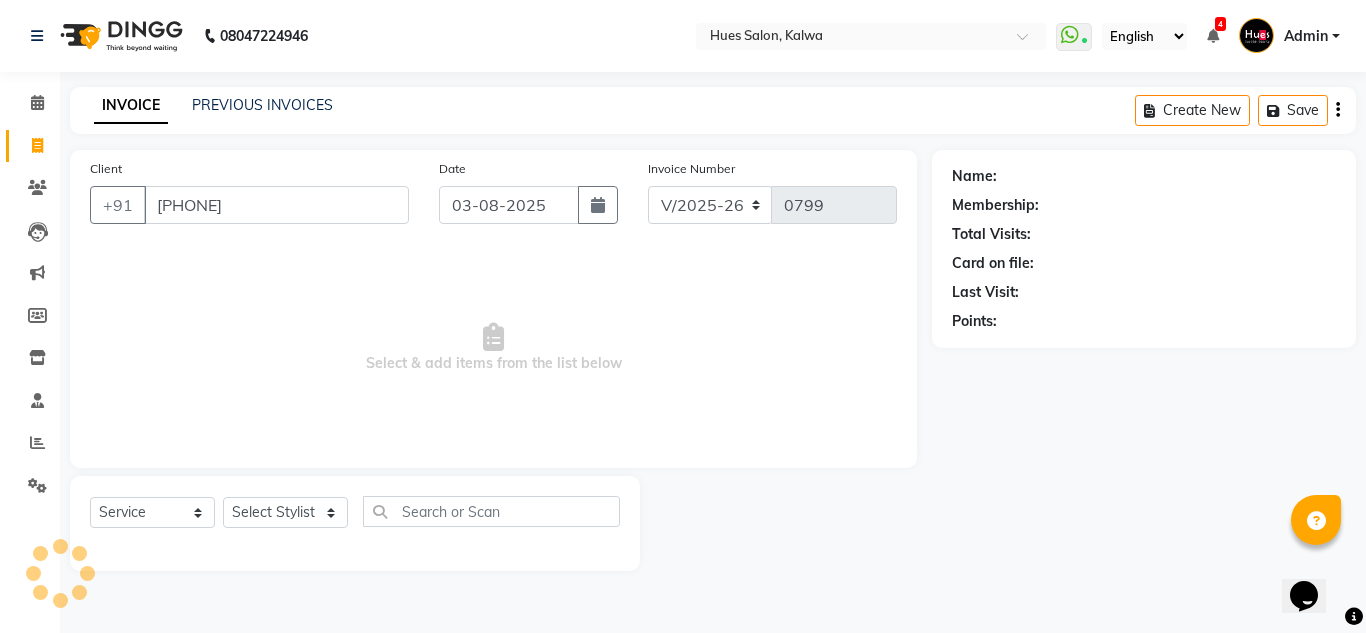 type on "[PHONE]" 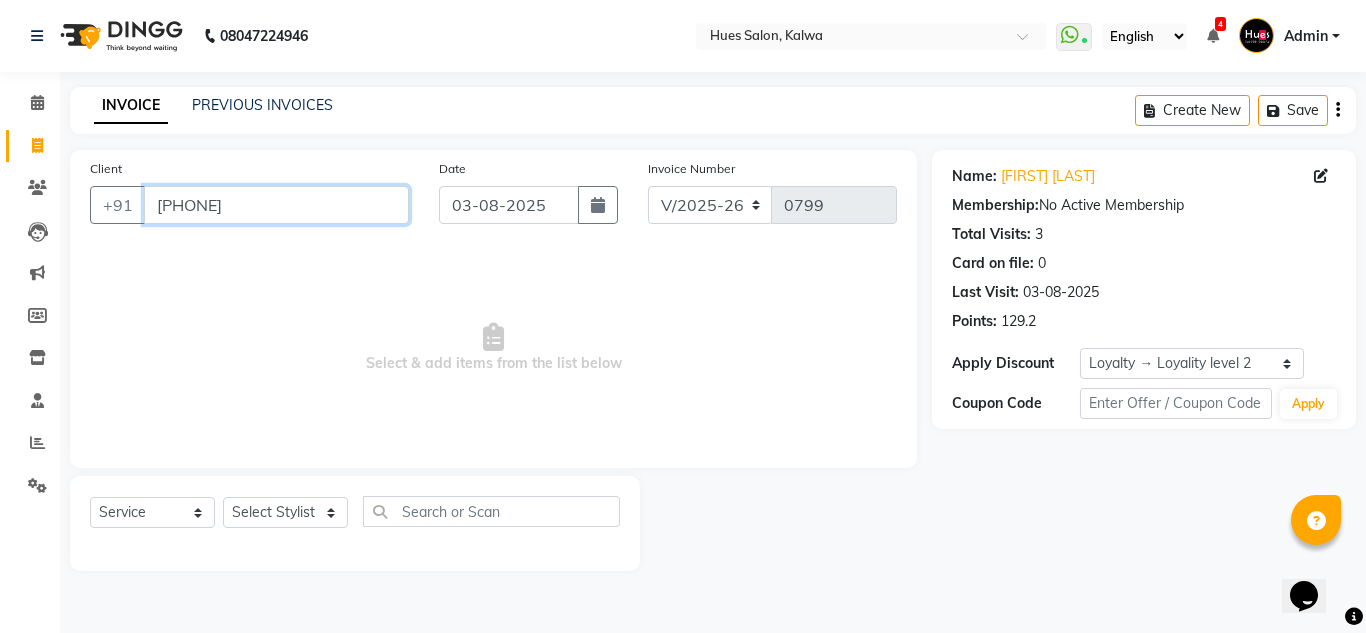 drag, startPoint x: 279, startPoint y: 197, endPoint x: 0, endPoint y: 211, distance: 279.35104 